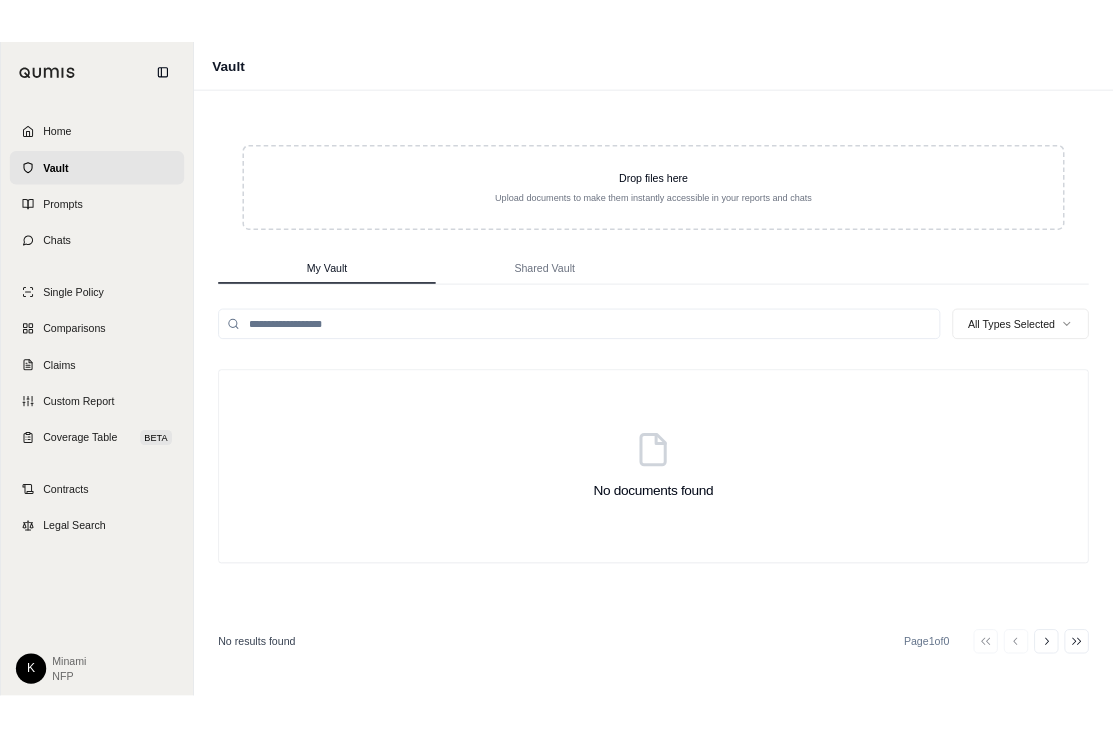 scroll, scrollTop: 0, scrollLeft: 0, axis: both 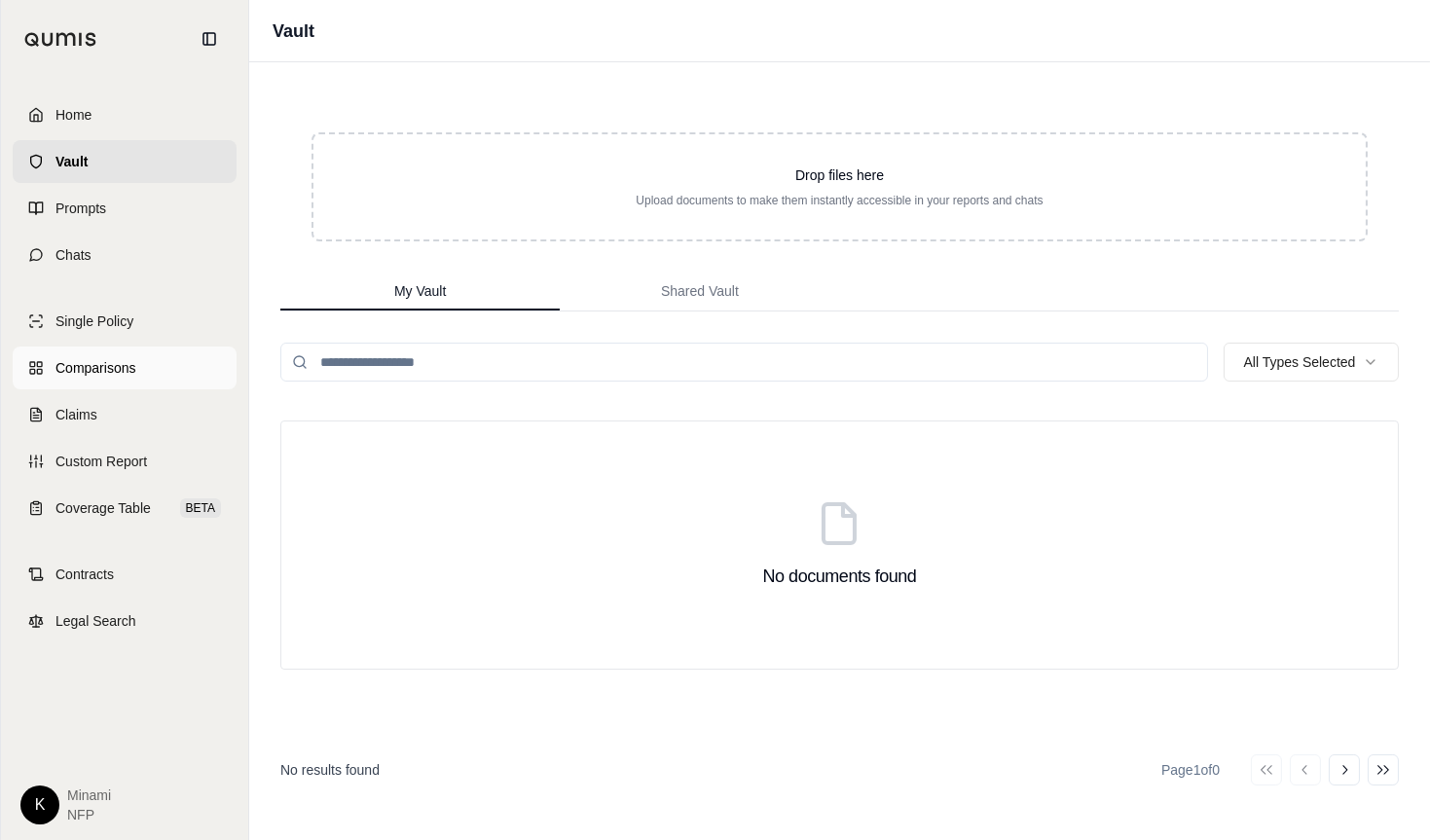 click on "Comparisons" at bounding box center [125, 368] 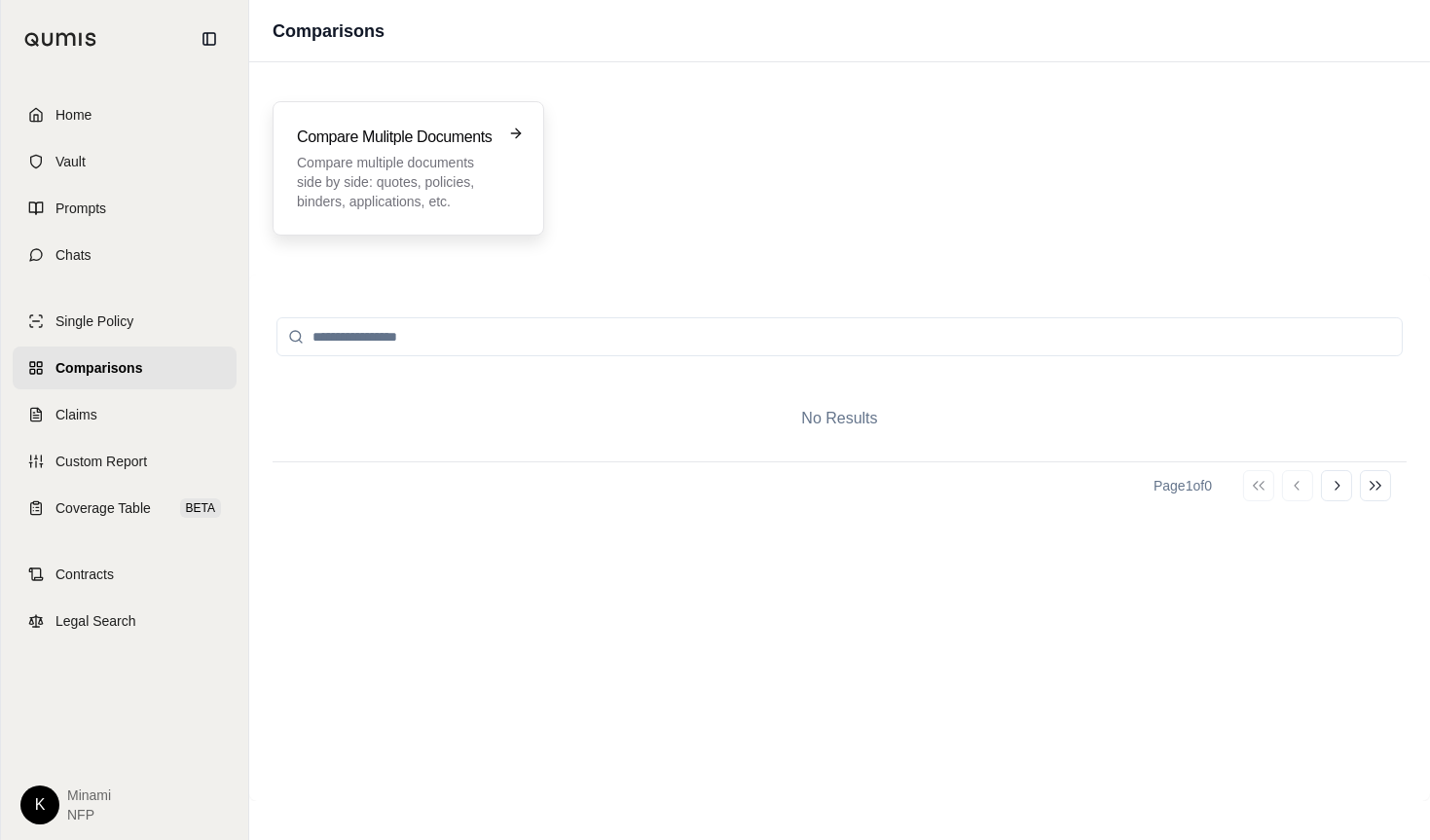 click on "Compare multiple documents side by side: quotes, policies, binders, applications, etc." at bounding box center [394, 182] 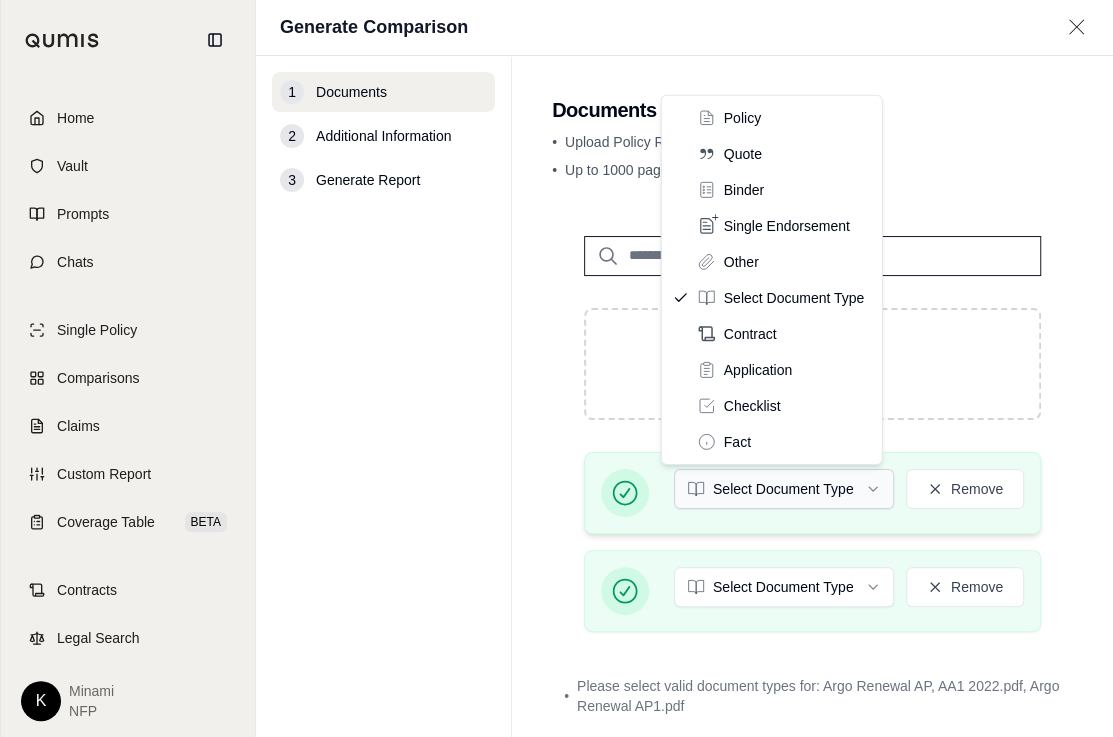 click on "Home Vault Prompts Chats Single Policy Comparisons Claims Custom Report Coverage Table BETA Contracts Legal Search K [NAME] NFP Generate Comparison 1 Documents 2 Additional Information 3 Generate Report Documents • Upload Policy Related Documents • Up to 1000 pages Drop files here PDF format only Argo Renewal AP, AA1 2022.pdf Select Document Type Remove Argo Renewal AP1.pdf Select Document Type Remove • Please select valid document types for: Argo Renewal AP, AA1 2022.pdf,
Argo Renewal AP1.pdf Additional Information →
Policy Quote Binder Single Endorsement Other Select Document Type Contract Application Checklist Fact" at bounding box center (556, 368) 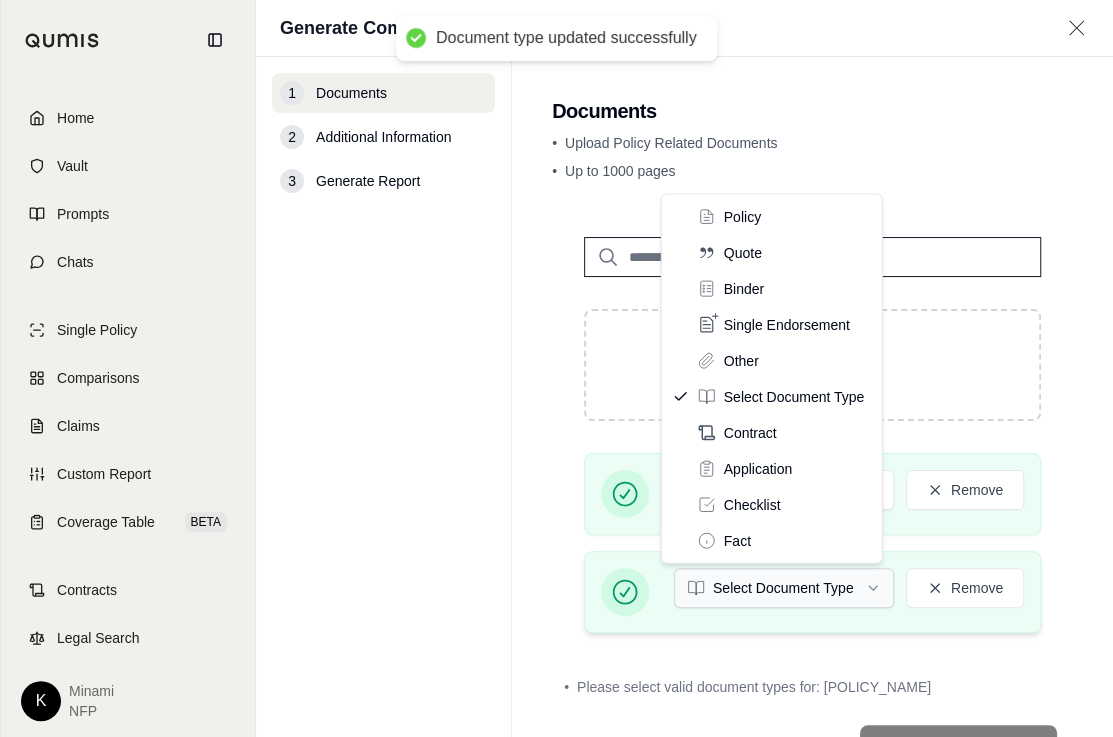 click on "Document type updated successfully Home Vault Prompts Chats Single Policy Comparisons Claims Custom Report Coverage Table BETA Contracts Legal Search K Minami NFP Generate Comparison 1 Documents 2 Additional Information 3 Generate Report Documents • Upload Policy Related Documents • Up to 1000 pages Drop files here PDF format only Argo Renewal AP, AA1 2022.pdf Policy Remove Argo Renewal AP1.pdf Select Document Type Remove • Please select valid document types for: Argo Renewal AP1.pdf Additional Information →
Policy Quote Binder Single Endorsement Other Select Document Type Contract Application Checklist Fact" at bounding box center (556, 368) 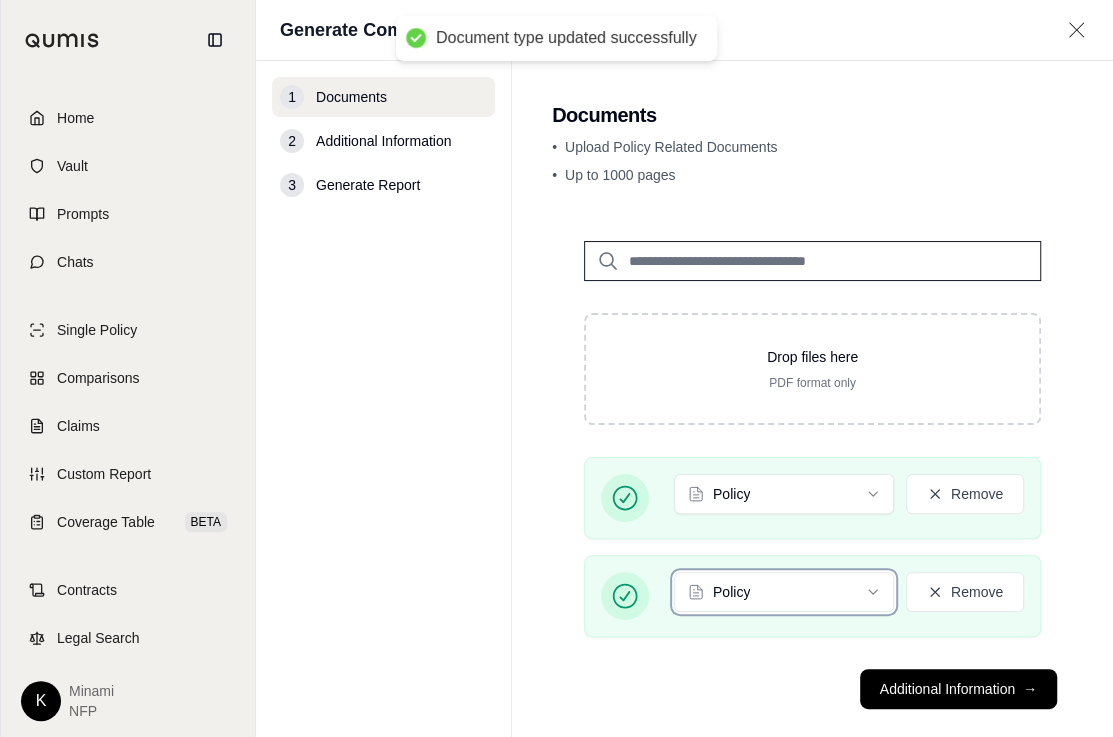 scroll, scrollTop: 26, scrollLeft: 0, axis: vertical 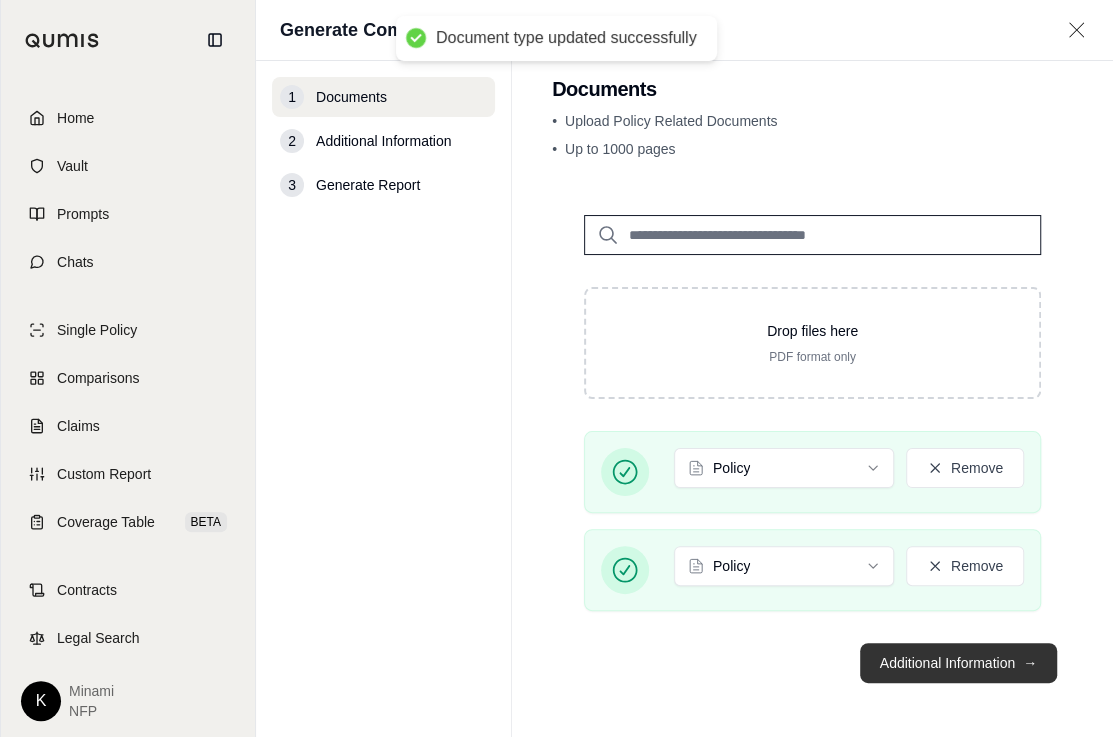 click on "Additional Information →" at bounding box center (958, 663) 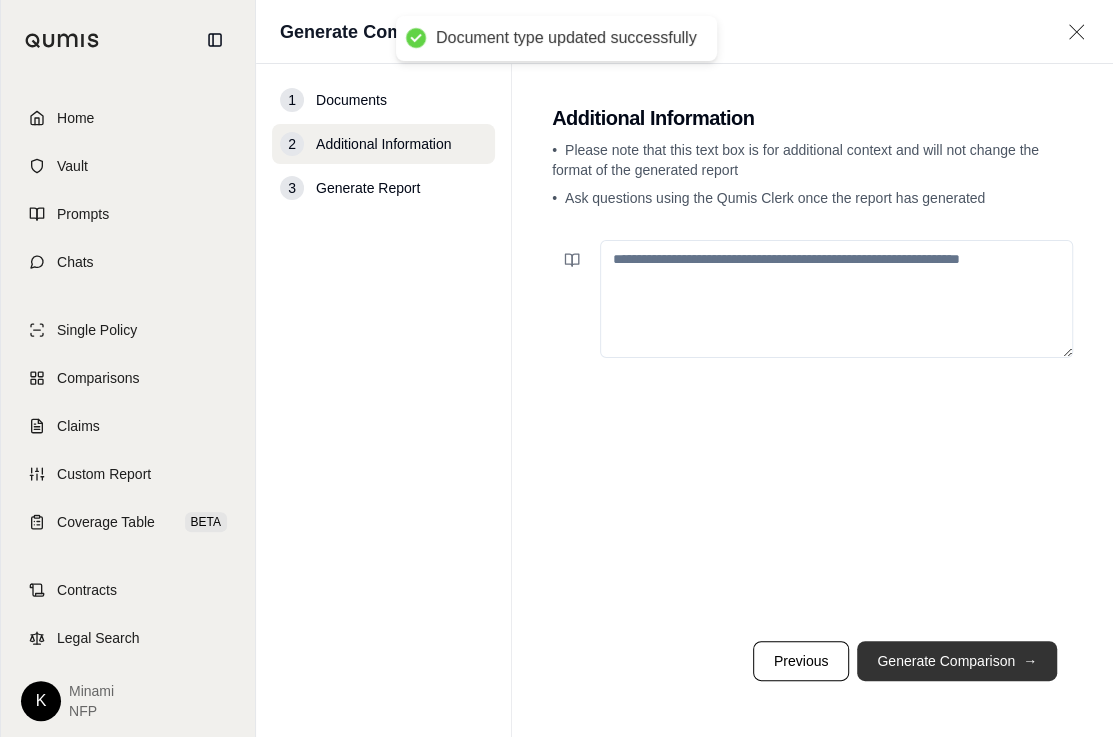 scroll, scrollTop: 0, scrollLeft: 0, axis: both 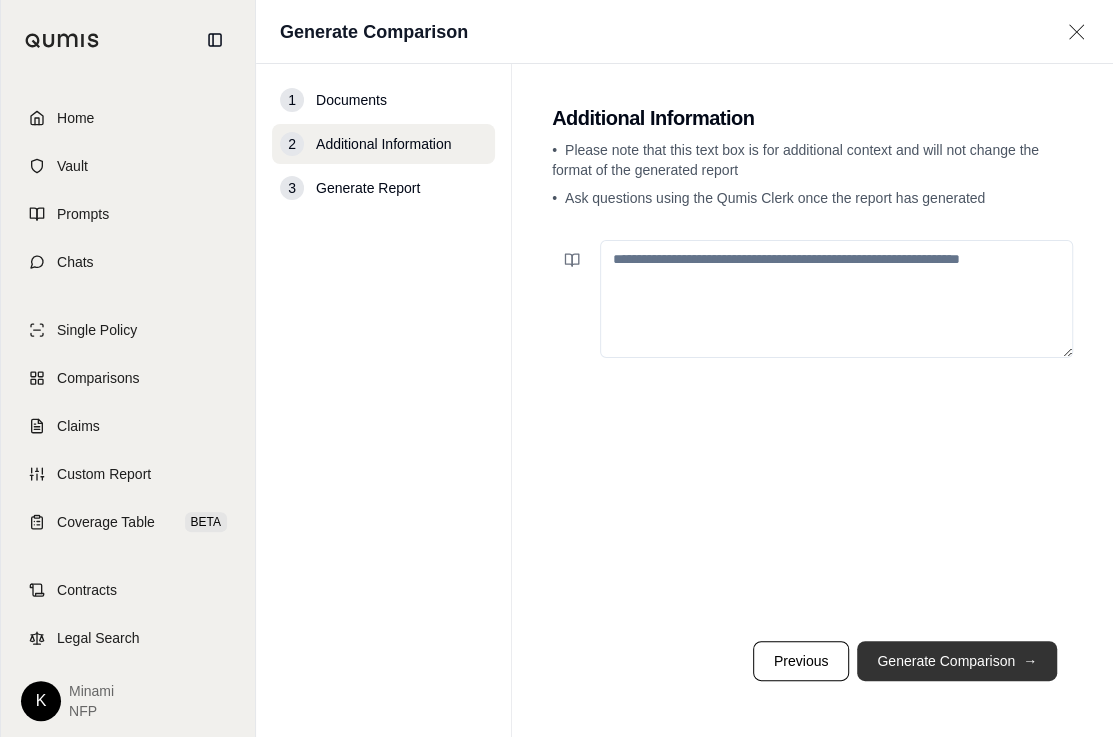 click on "Generate Comparison →" at bounding box center [957, 661] 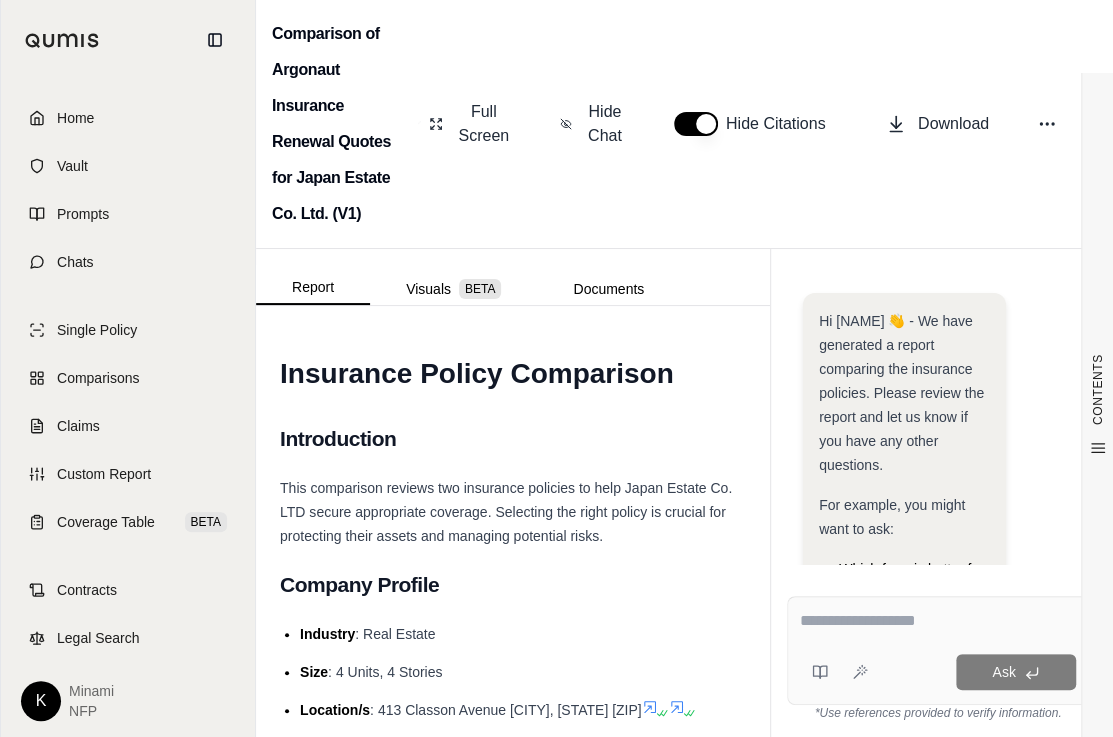 scroll, scrollTop: 0, scrollLeft: 0, axis: both 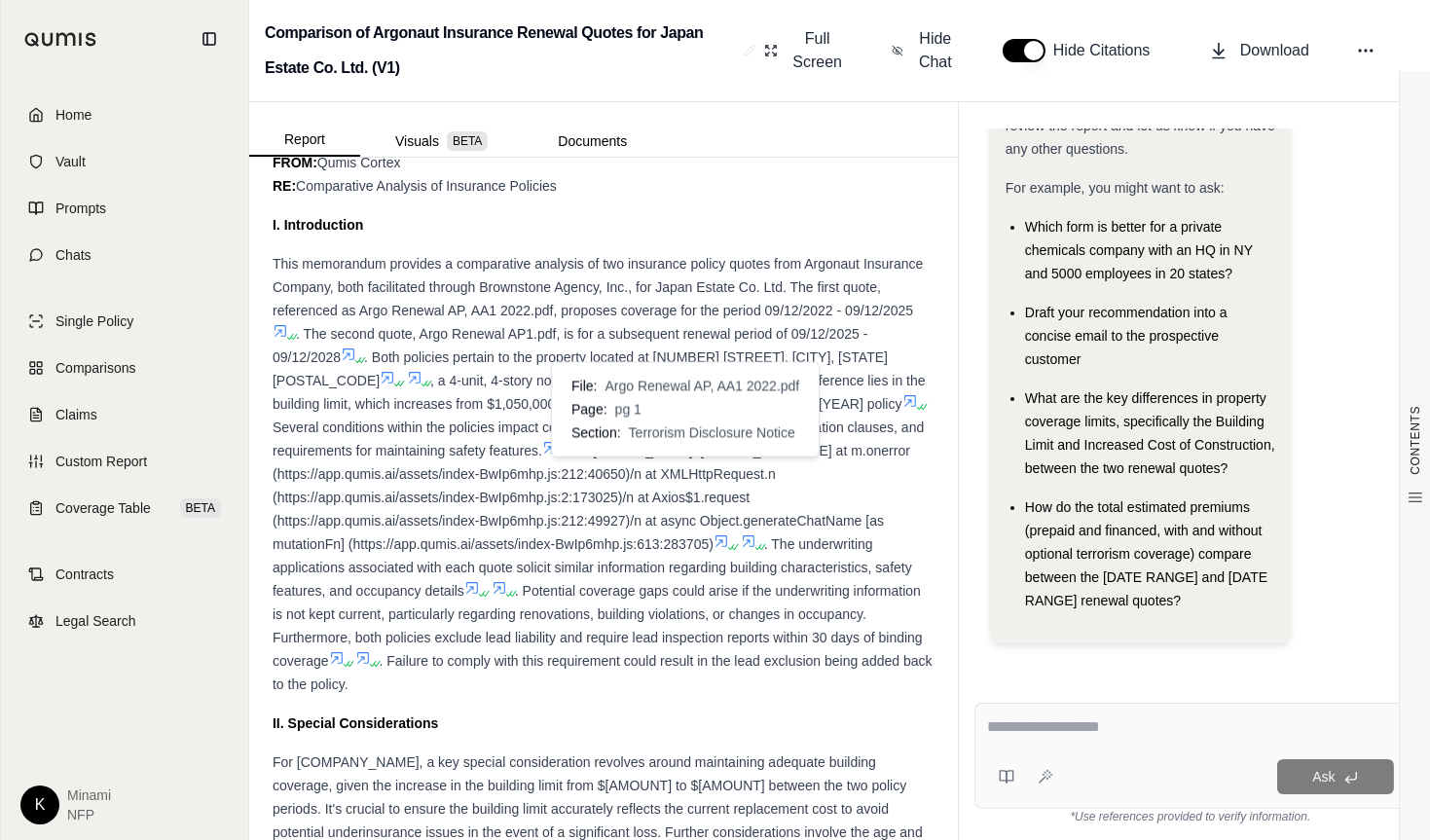 click 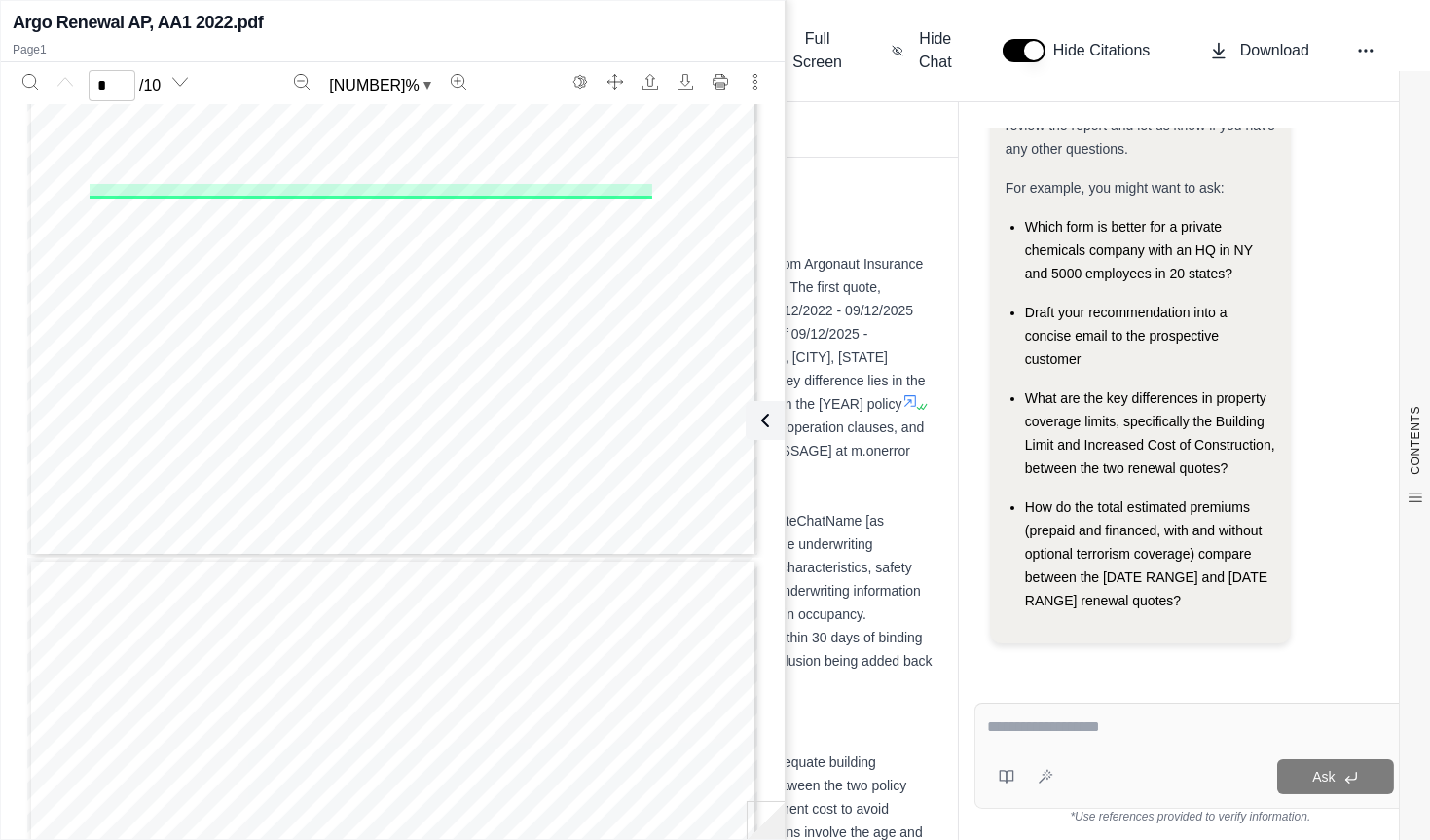 scroll, scrollTop: 495, scrollLeft: 0, axis: vertical 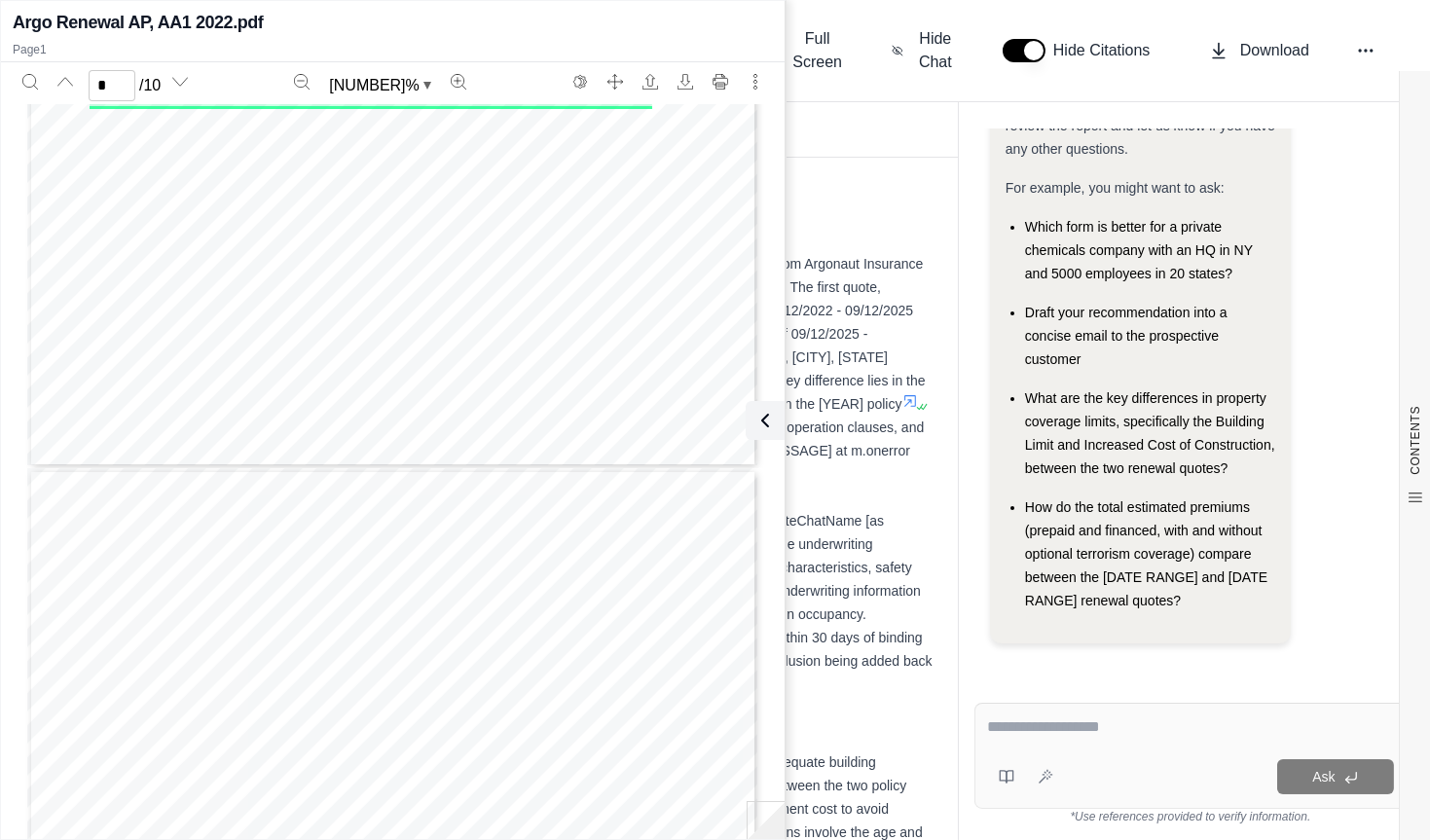type on "*" 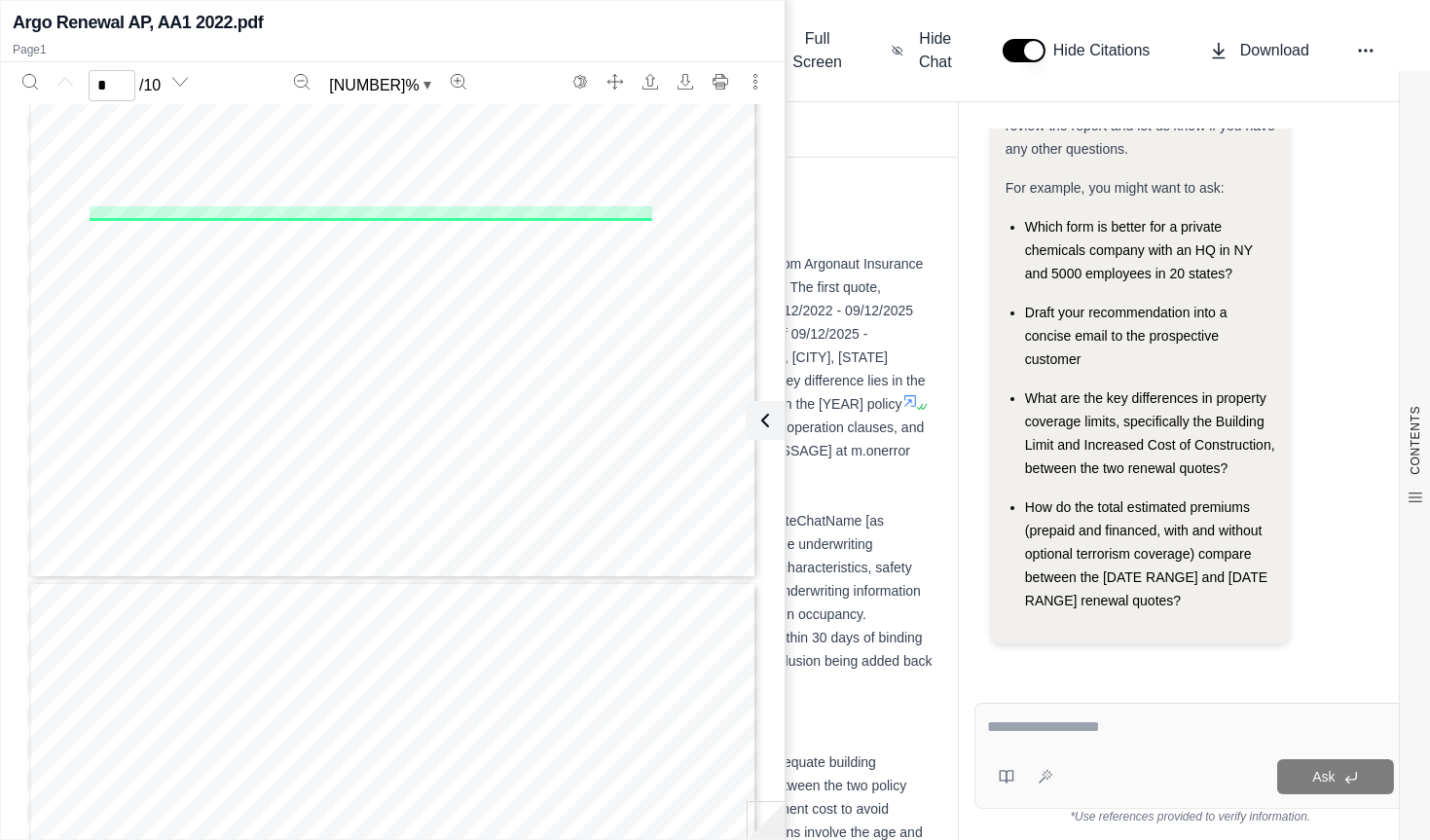 scroll, scrollTop: 468, scrollLeft: 0, axis: vertical 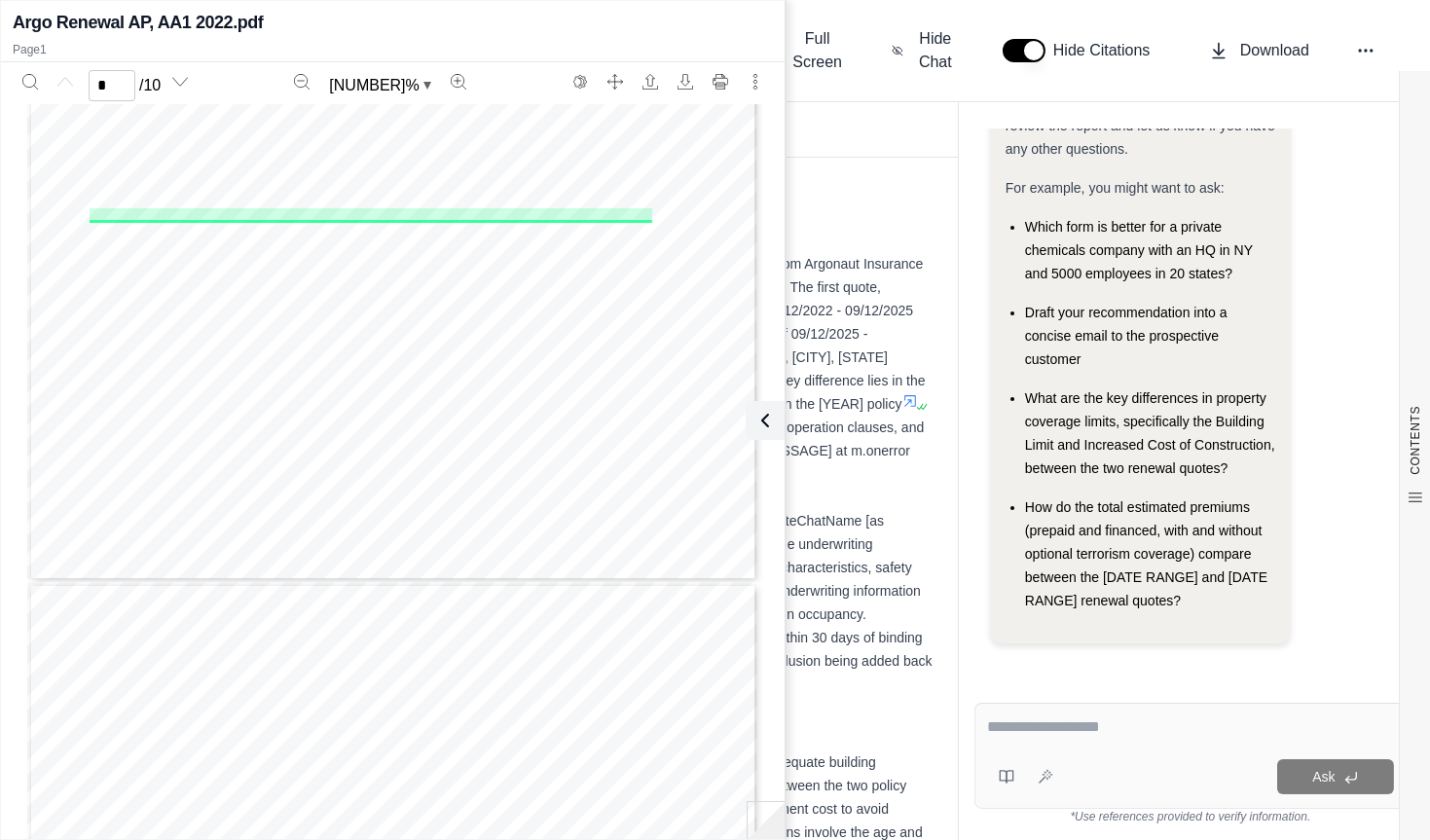 click on "Insurance Policy Comparison
Introduction
This comparison reviews two insurance policies to help Japan Estate Co. LTD secure appropriate coverage. Selecting the right policy is crucial for protecting their assets and managing potential risks.
Company Profile
Industry : Real Estate
Size : 4 Units, 4 Stories
Location/s : 413 Classon Avenue Brooklyn, NY 11238
Key Risks : Property damage, liability claims, and potential terrorism-related losses.
Policies Overview
This comparison includes two renewal quotes from Argonaut Insurance Company, facilitated by Brownstone Agency, Inc.
Policy 1: Argo Renewal (2022)
Provider : Argonaut Insurance Company
Policy Type : Commercial Package Policy
Coverage Summary : This policy provides property and commercial general liability coverage for the period 09/12/2022 - 09/12/2025    . The building limit is $[MONEY]  , and CGL limits are $[MONEY] per occurrence / $[MONEY] aggregate  .
Policy 2: Argo Renewal (2025)
Provider
." at bounding box center [604, 1465] 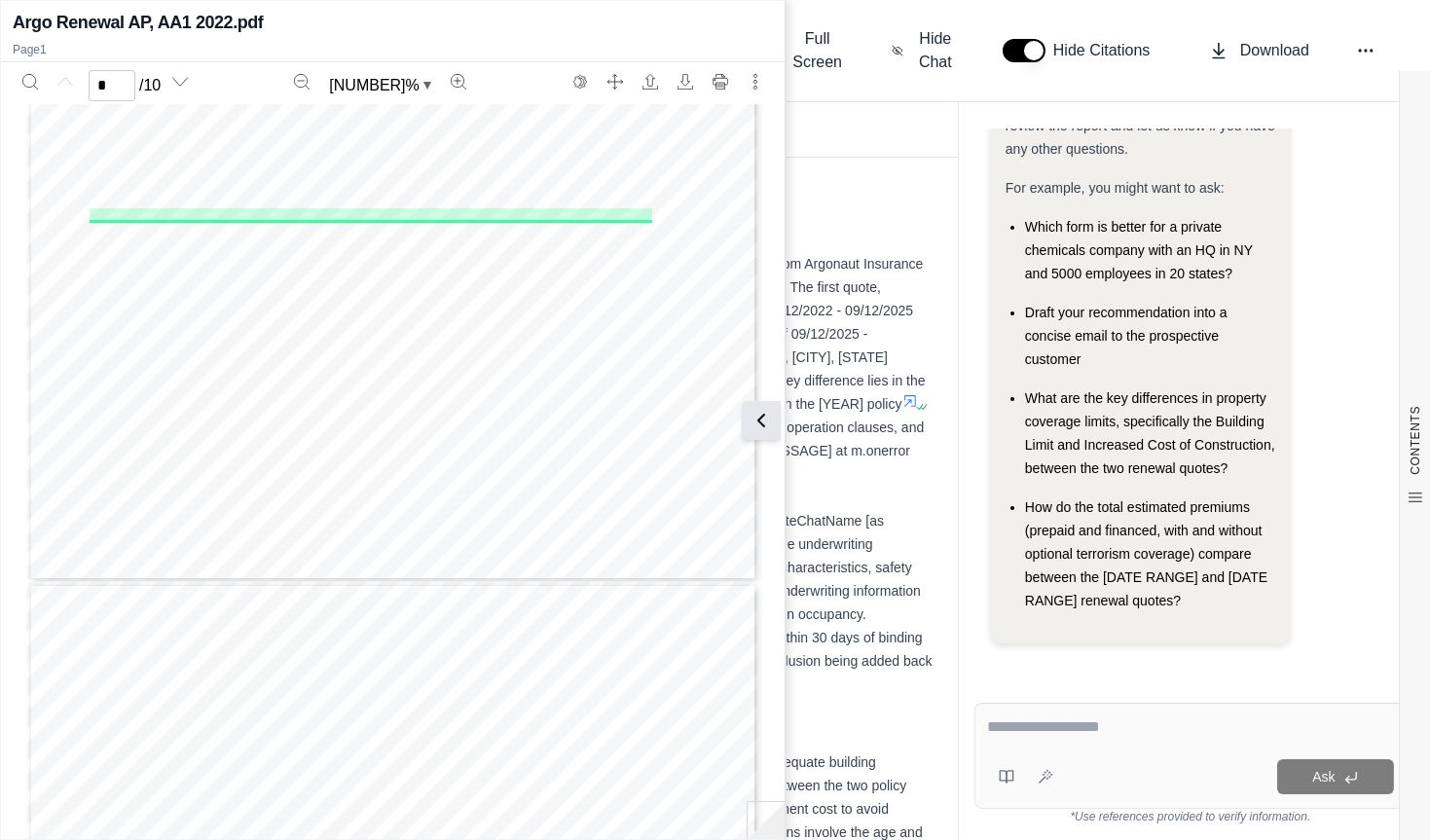 click 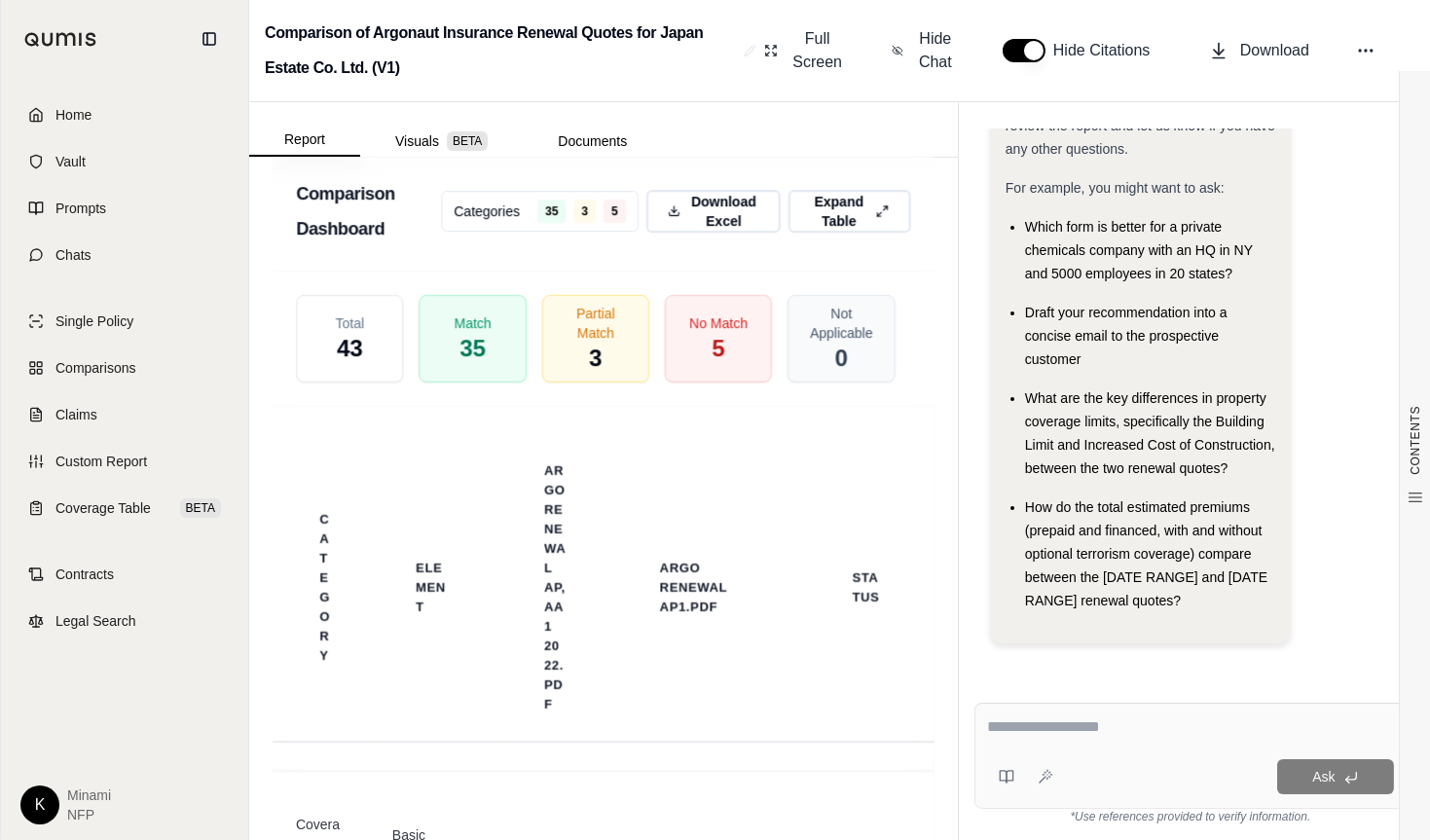 scroll, scrollTop: 3925, scrollLeft: 0, axis: vertical 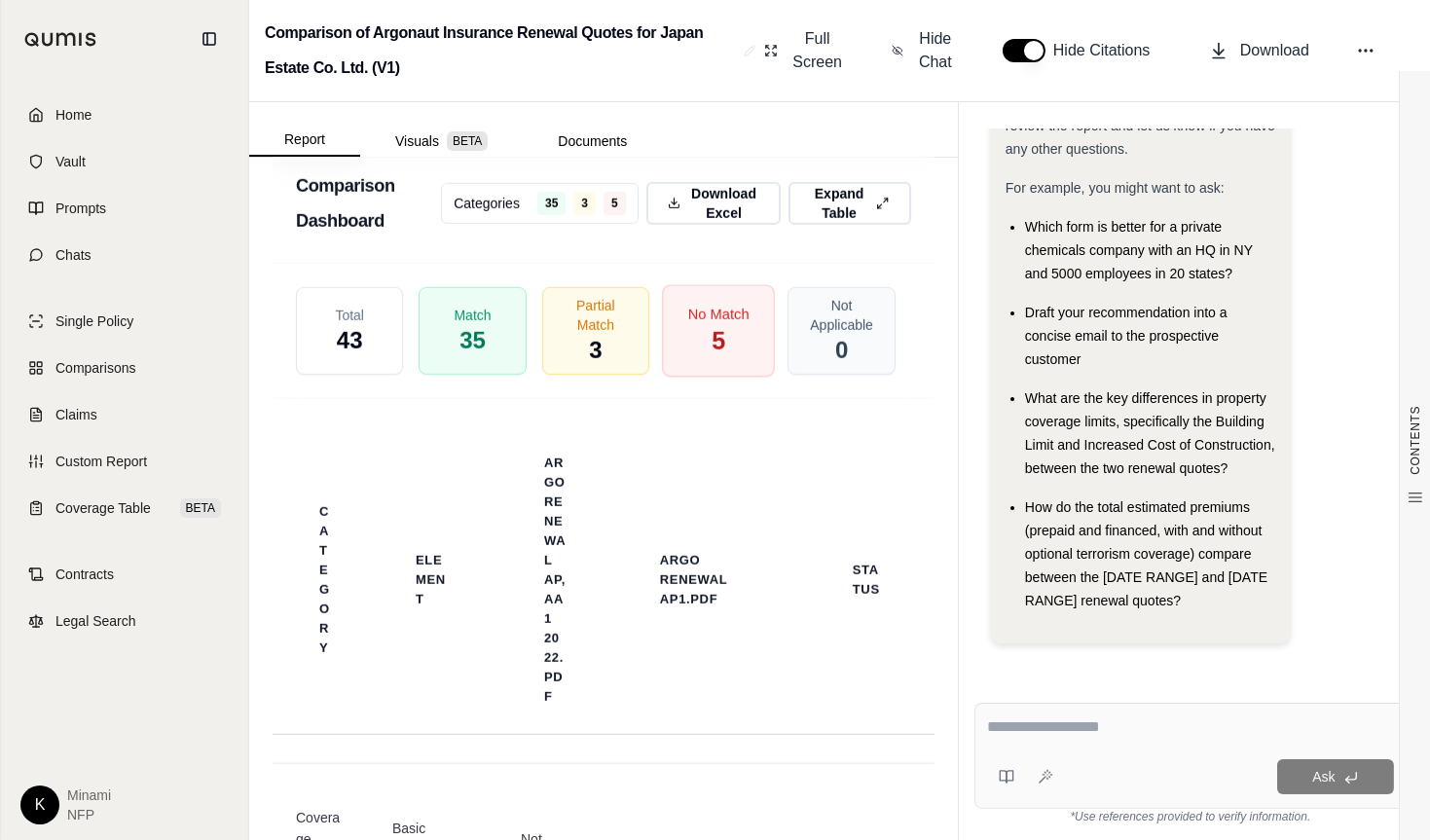 click on "No Match 5" at bounding box center (718, 330) 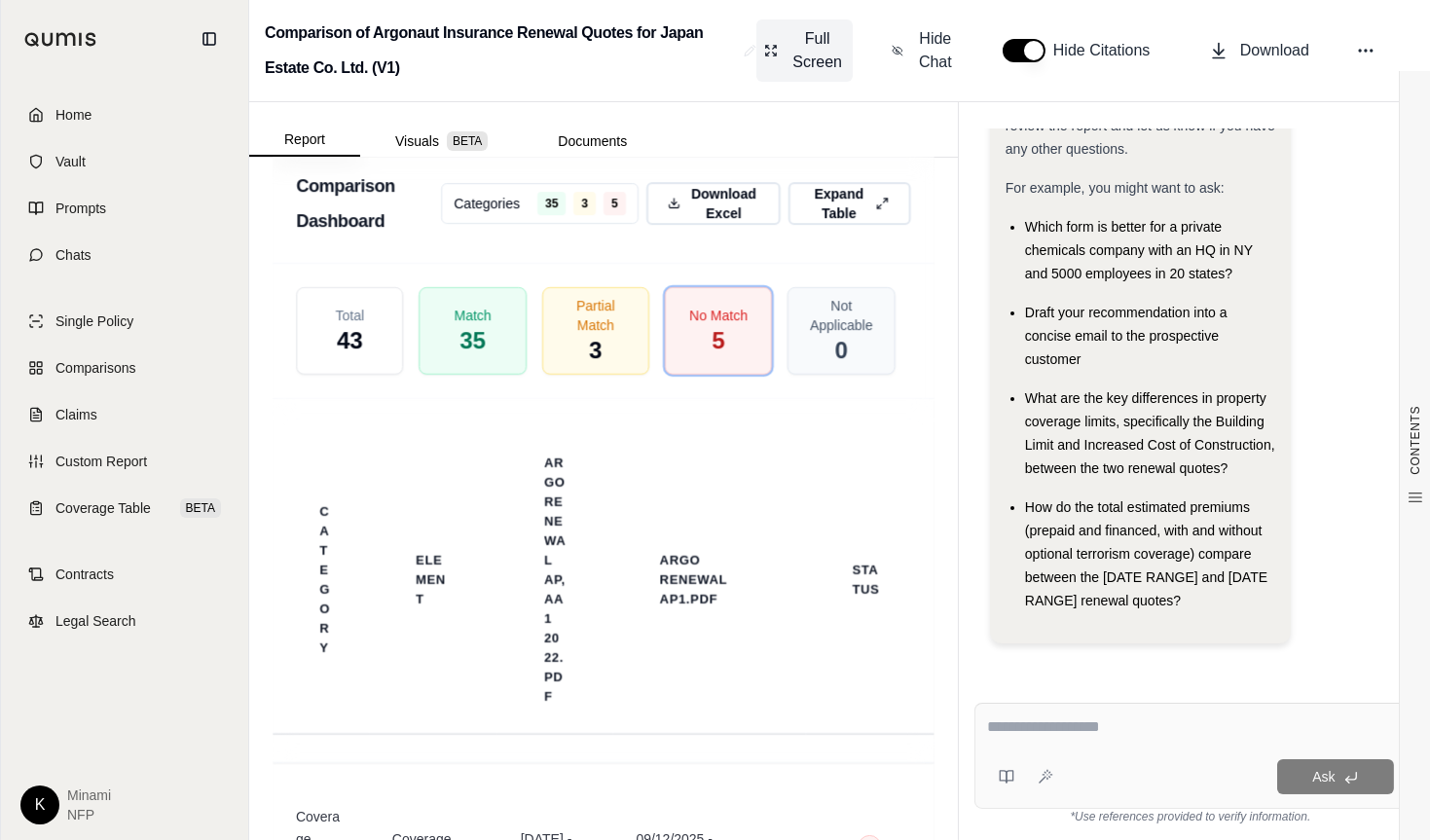 click on "Full Screen" at bounding box center [817, 51] 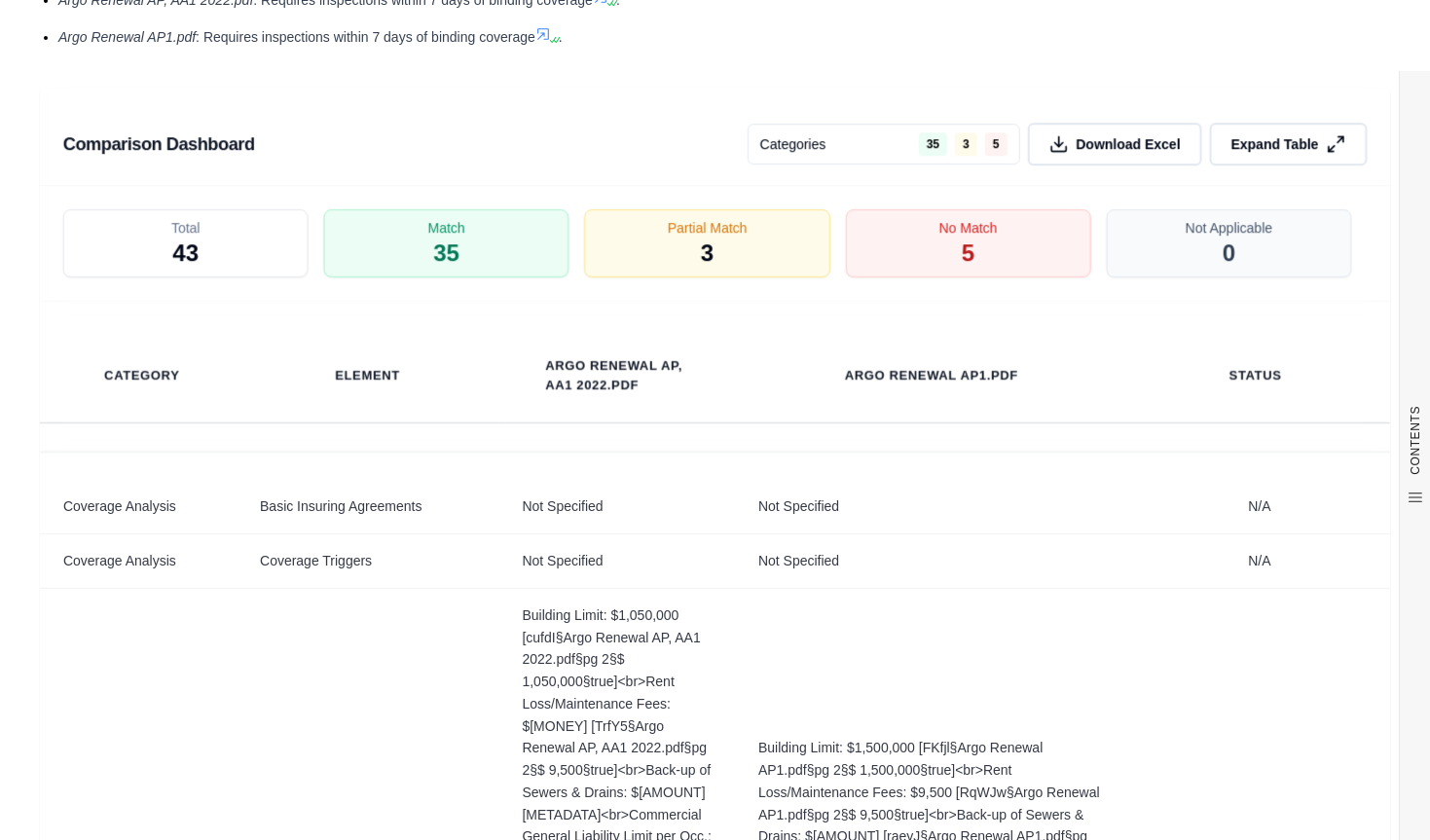 scroll, scrollTop: 2983, scrollLeft: 0, axis: vertical 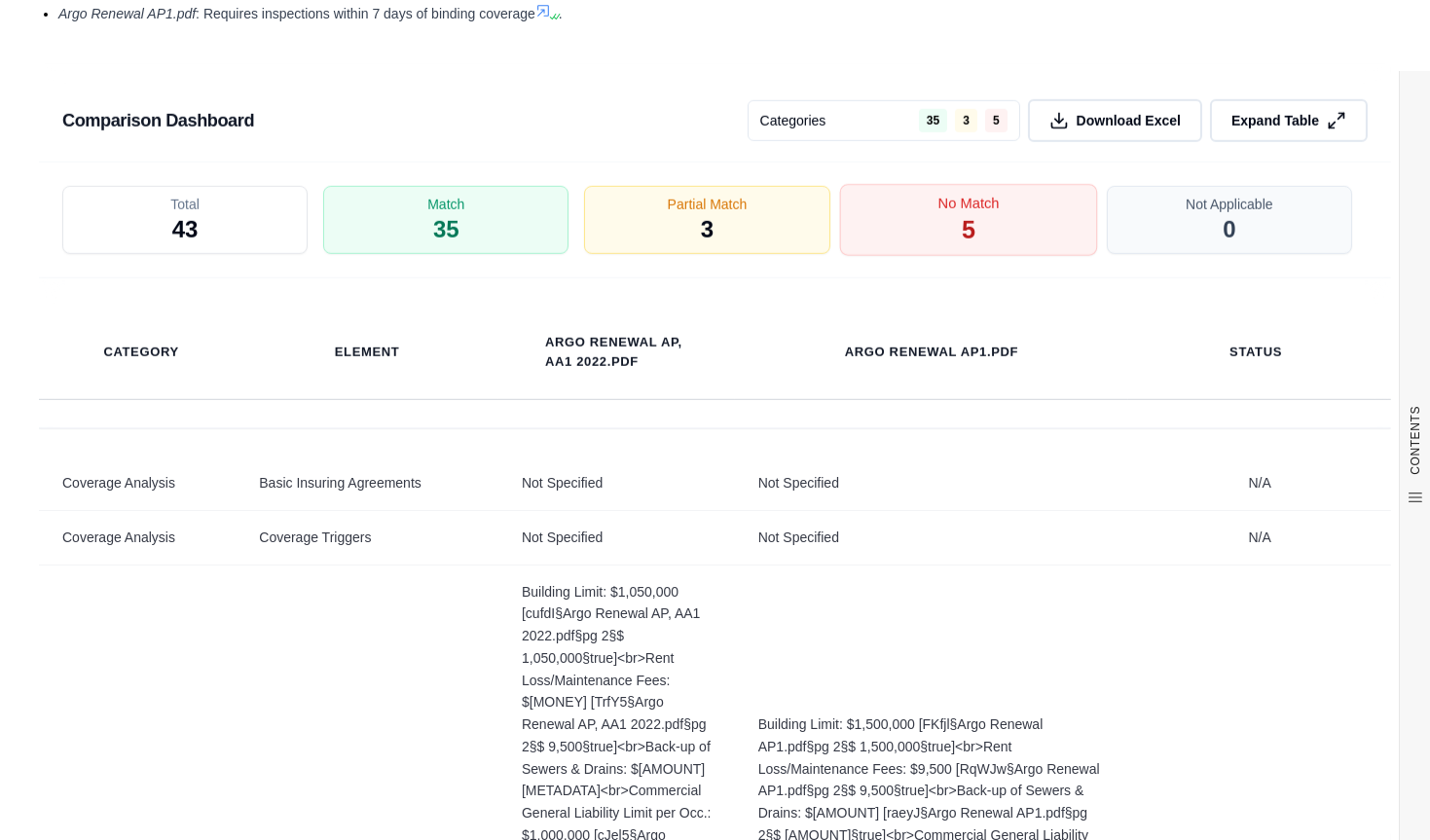 click on "No Match 5" at bounding box center [968, 220] 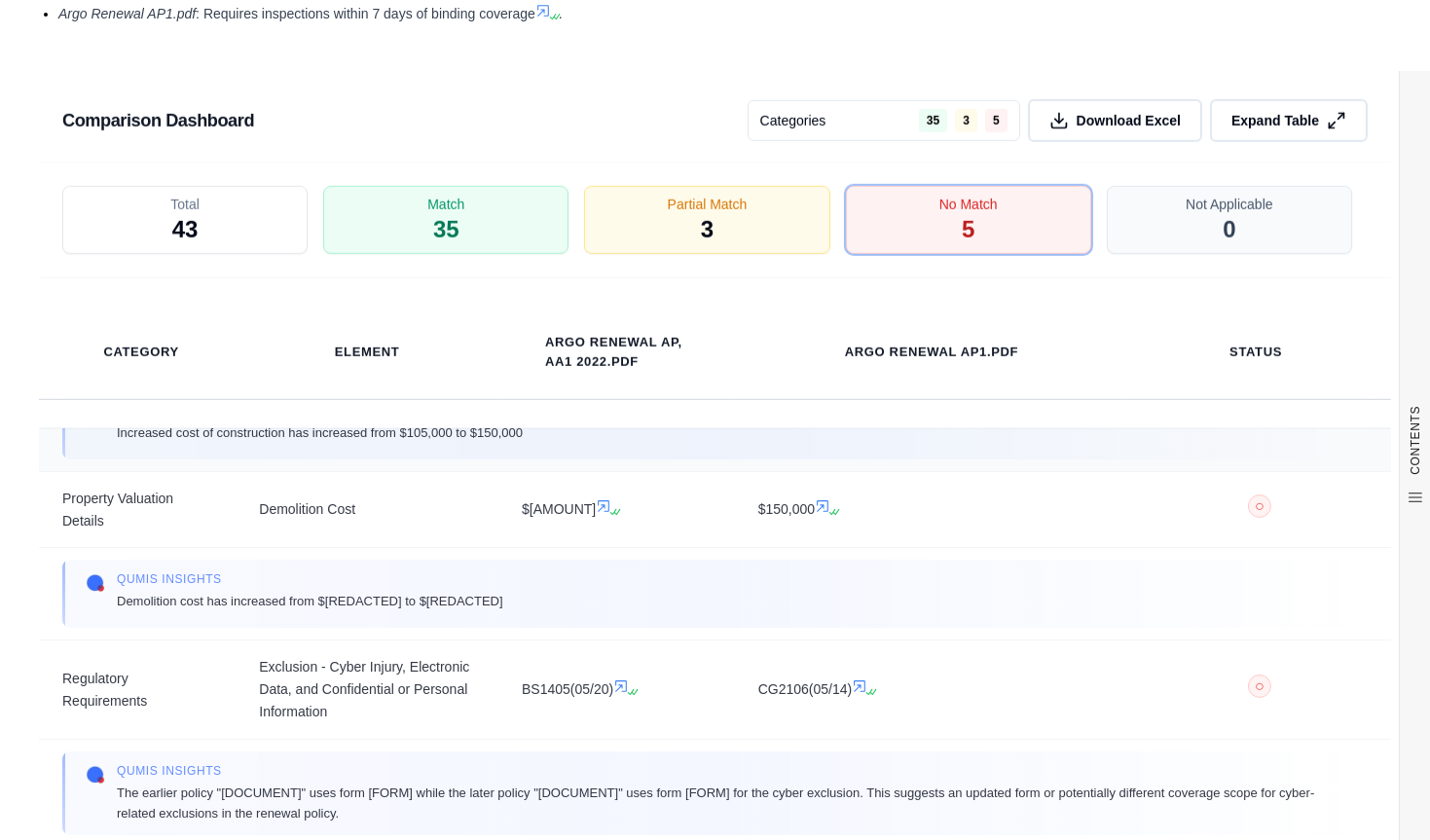 scroll, scrollTop: 501, scrollLeft: 0, axis: vertical 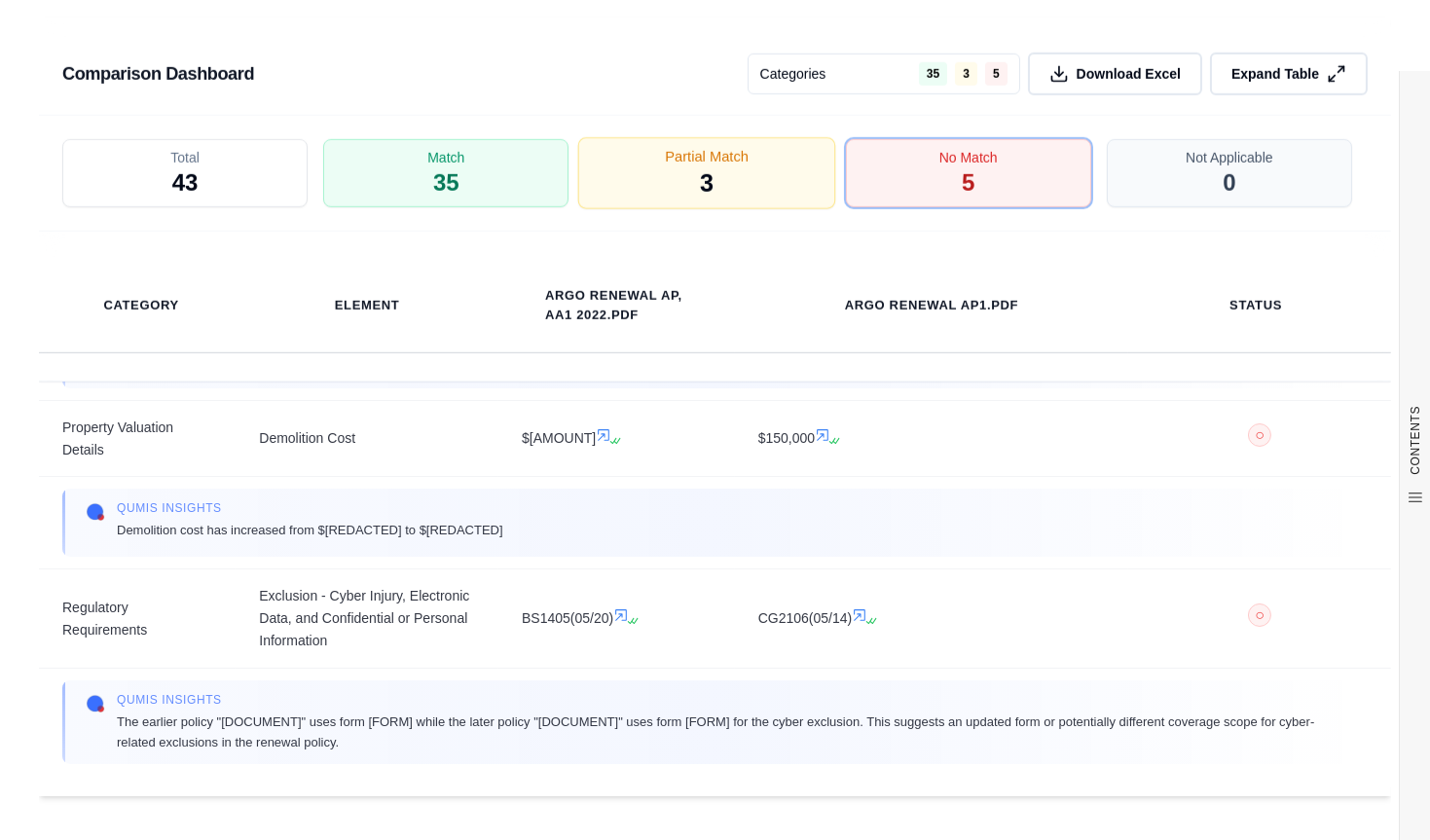 click on "Partial Match" at bounding box center [708, 157] 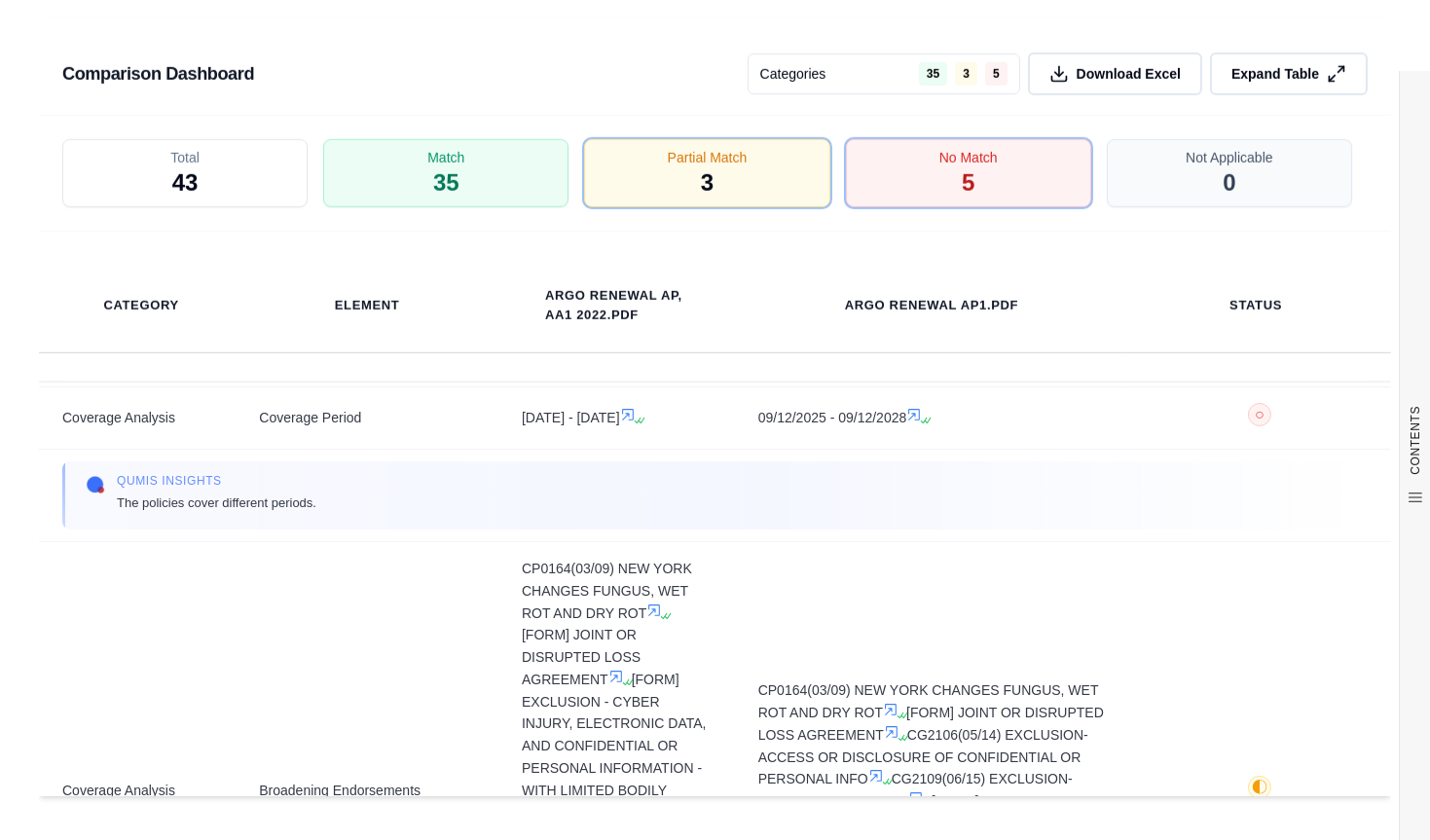 scroll, scrollTop: 766, scrollLeft: 0, axis: vertical 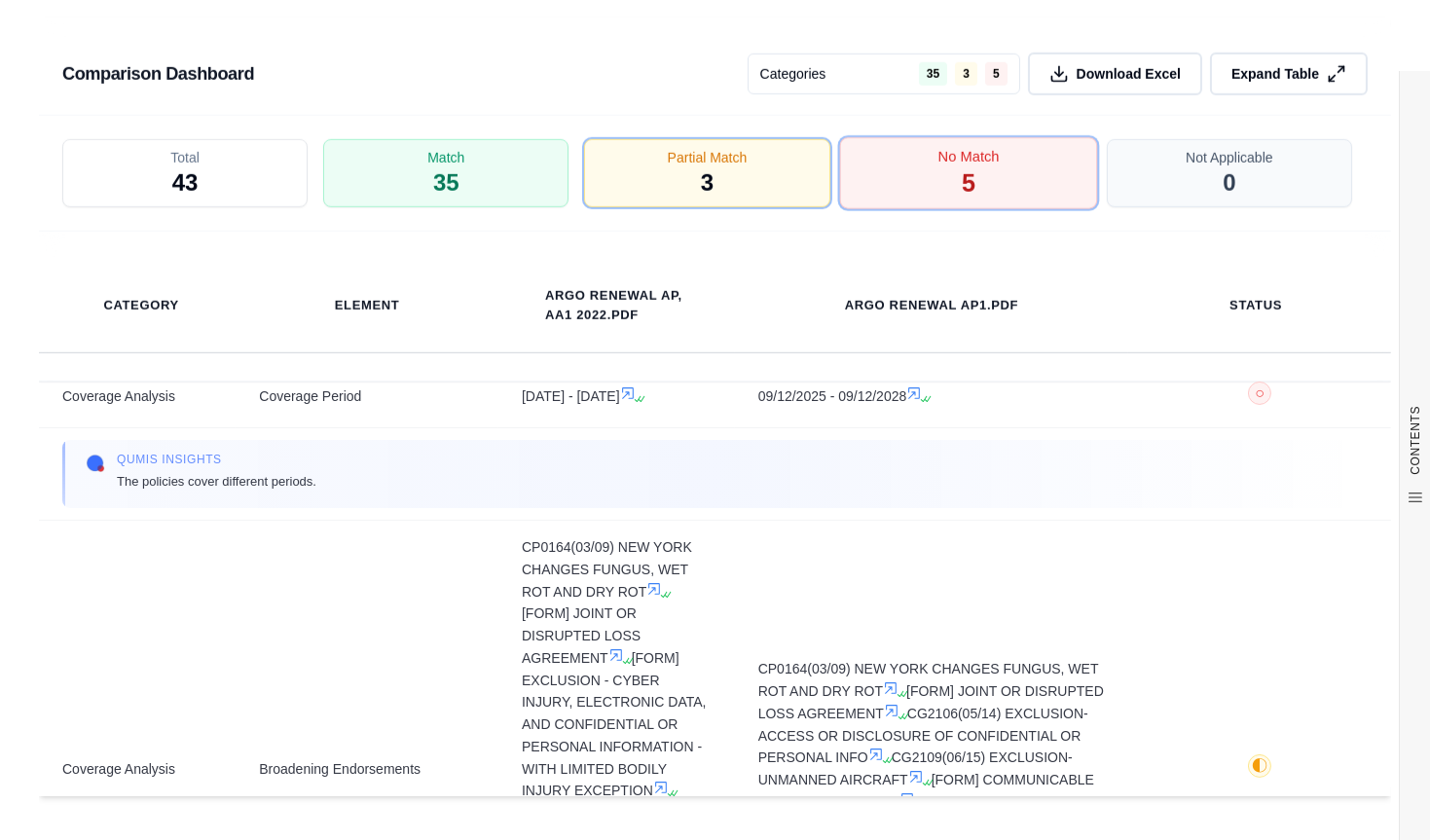 click on "No Match 5" at bounding box center (968, 173) 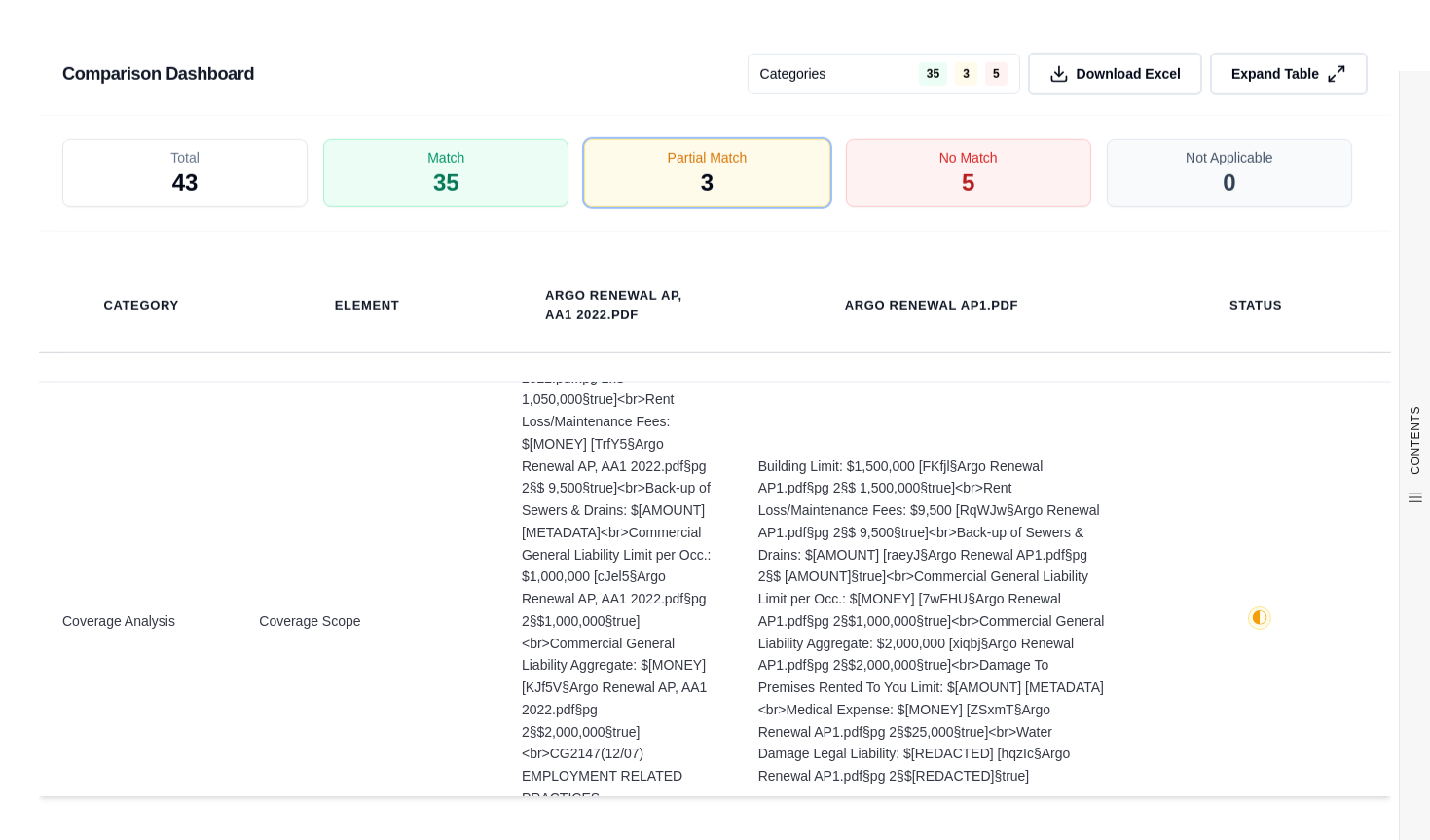 scroll, scrollTop: 0, scrollLeft: 0, axis: both 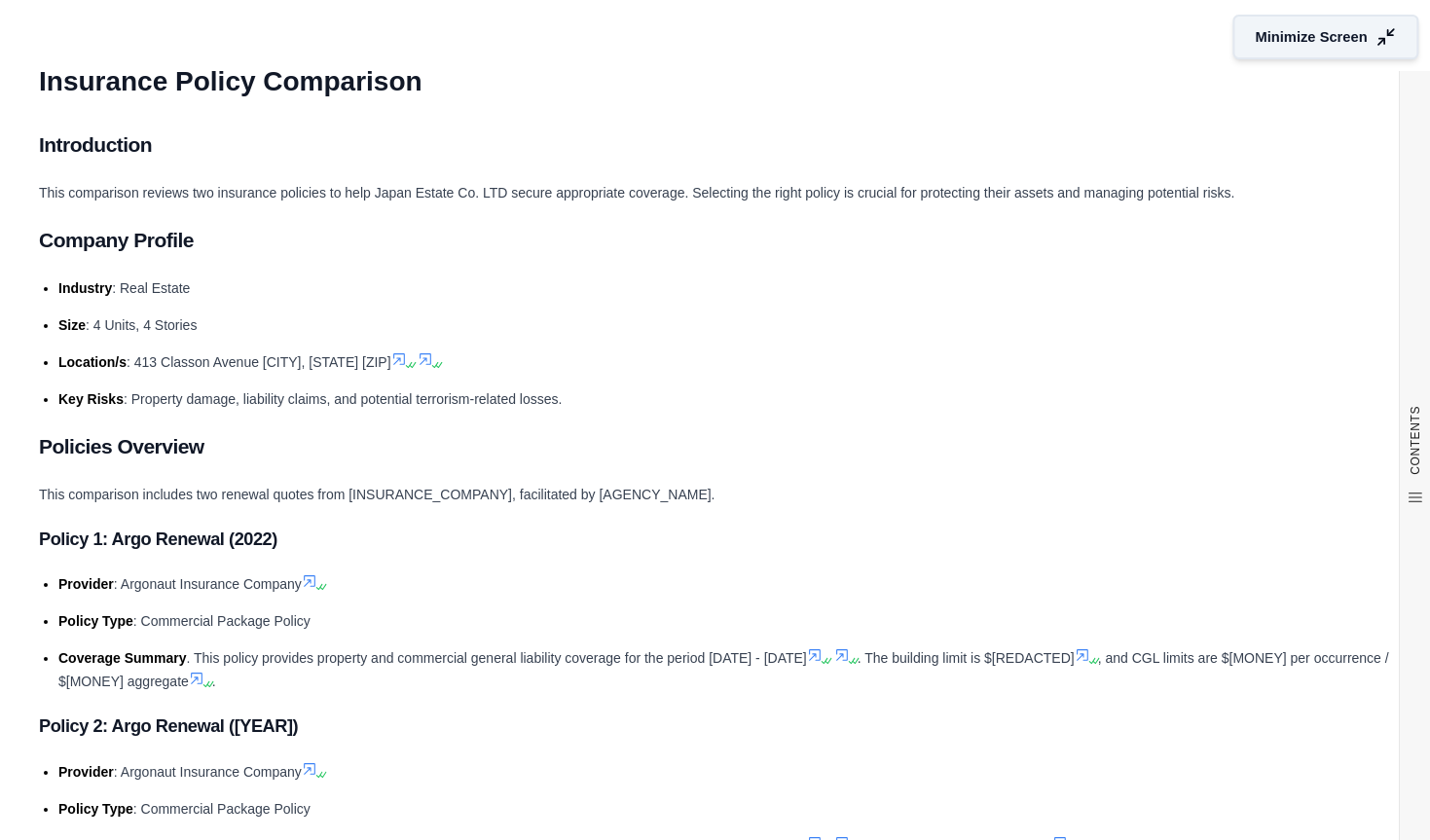 click on "Minimize Screen" at bounding box center [1311, 37] 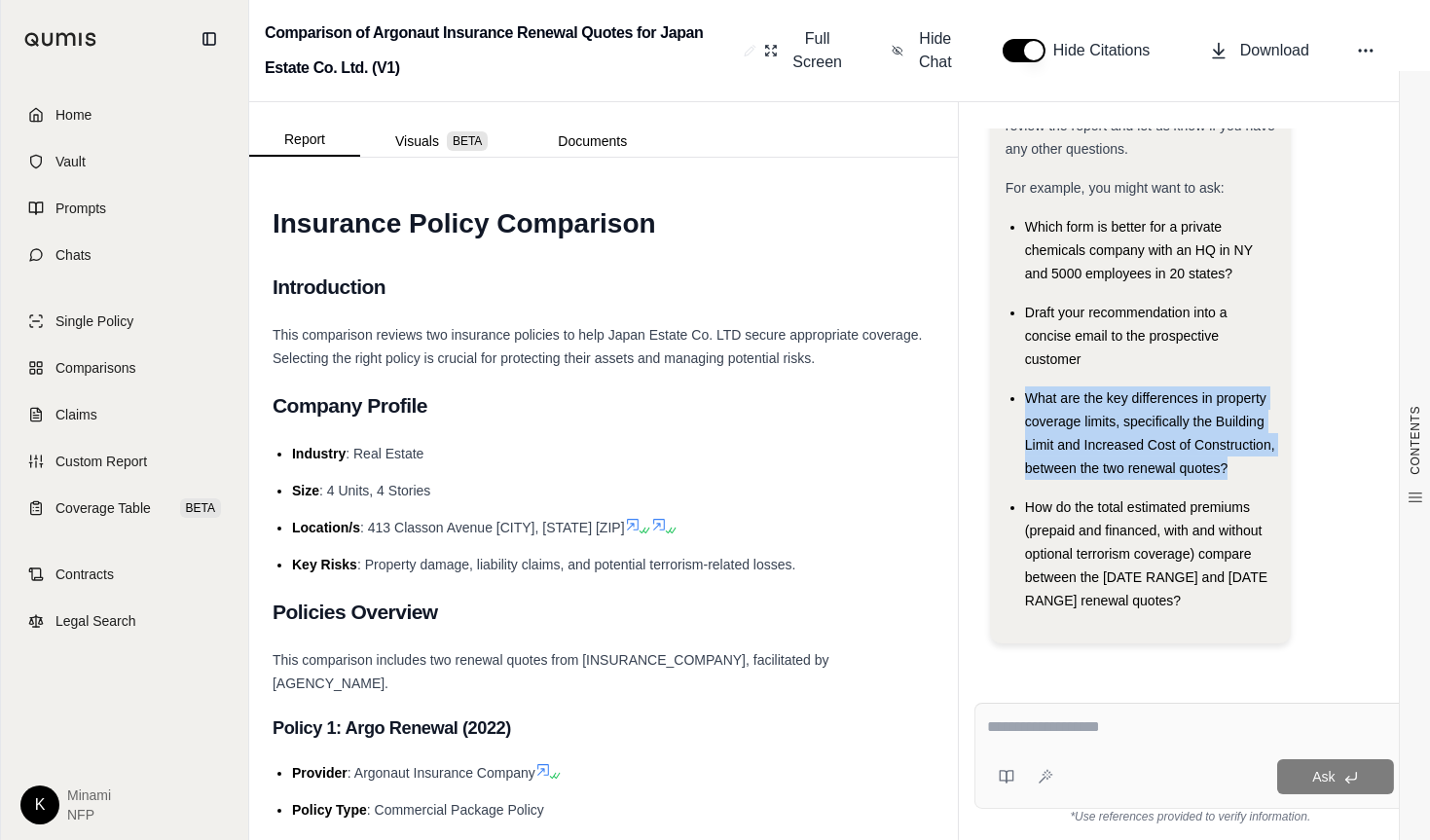 drag, startPoint x: 1233, startPoint y: 468, endPoint x: 1024, endPoint y: 396, distance: 221.05429 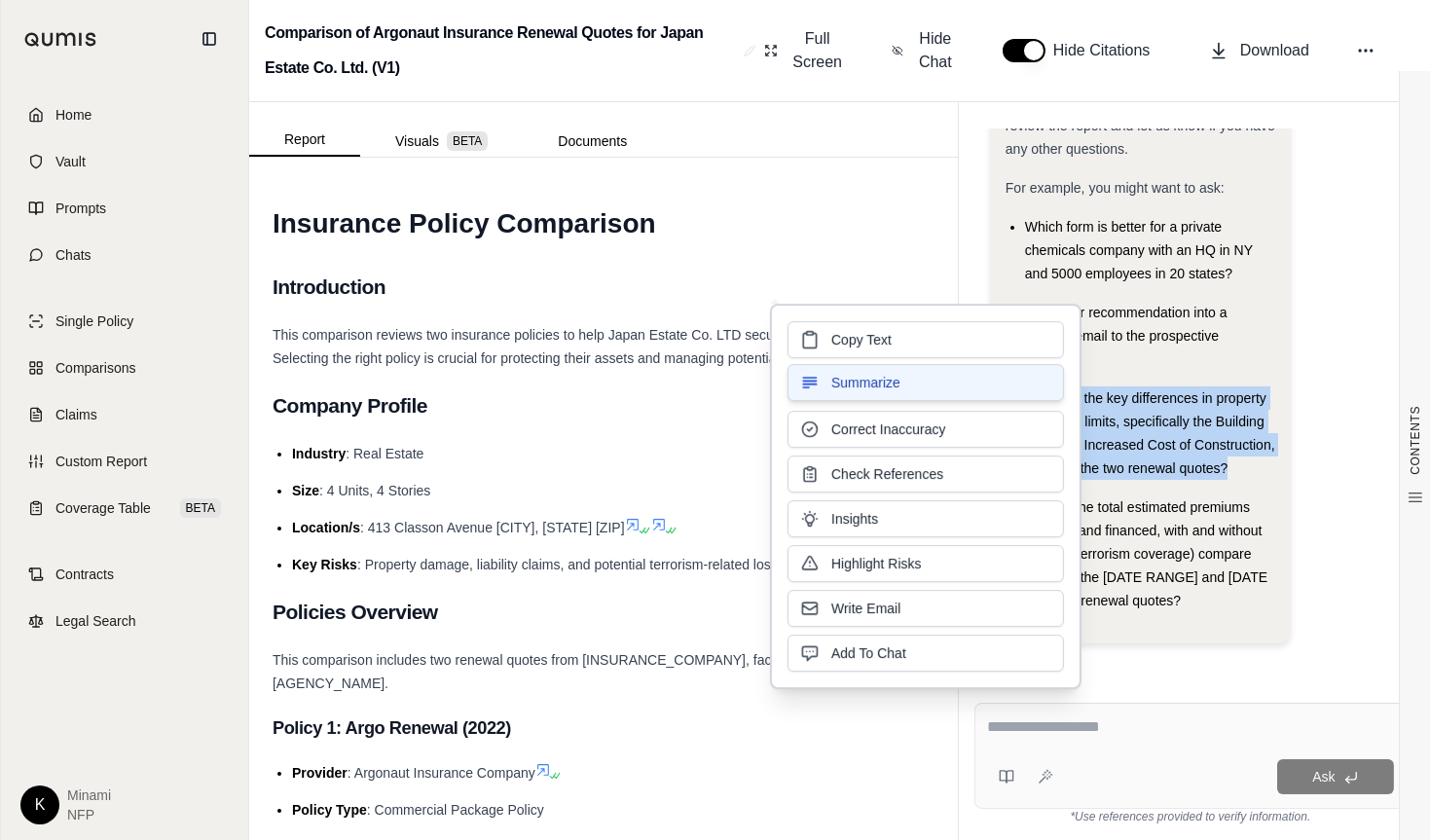 type 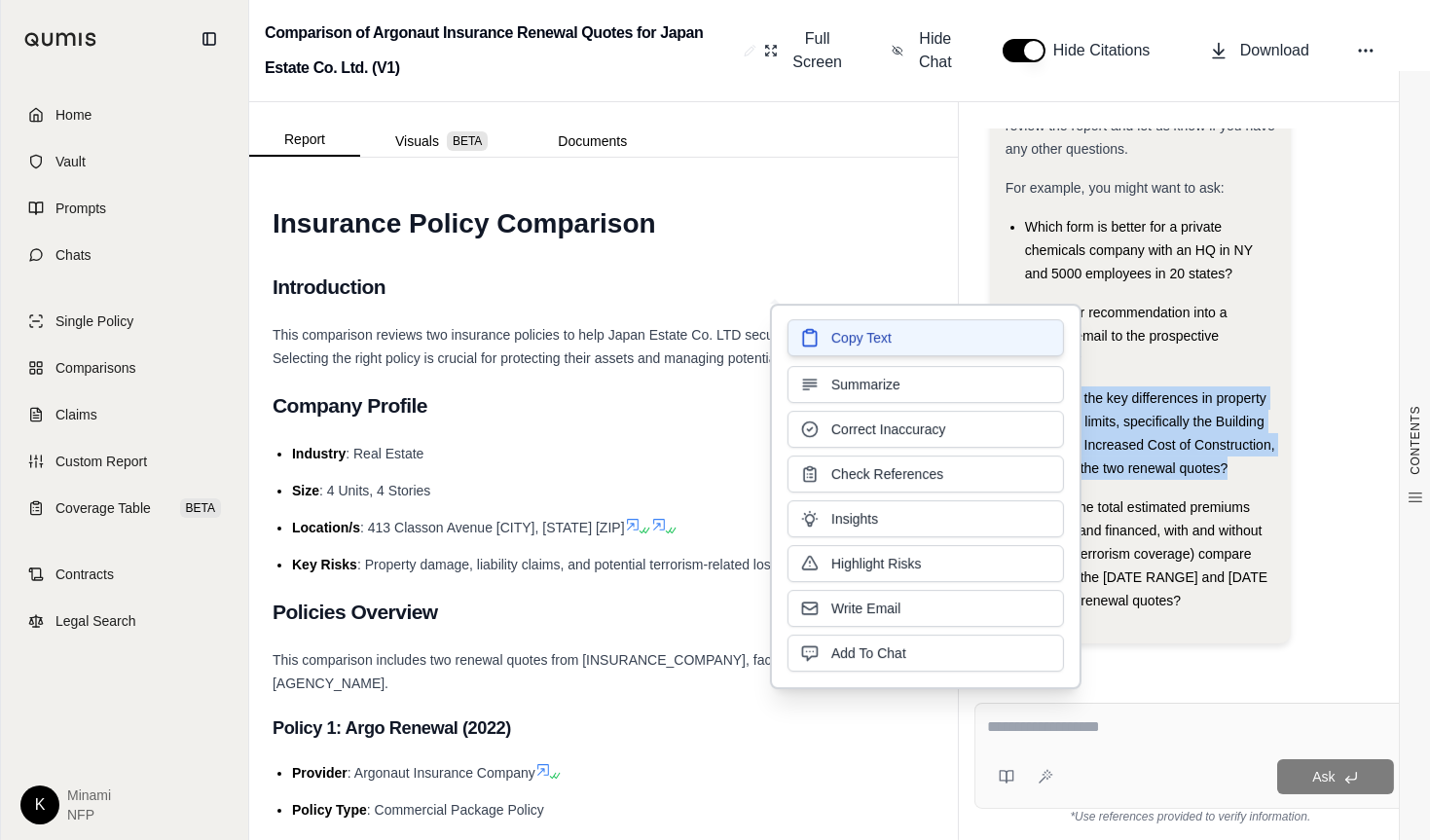 click on "Copy Text" at bounding box center (926, 338) 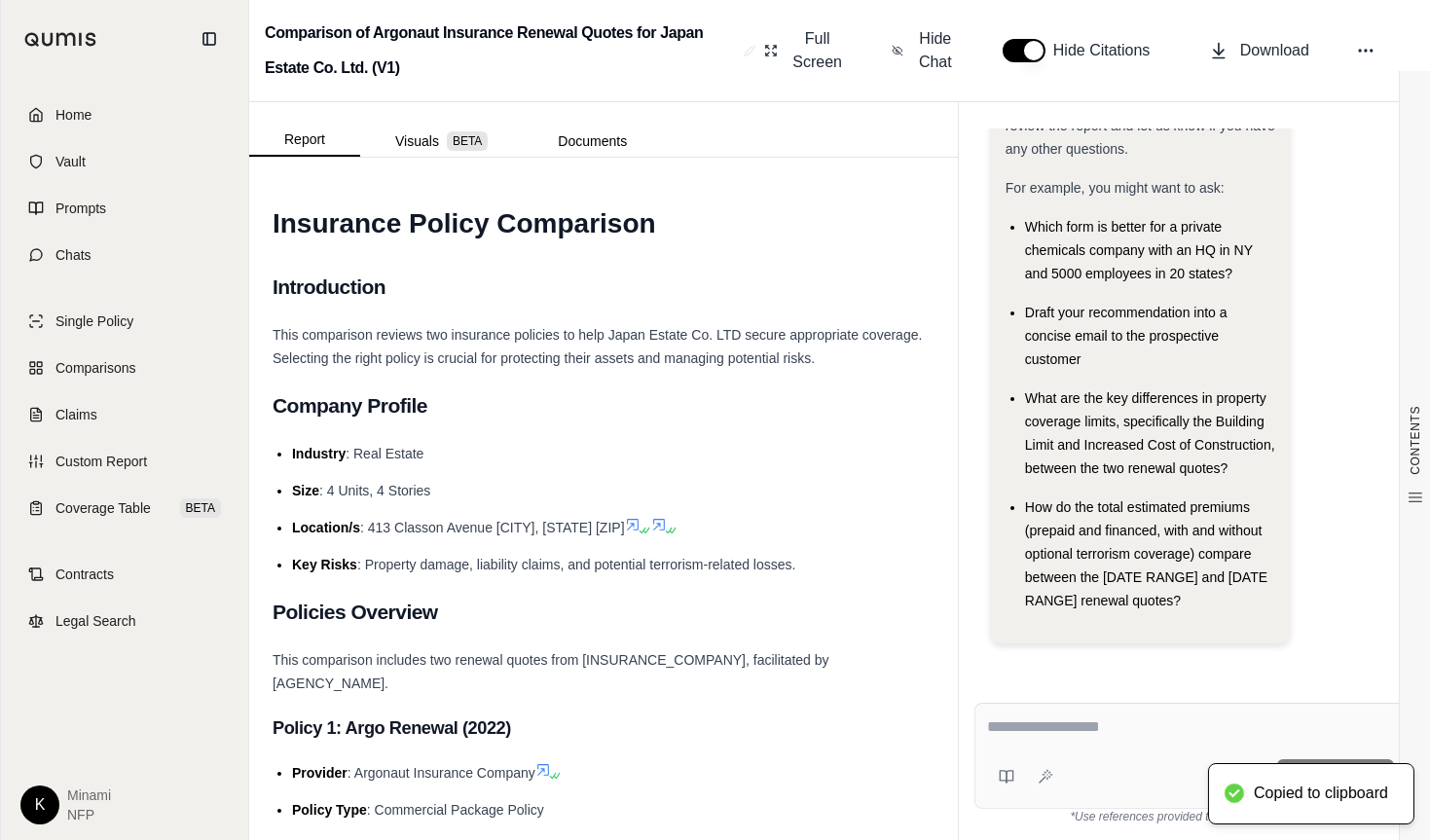 click at bounding box center [1191, 727] 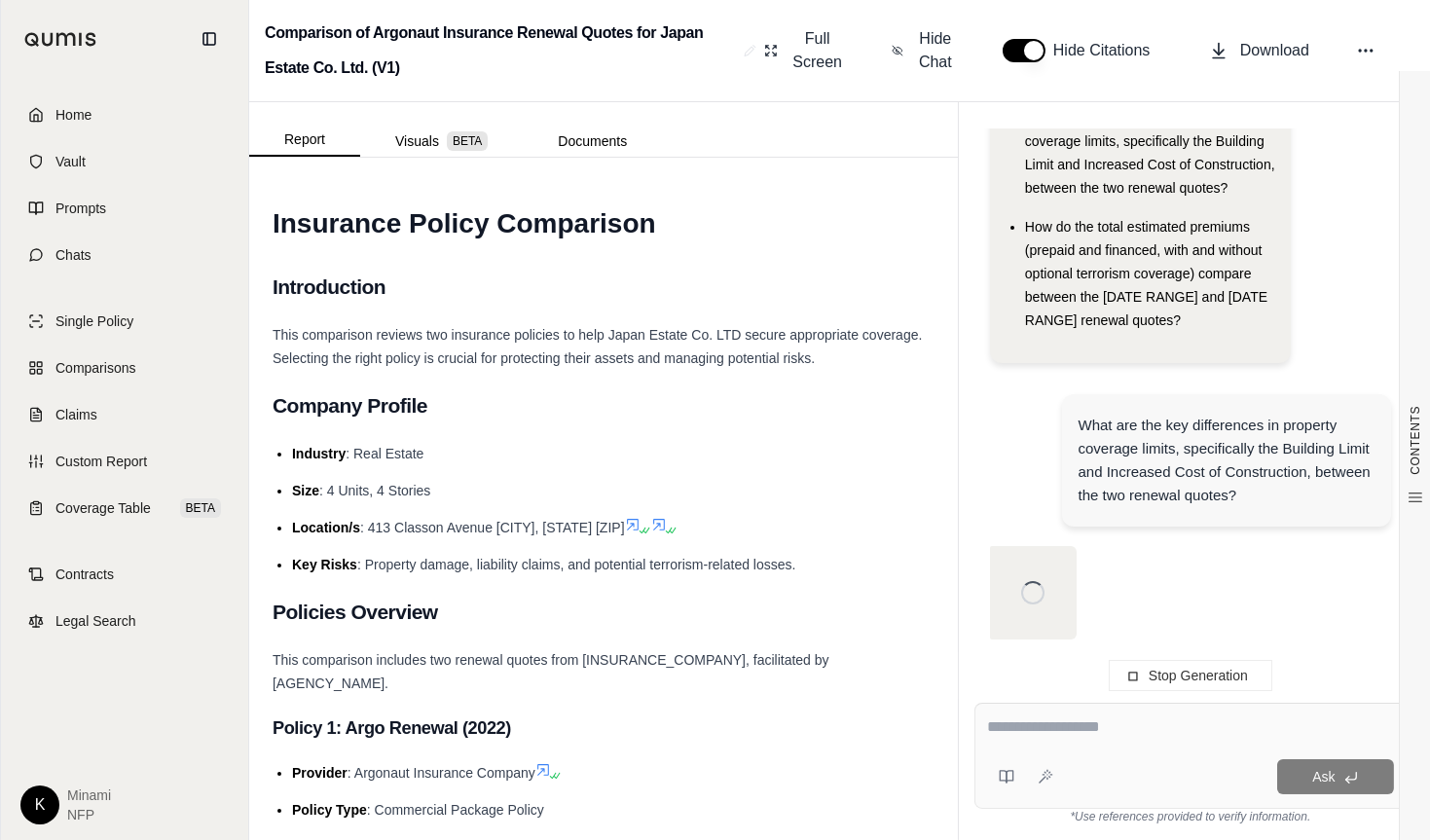 scroll, scrollTop: 374, scrollLeft: 0, axis: vertical 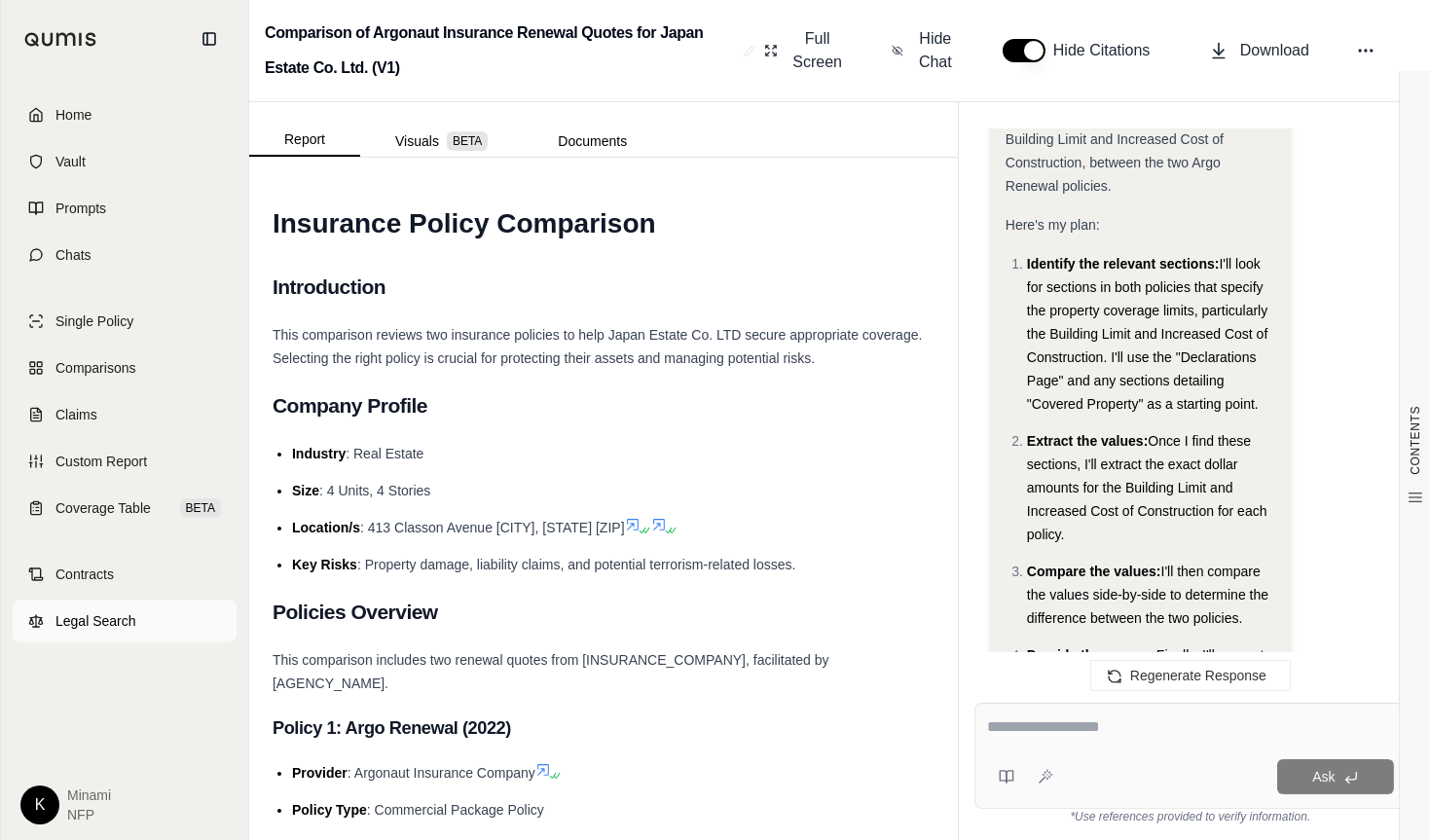 click on "Legal Search" at bounding box center [95, 621] 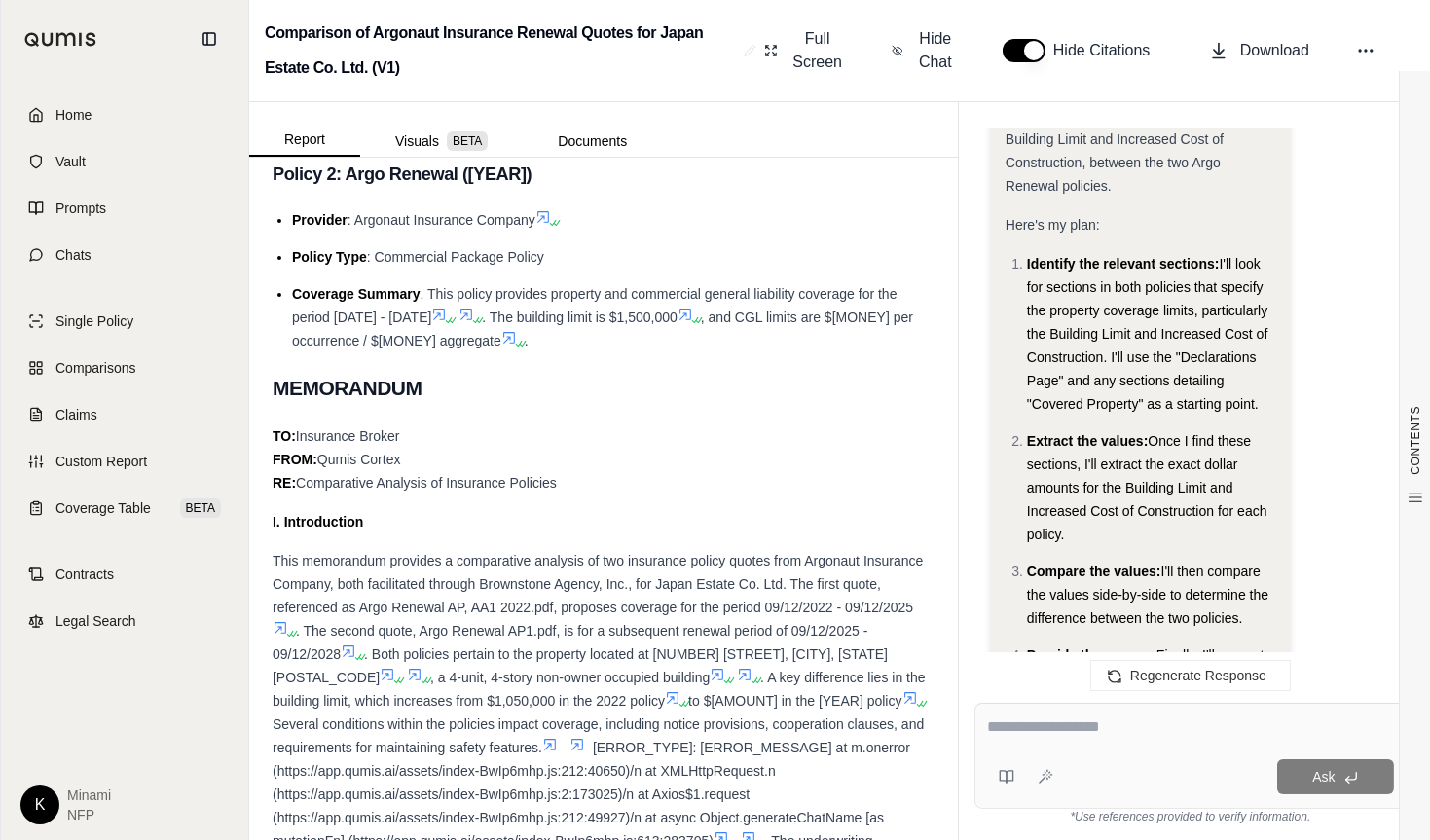 scroll, scrollTop: 765, scrollLeft: 0, axis: vertical 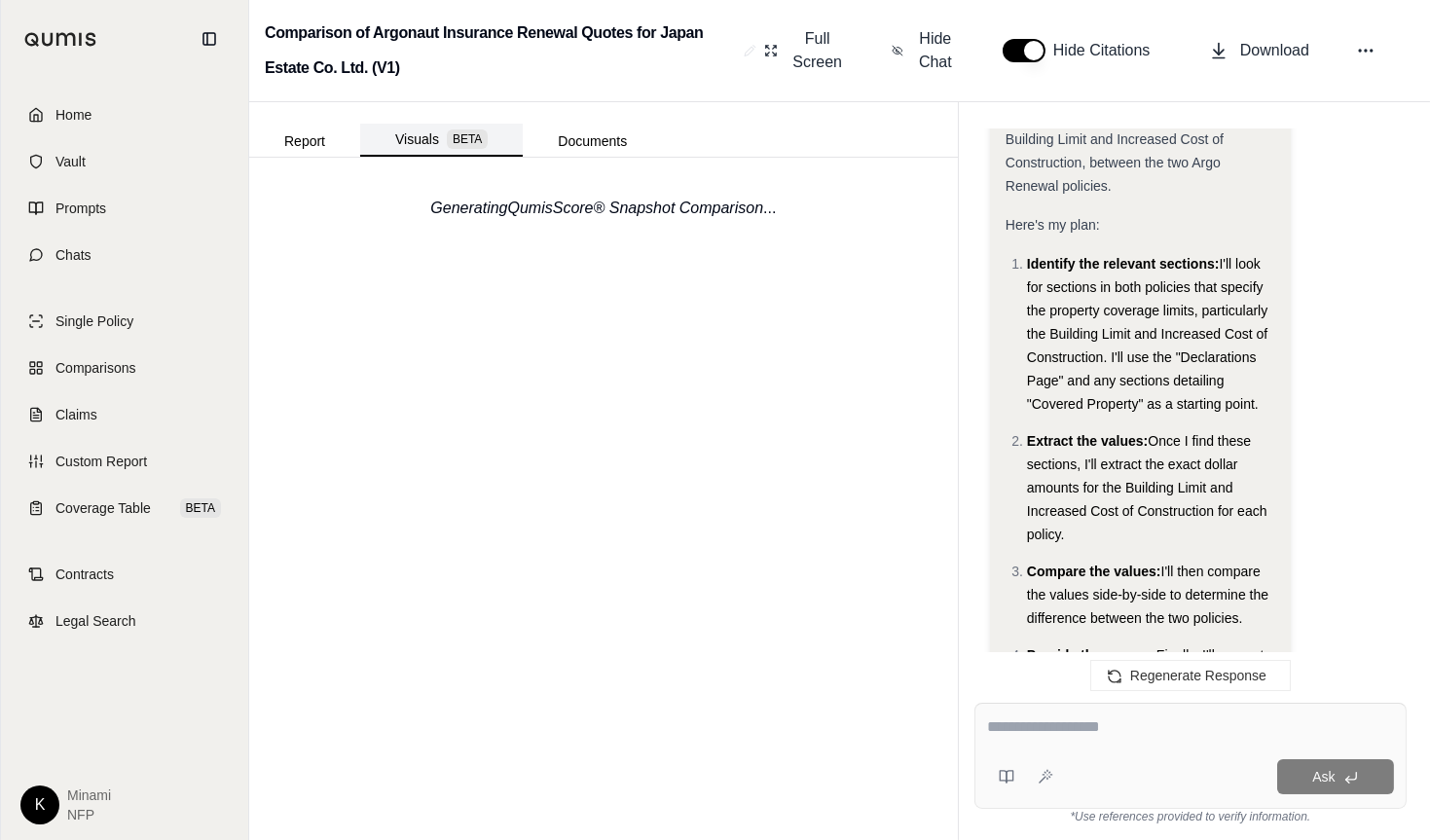 click on "Visuals BETA" at bounding box center [441, 140] 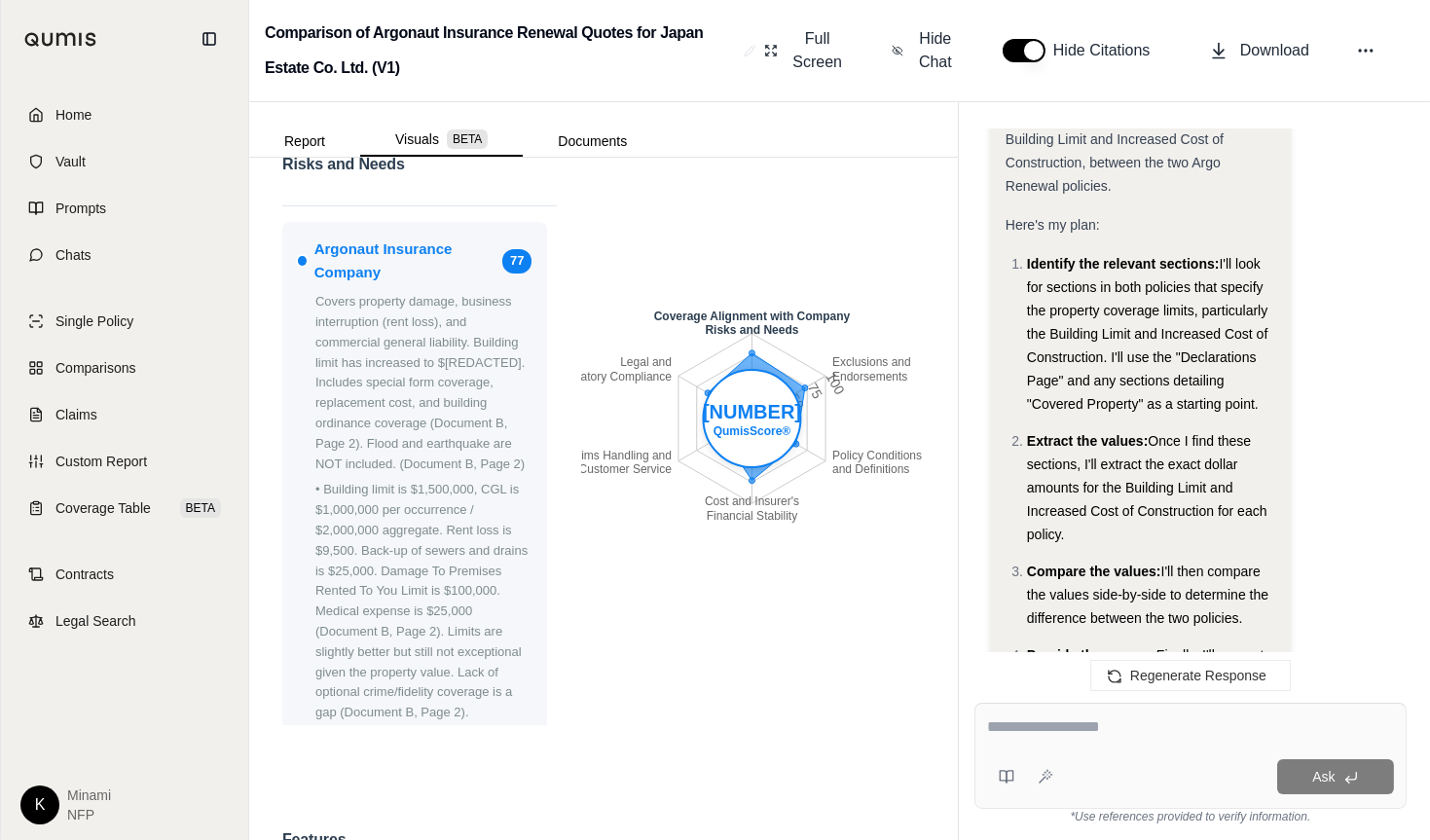 scroll, scrollTop: 318, scrollLeft: 0, axis: vertical 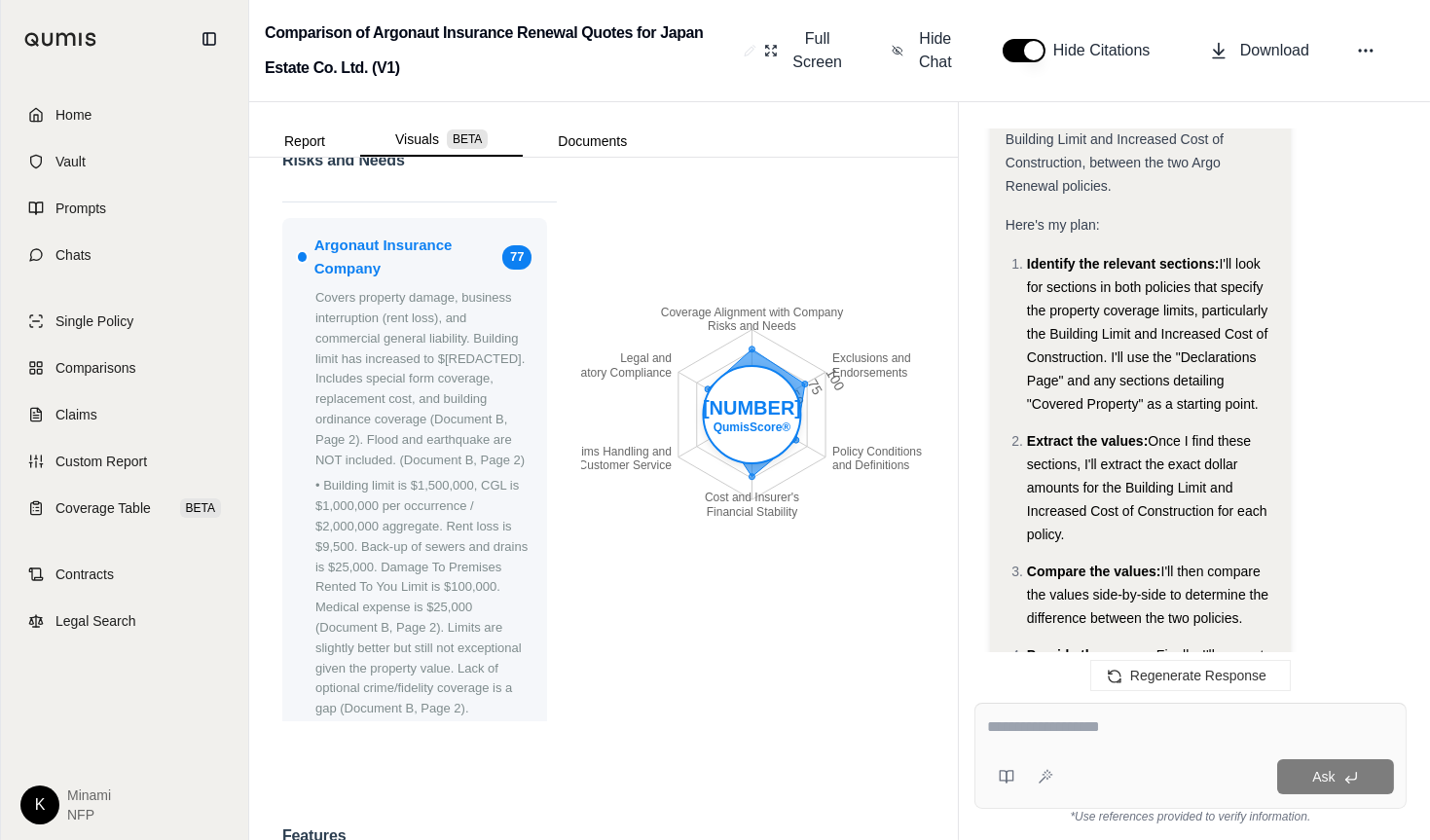 click on "Exclusions and" 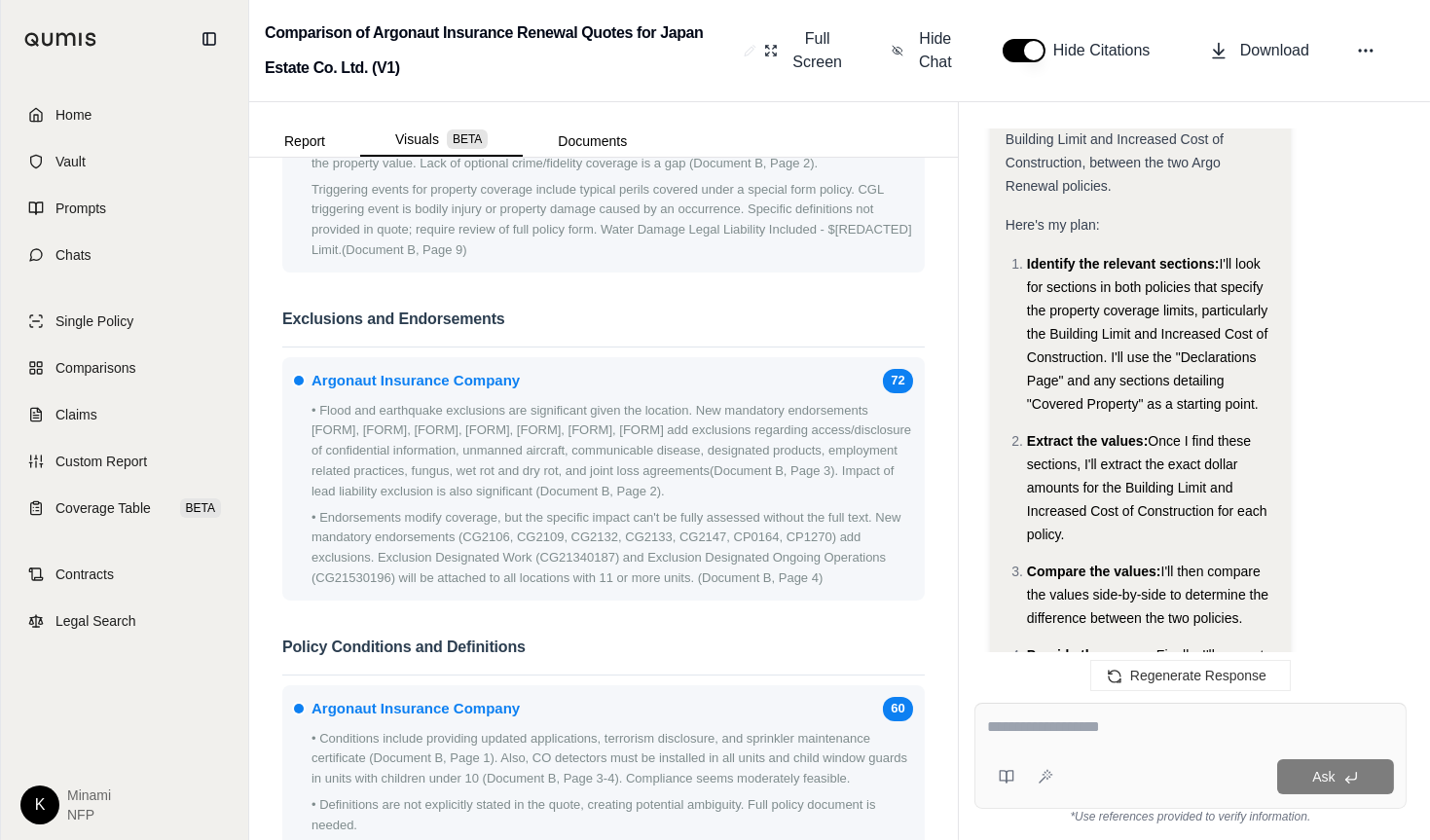 scroll, scrollTop: 1300, scrollLeft: 0, axis: vertical 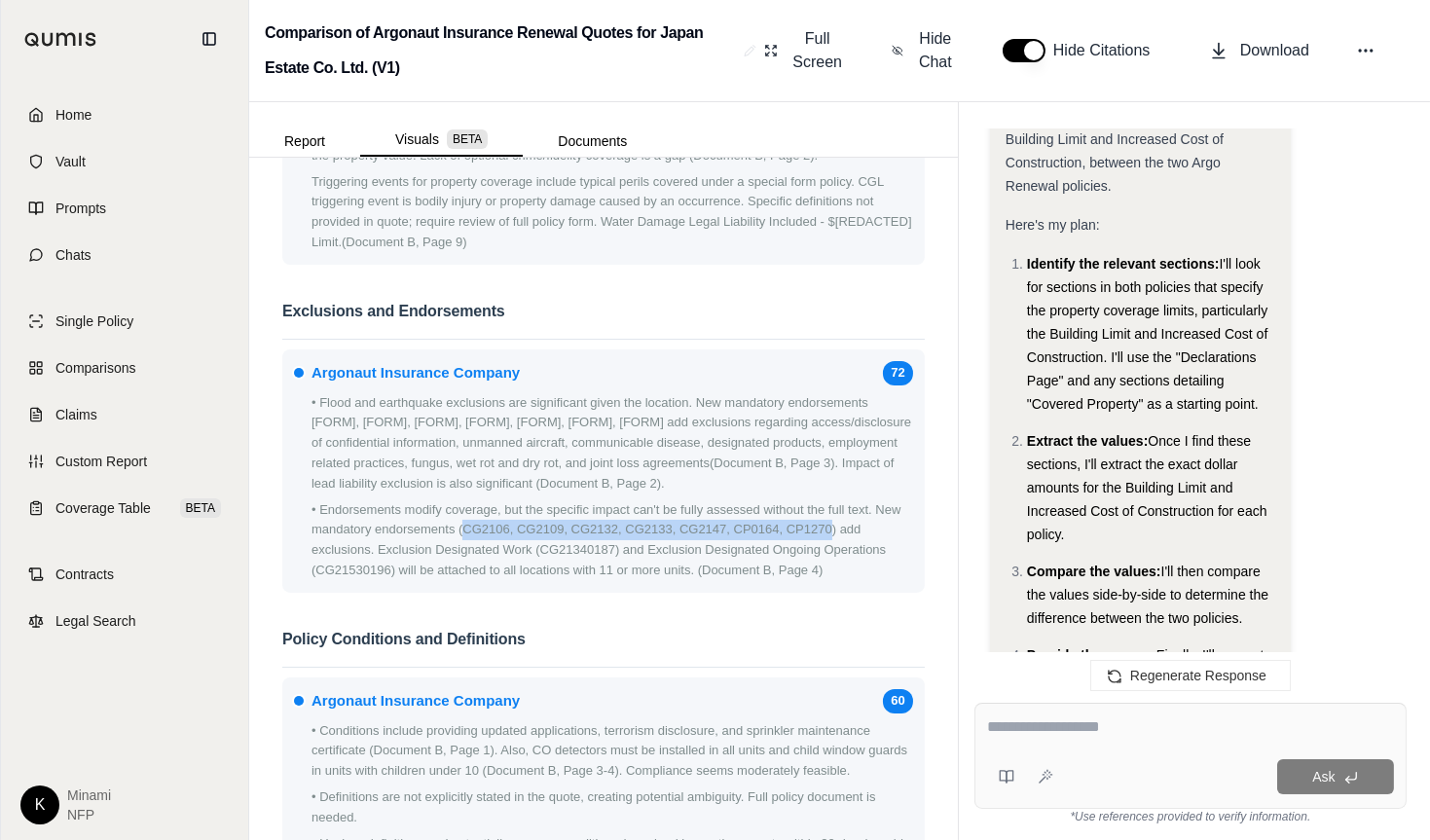 drag, startPoint x: 493, startPoint y: 566, endPoint x: 858, endPoint y: 569, distance: 365.01233 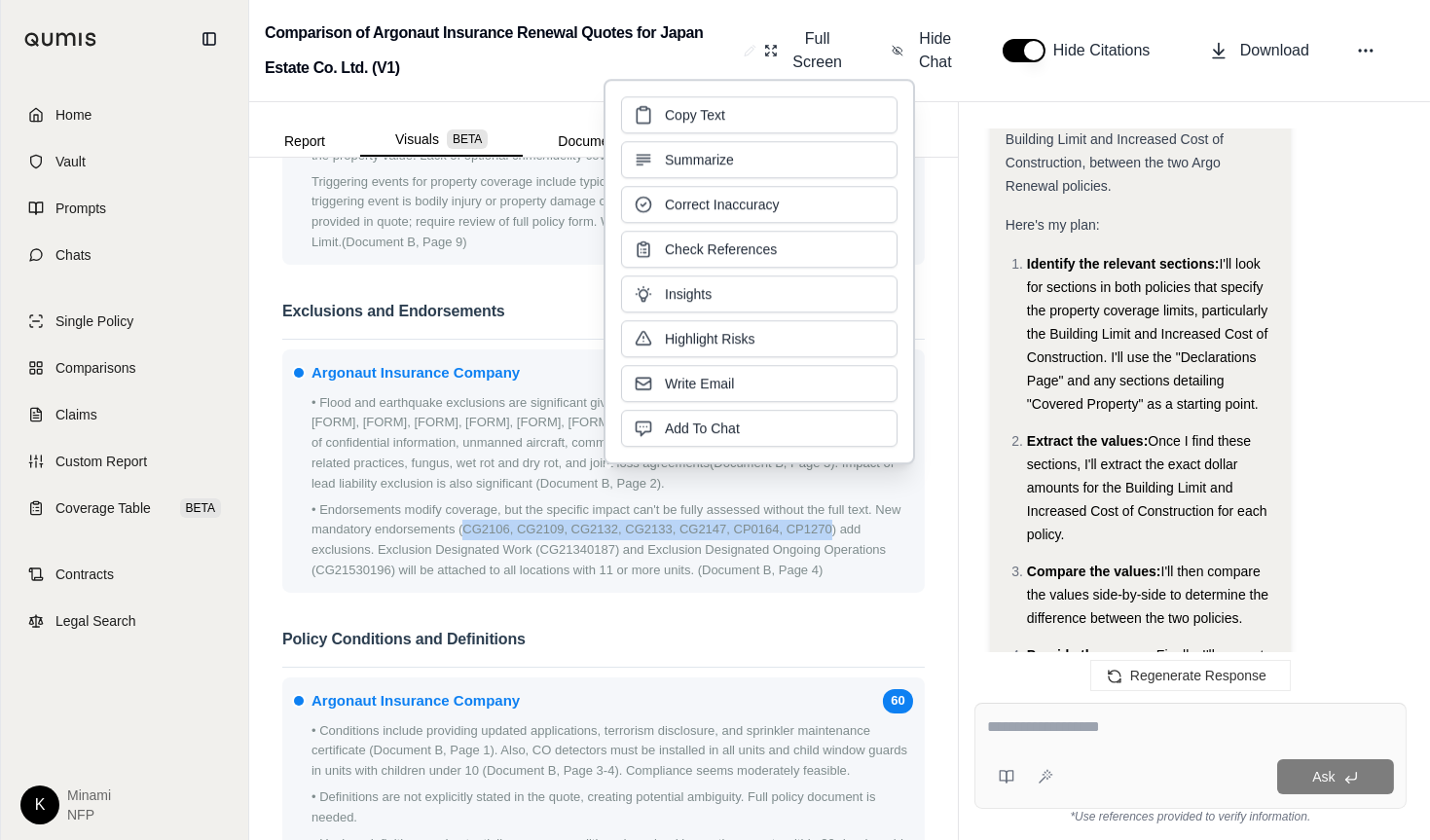 type 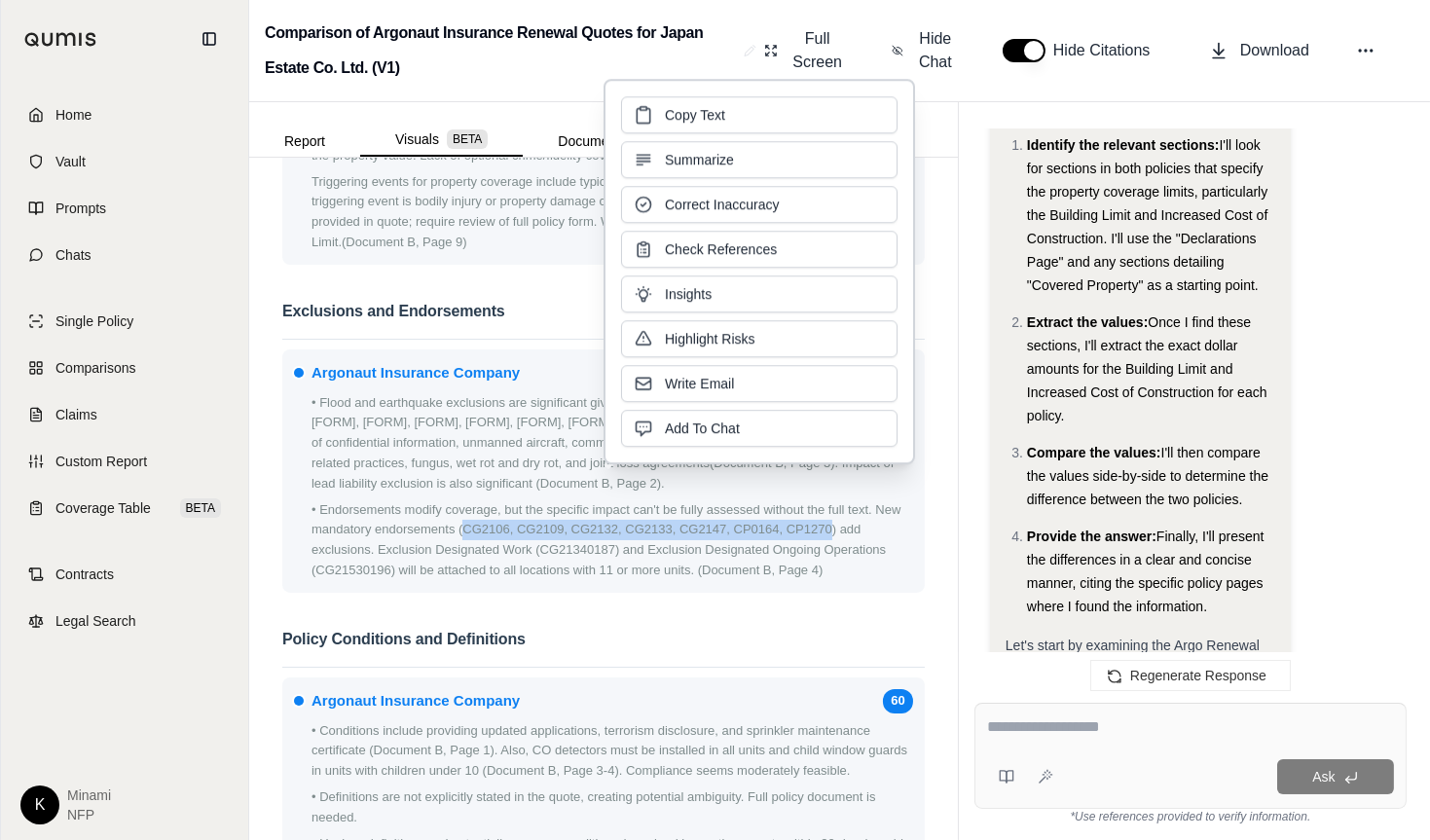 scroll, scrollTop: 1019, scrollLeft: 0, axis: vertical 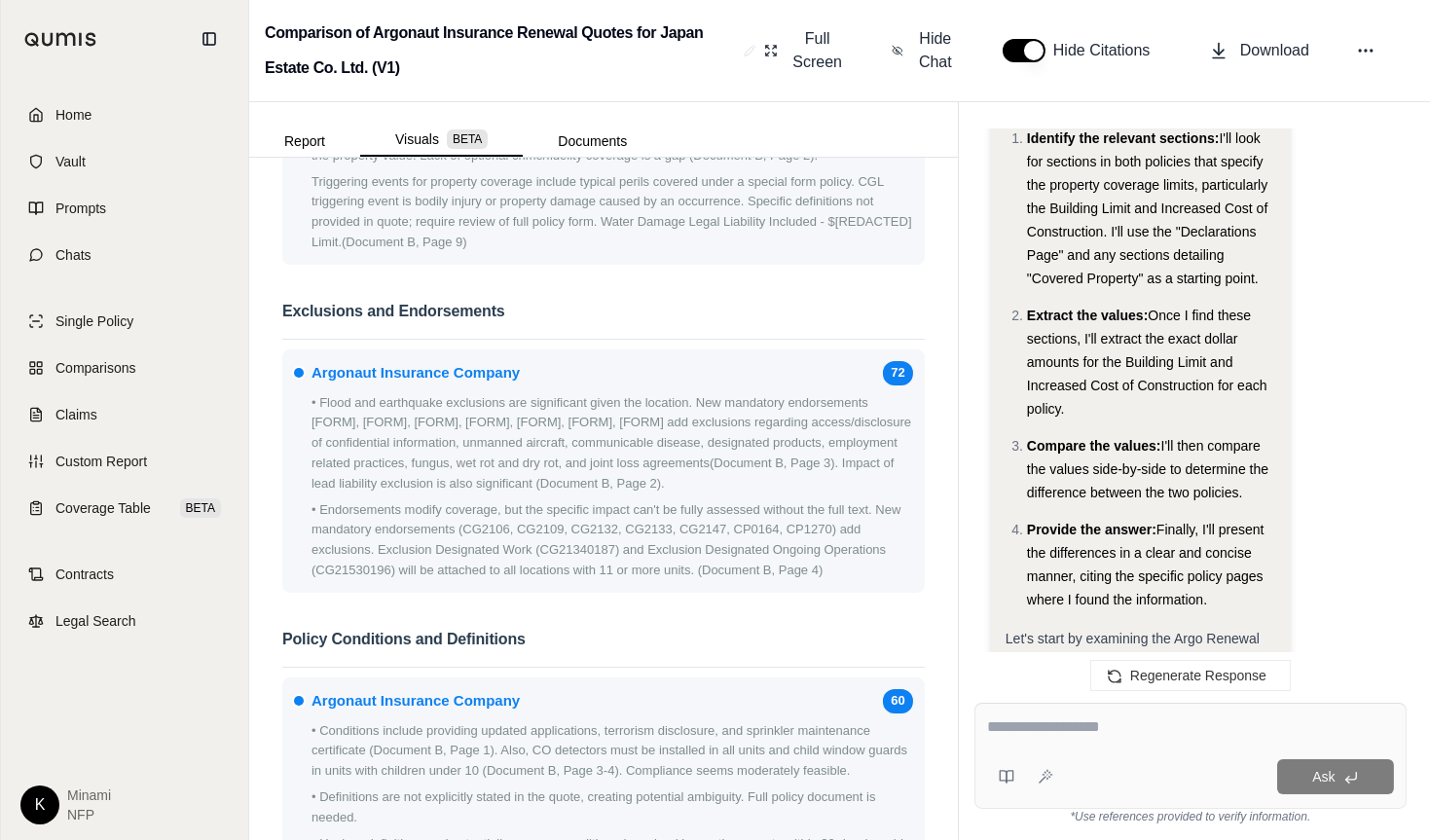 click at bounding box center (1191, 727) 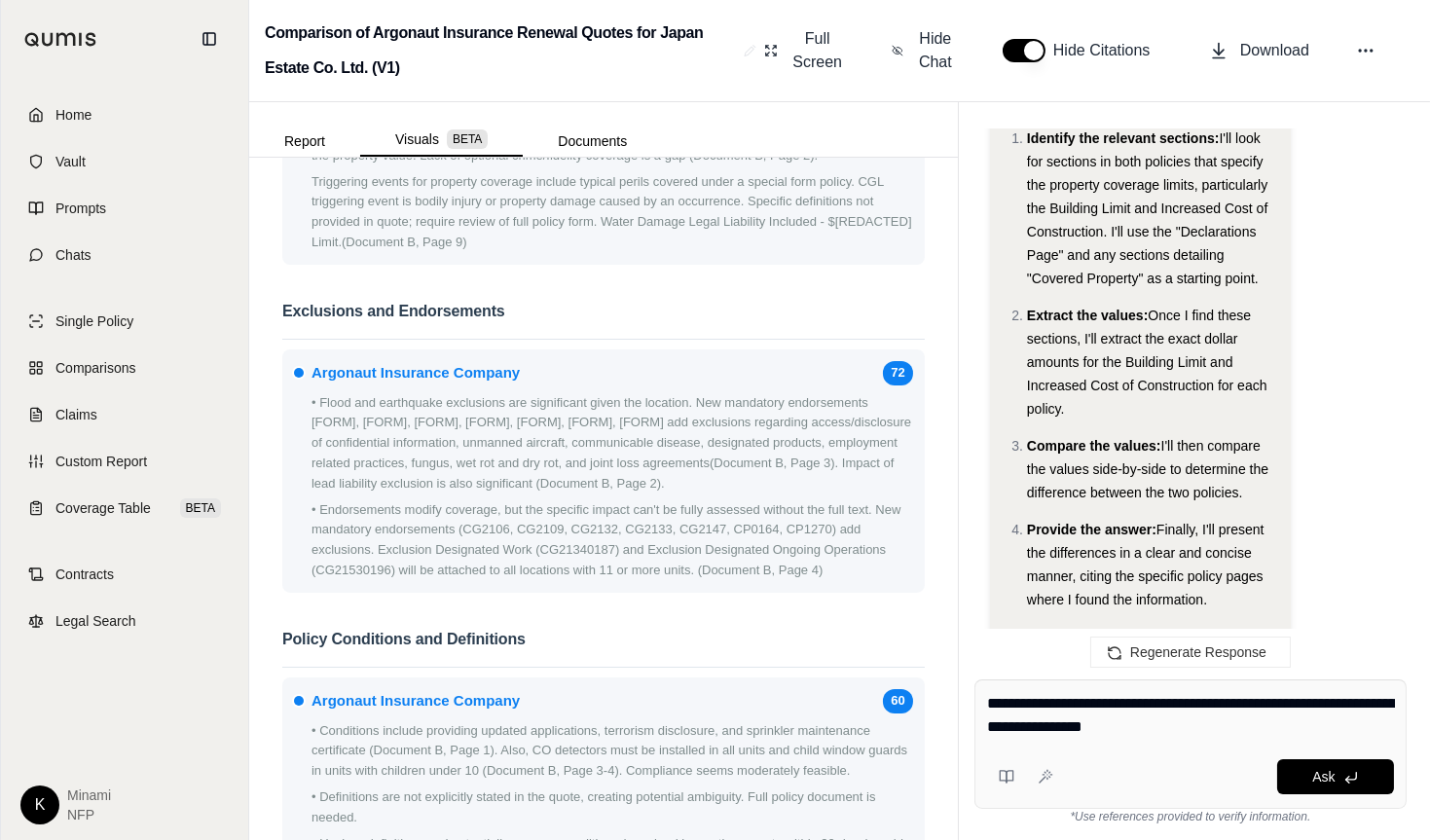 paste on "**********" 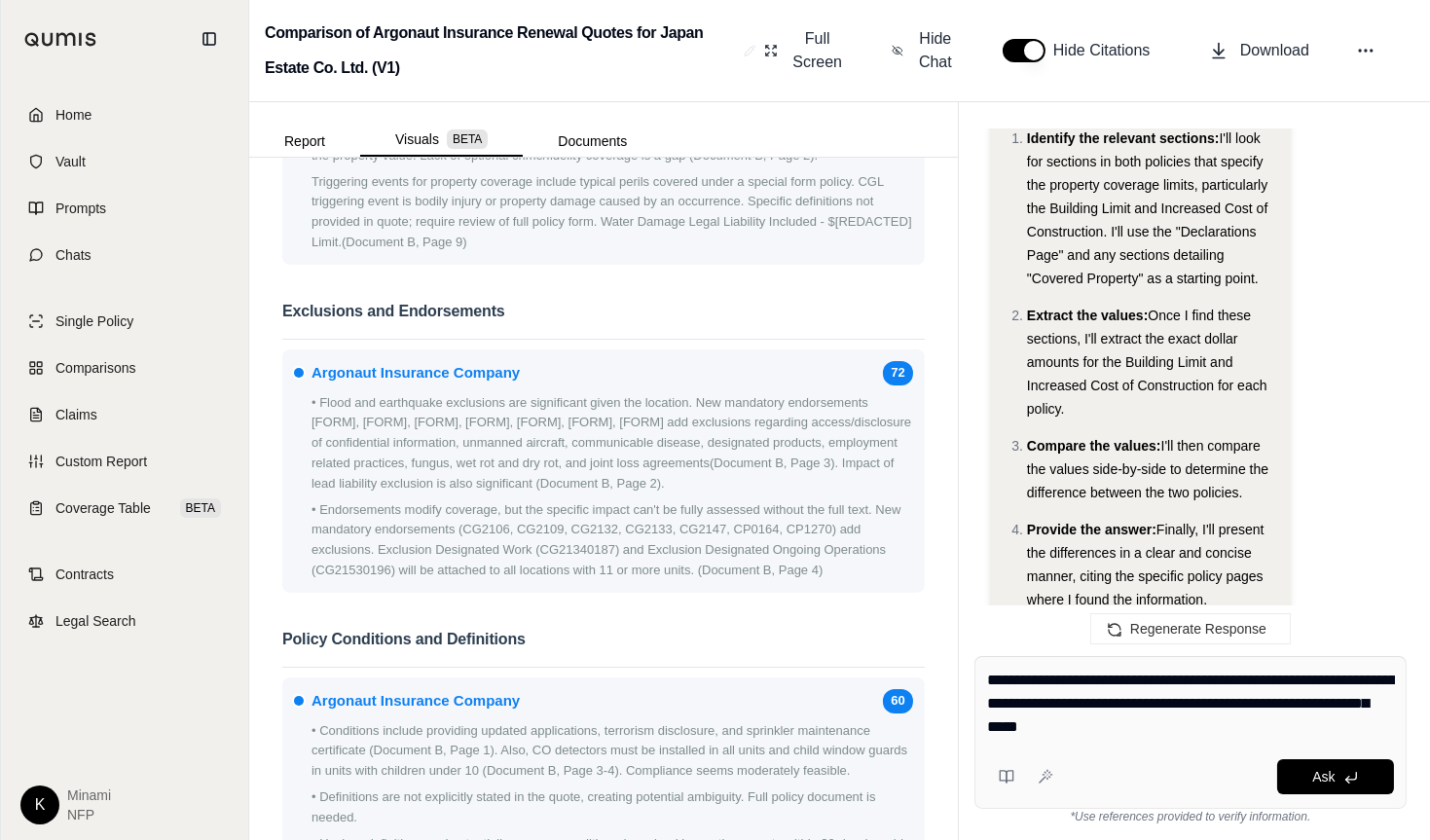 type on "**********" 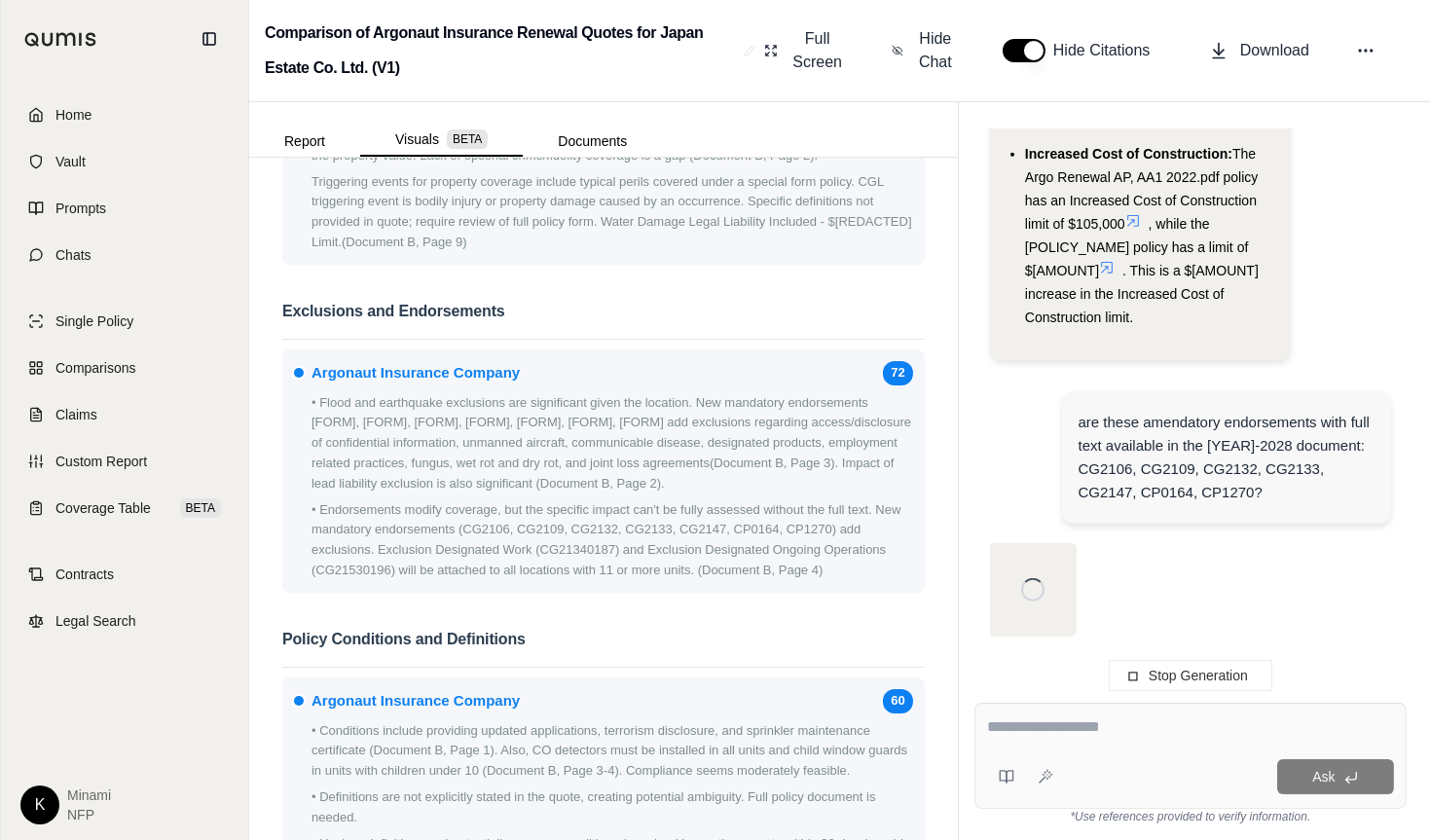 scroll, scrollTop: 2684, scrollLeft: 0, axis: vertical 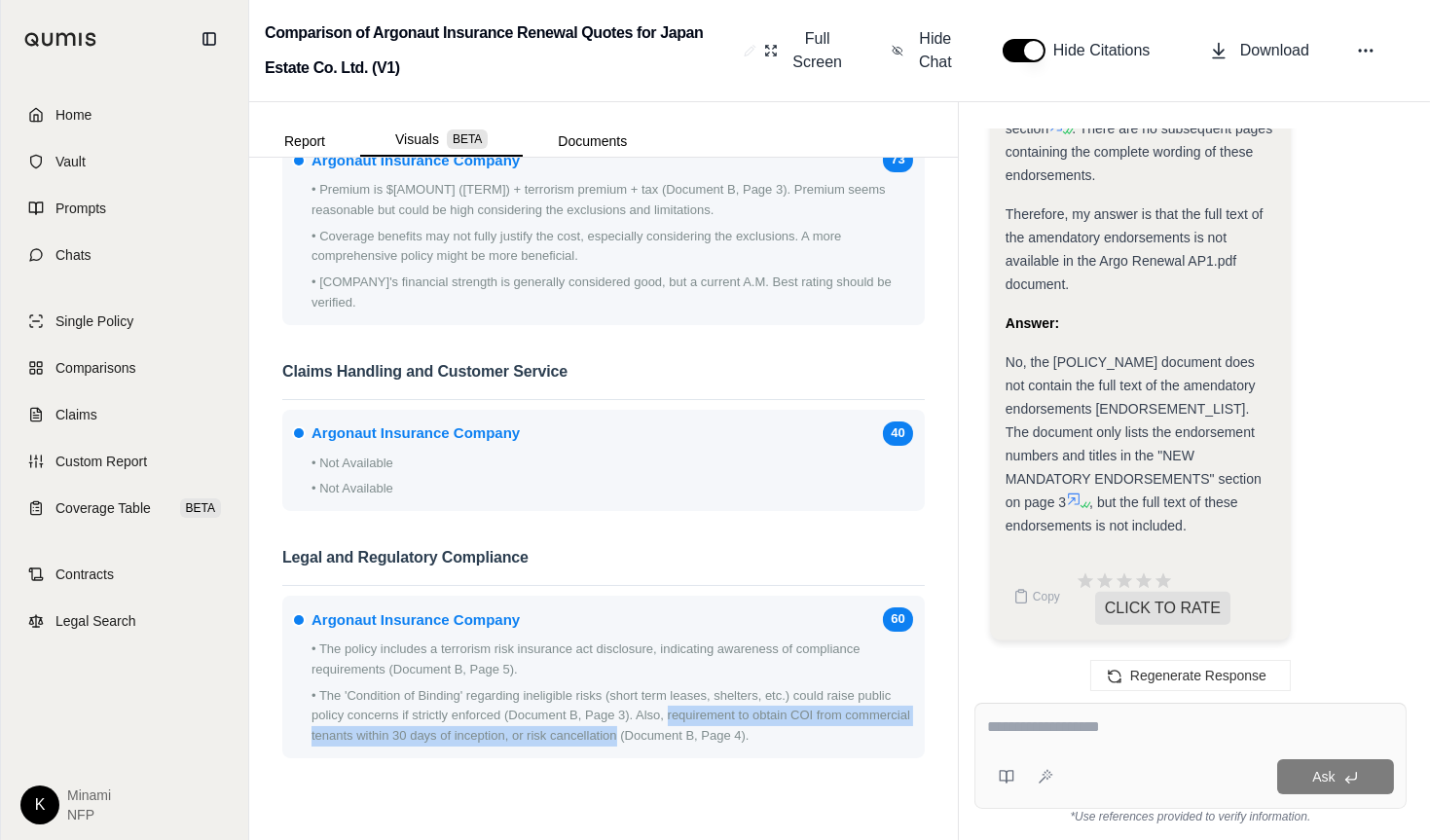 drag, startPoint x: 668, startPoint y: 712, endPoint x: 683, endPoint y: 735, distance: 27.45906 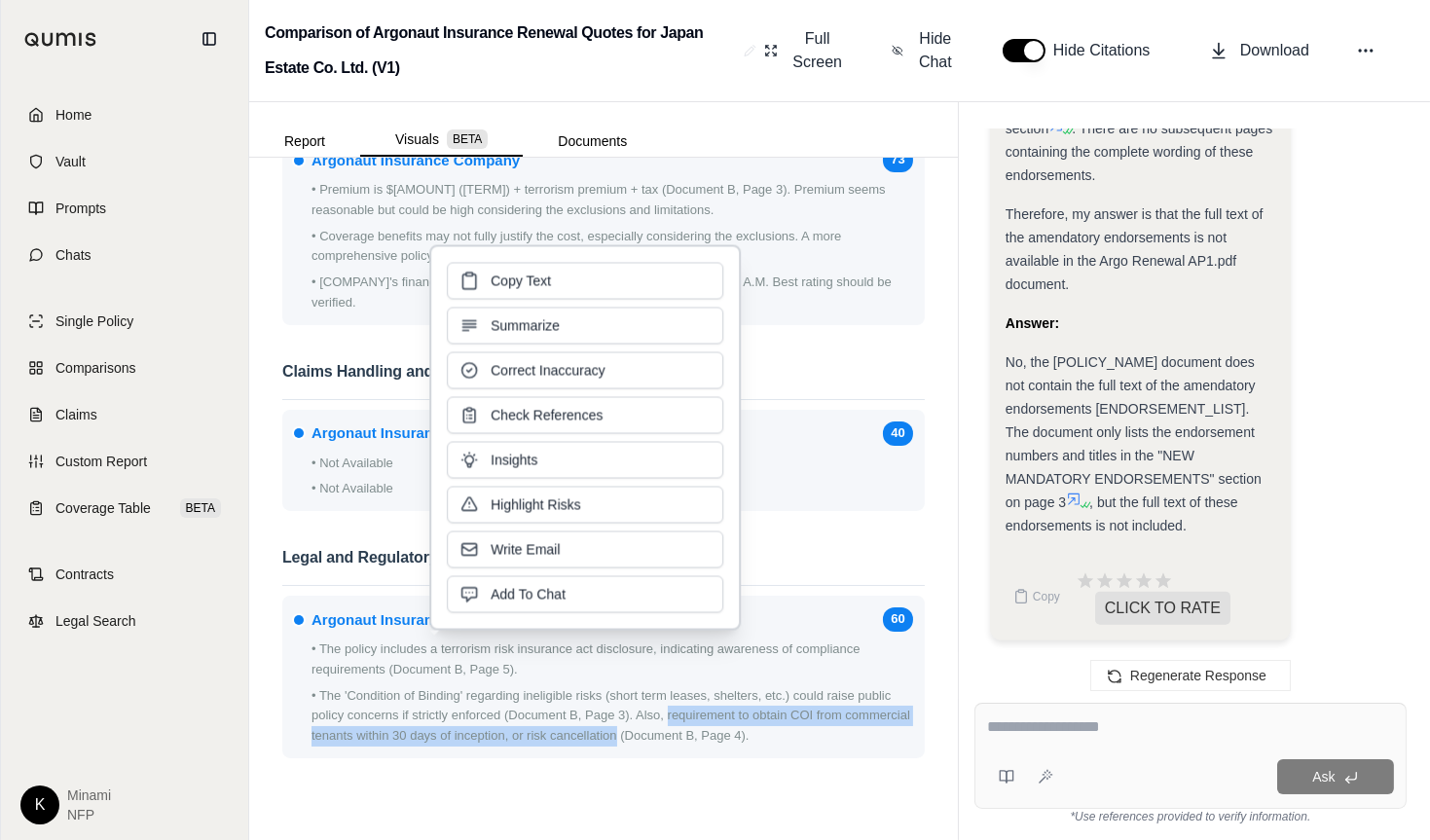 type 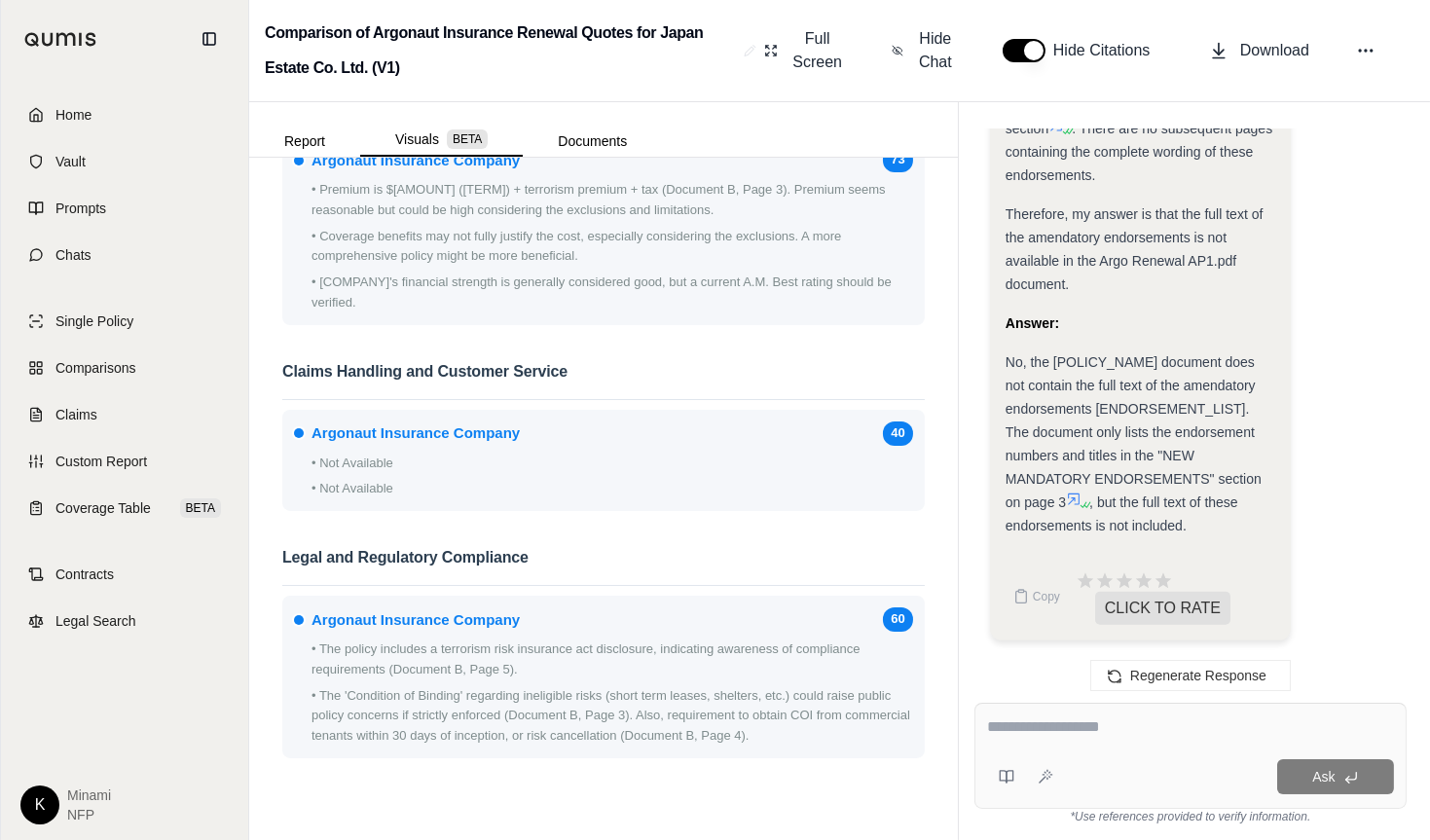click at bounding box center (1191, 727) 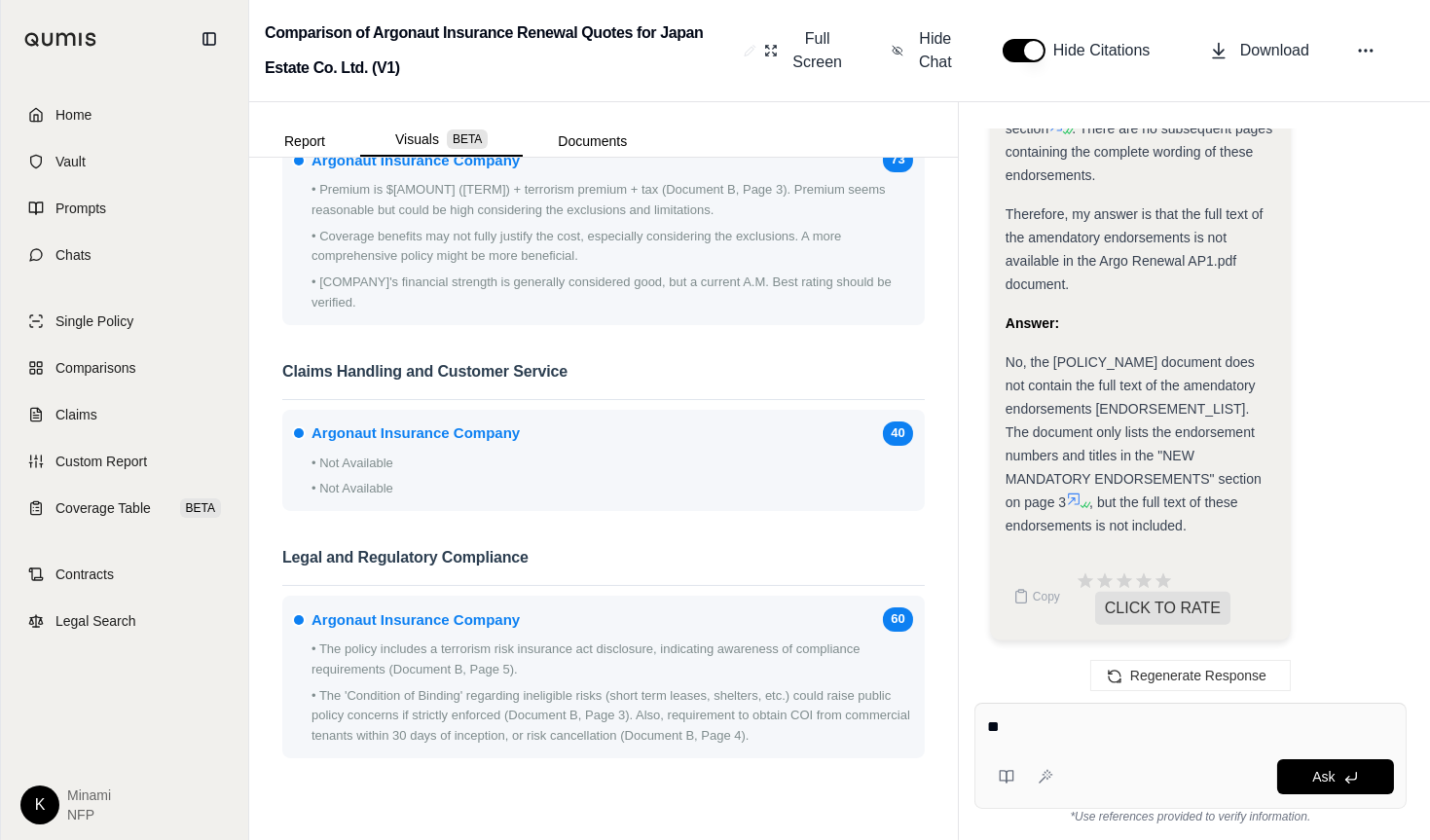 type on "*" 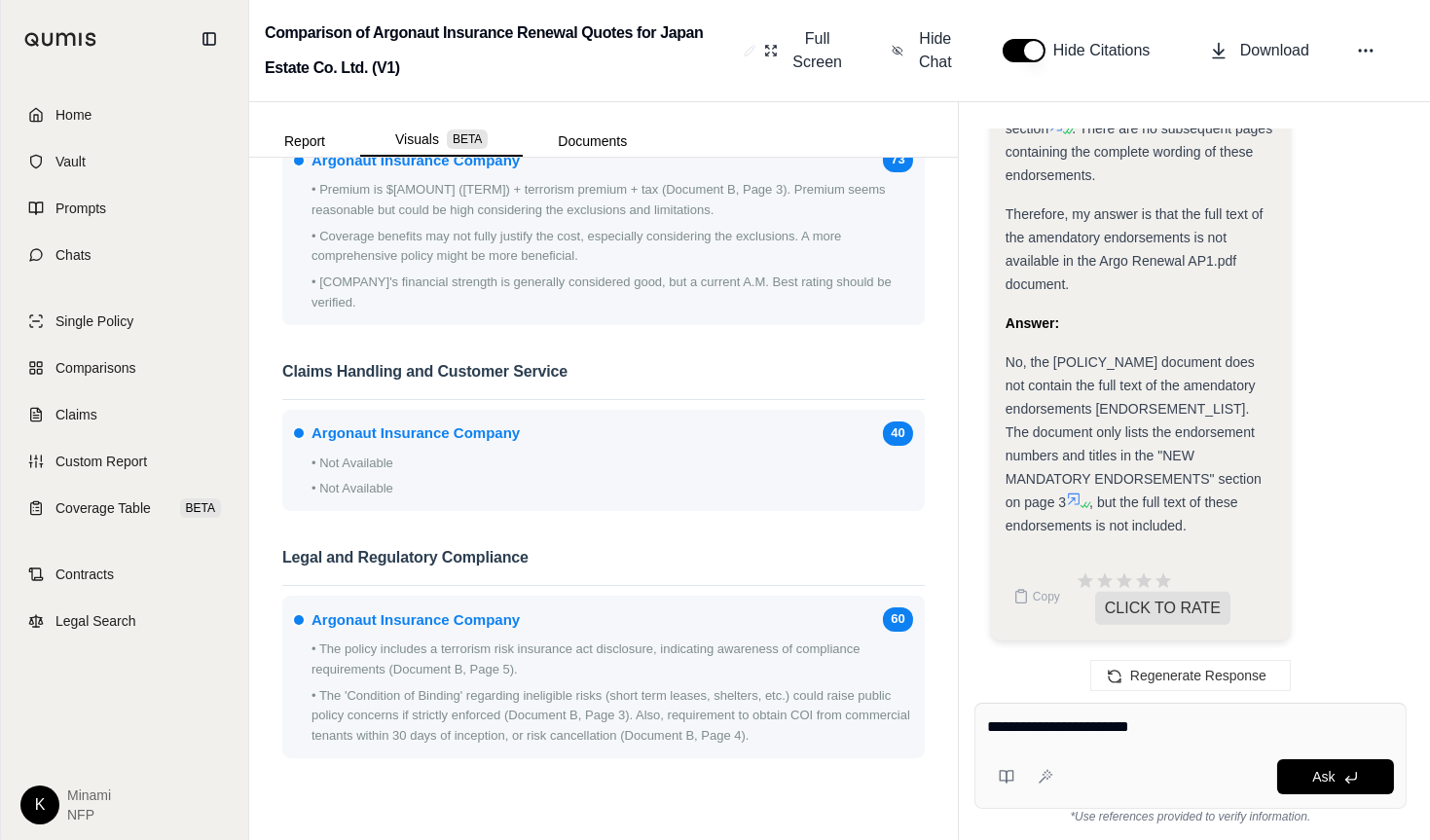paste on "**********" 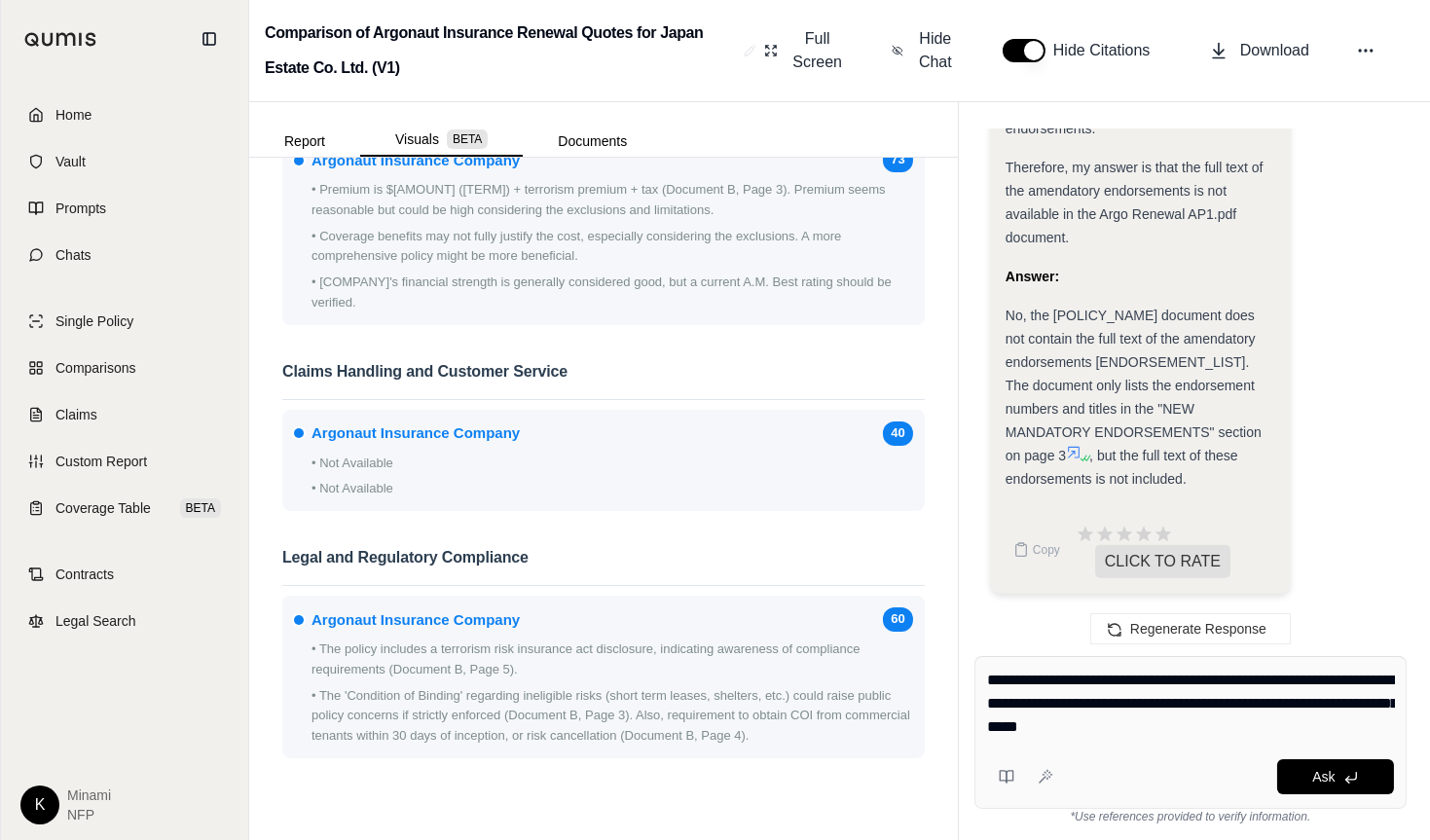 type on "**********" 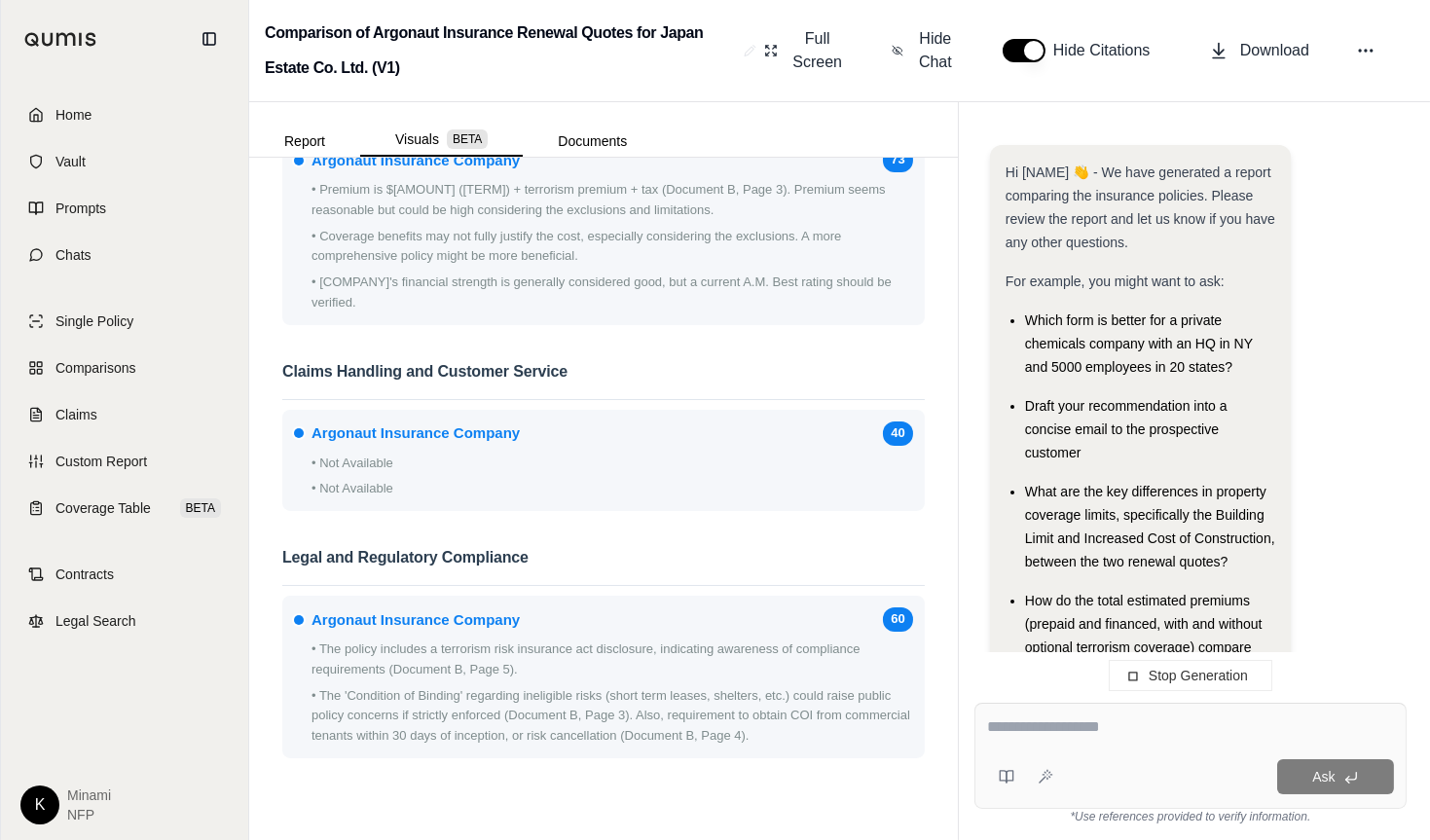 scroll, scrollTop: 4604, scrollLeft: 0, axis: vertical 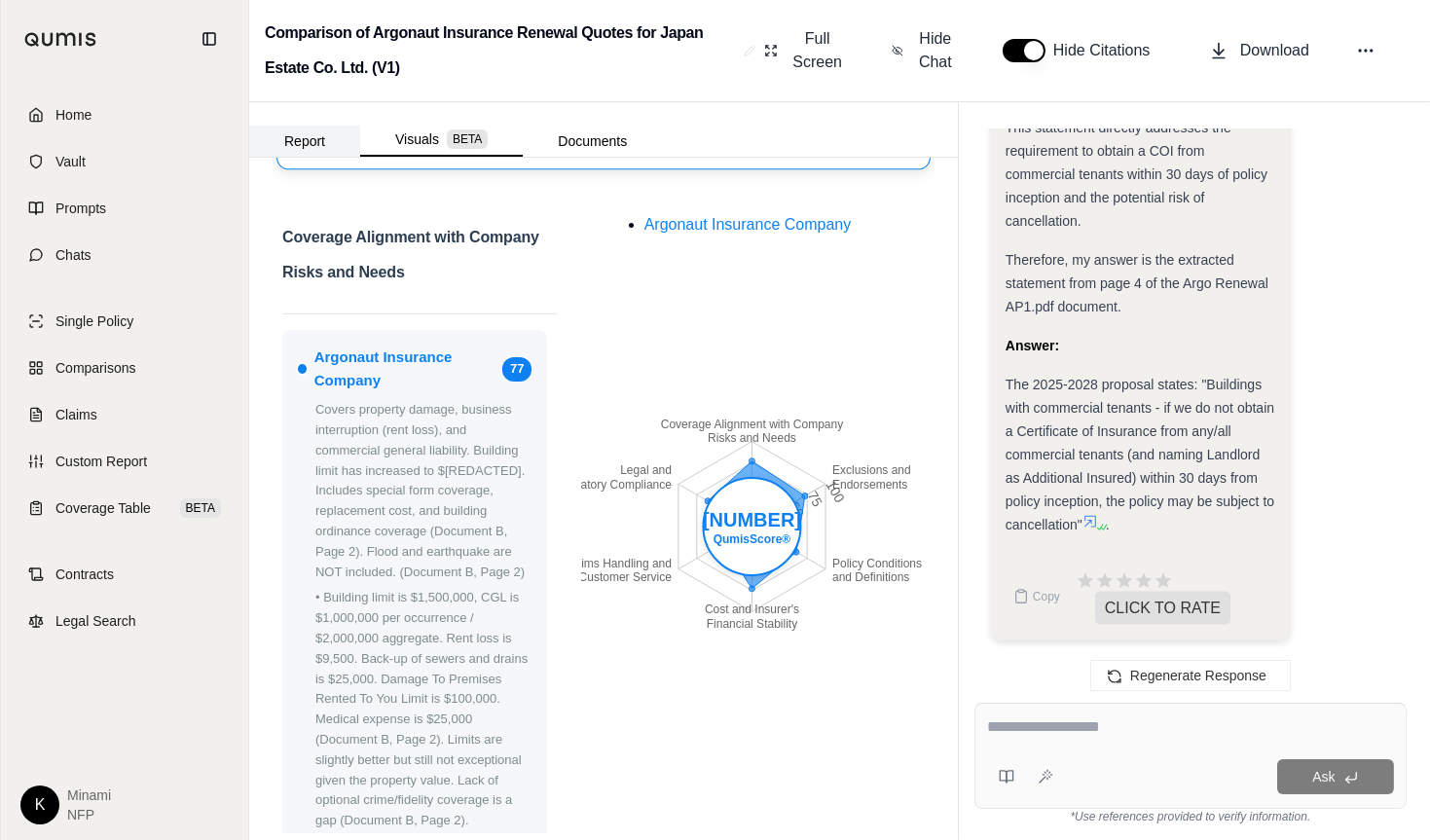 click on "Report" at bounding box center [305, 141] 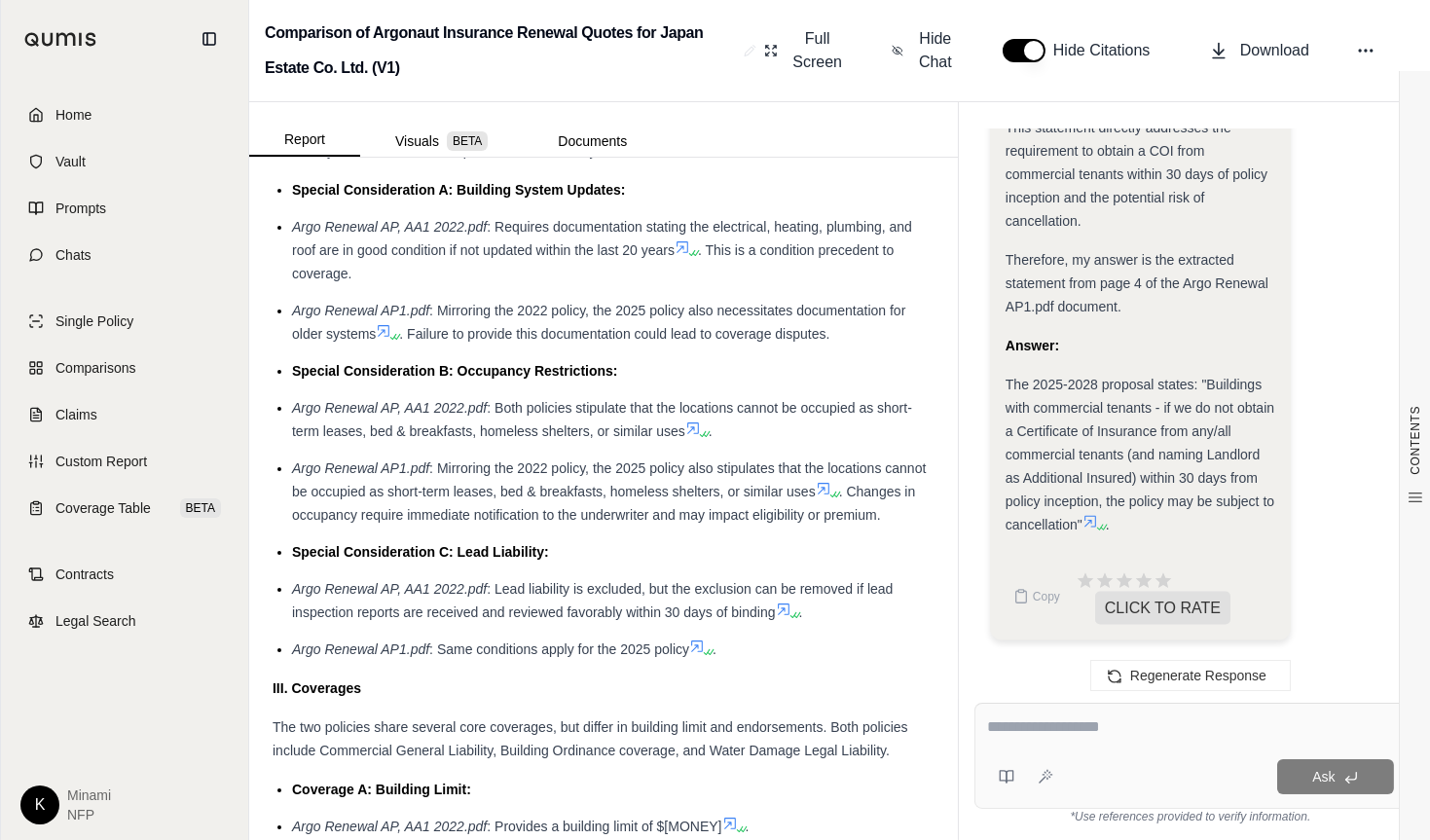 scroll, scrollTop: 1790, scrollLeft: 0, axis: vertical 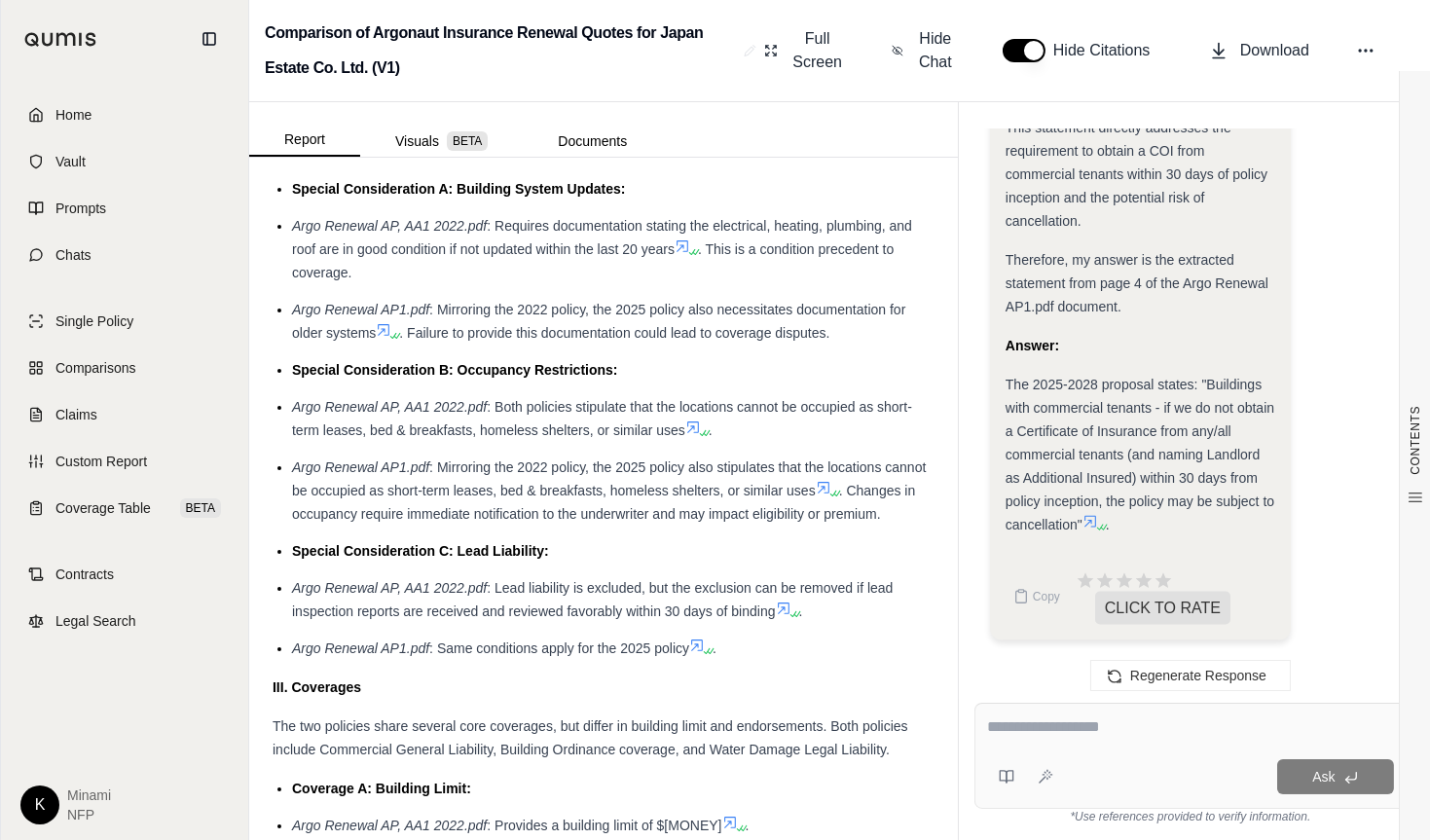 click at bounding box center (1191, 727) 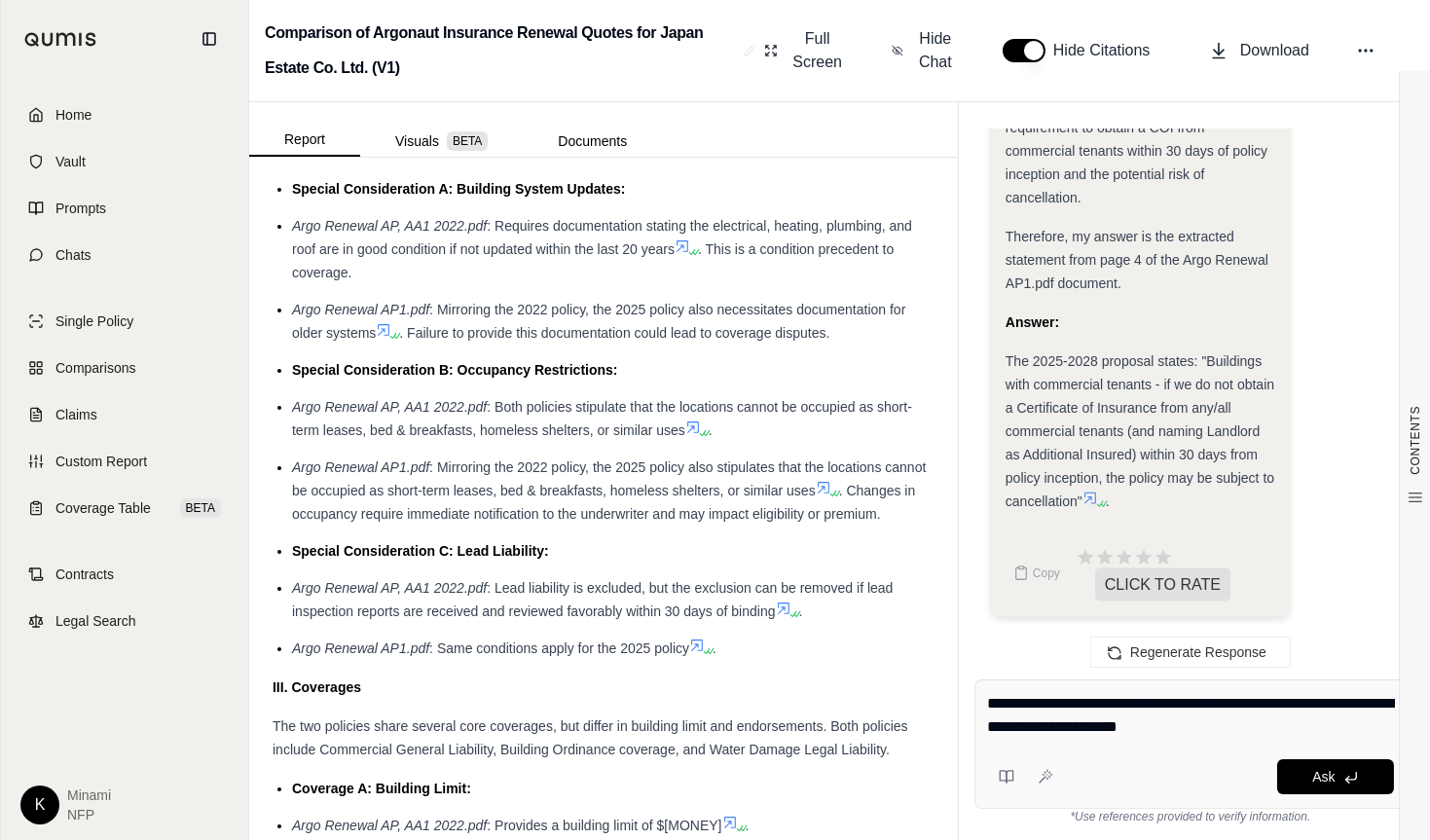type on "**********" 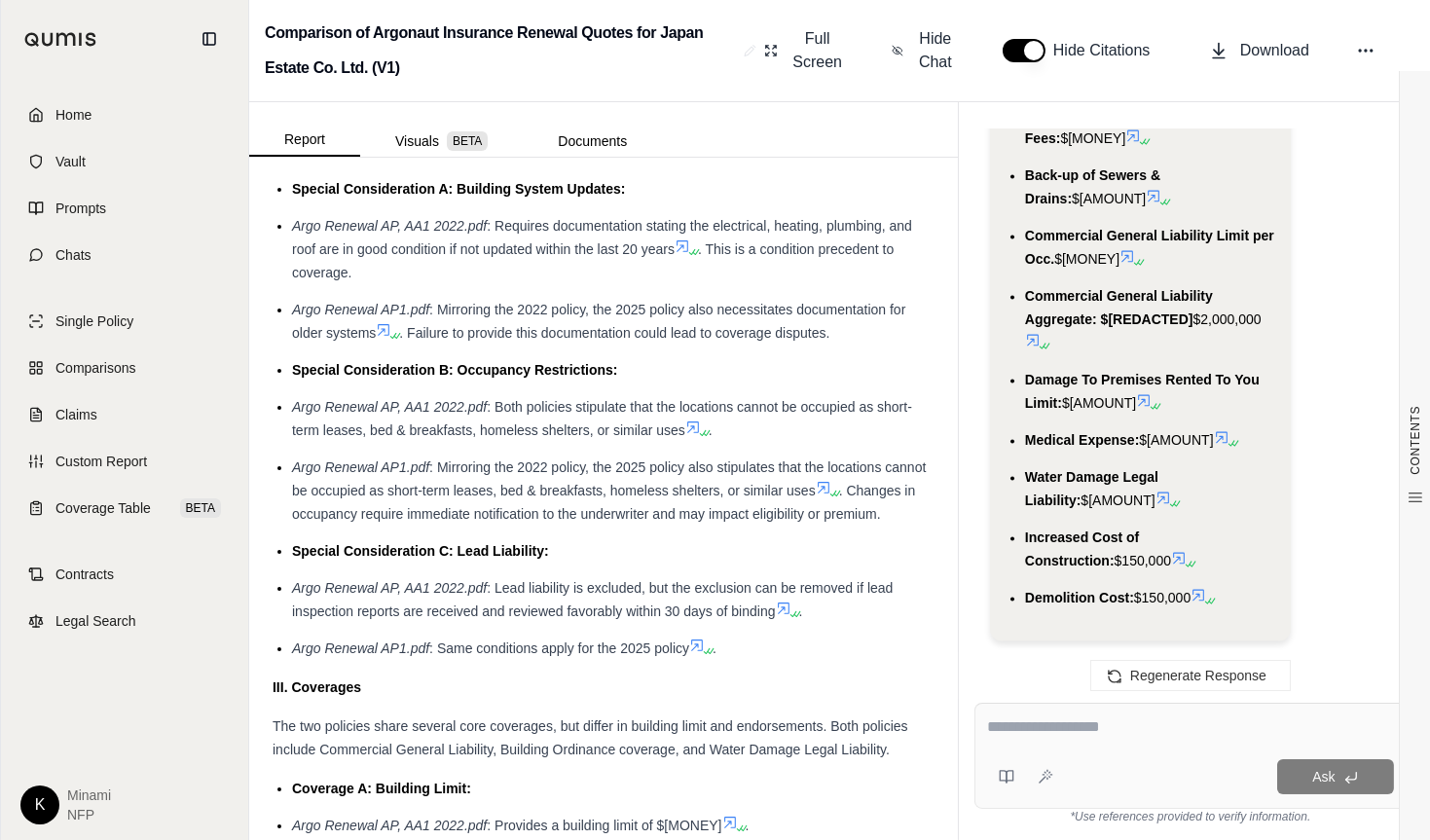 scroll, scrollTop: 8231, scrollLeft: 0, axis: vertical 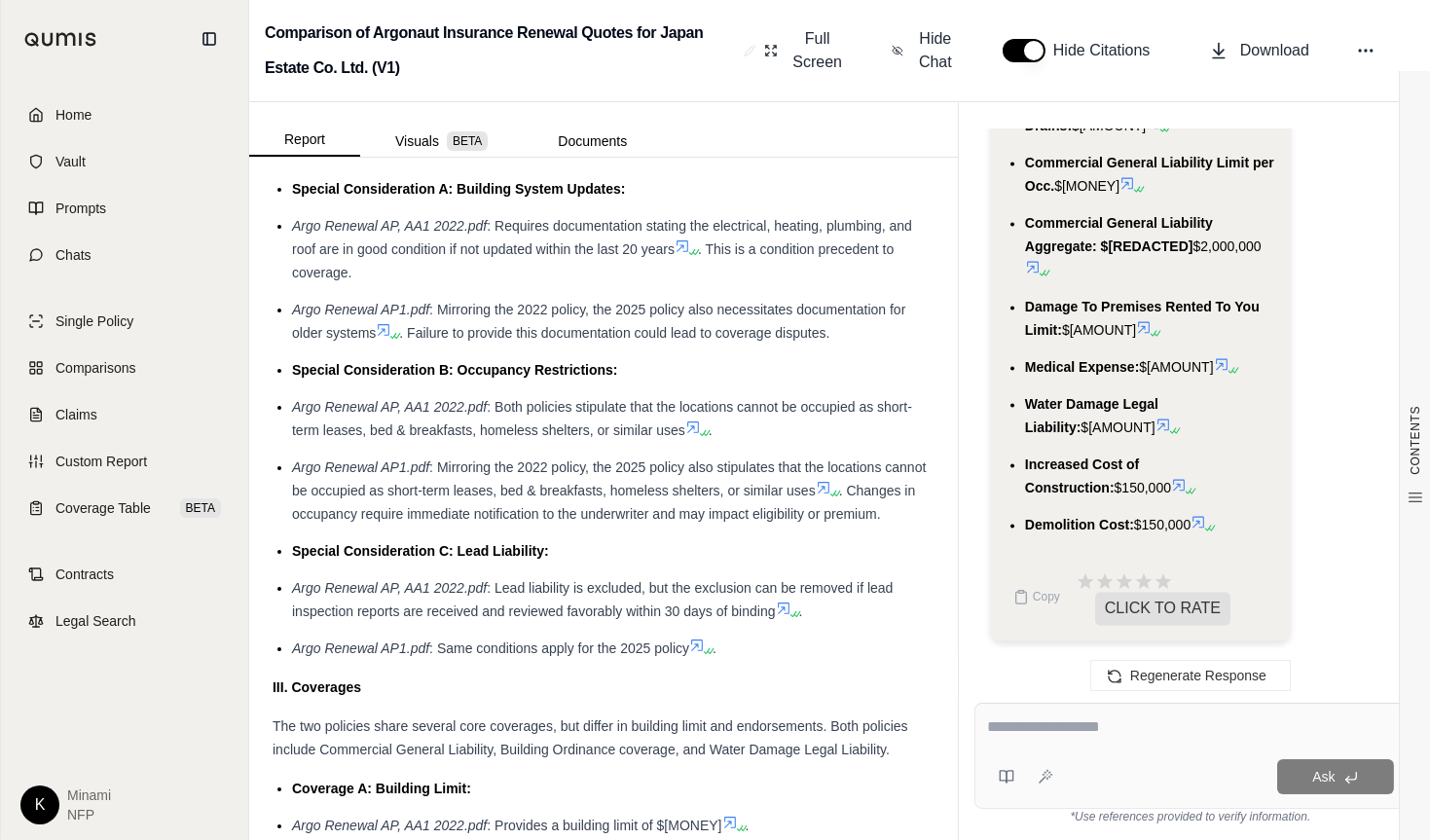 click 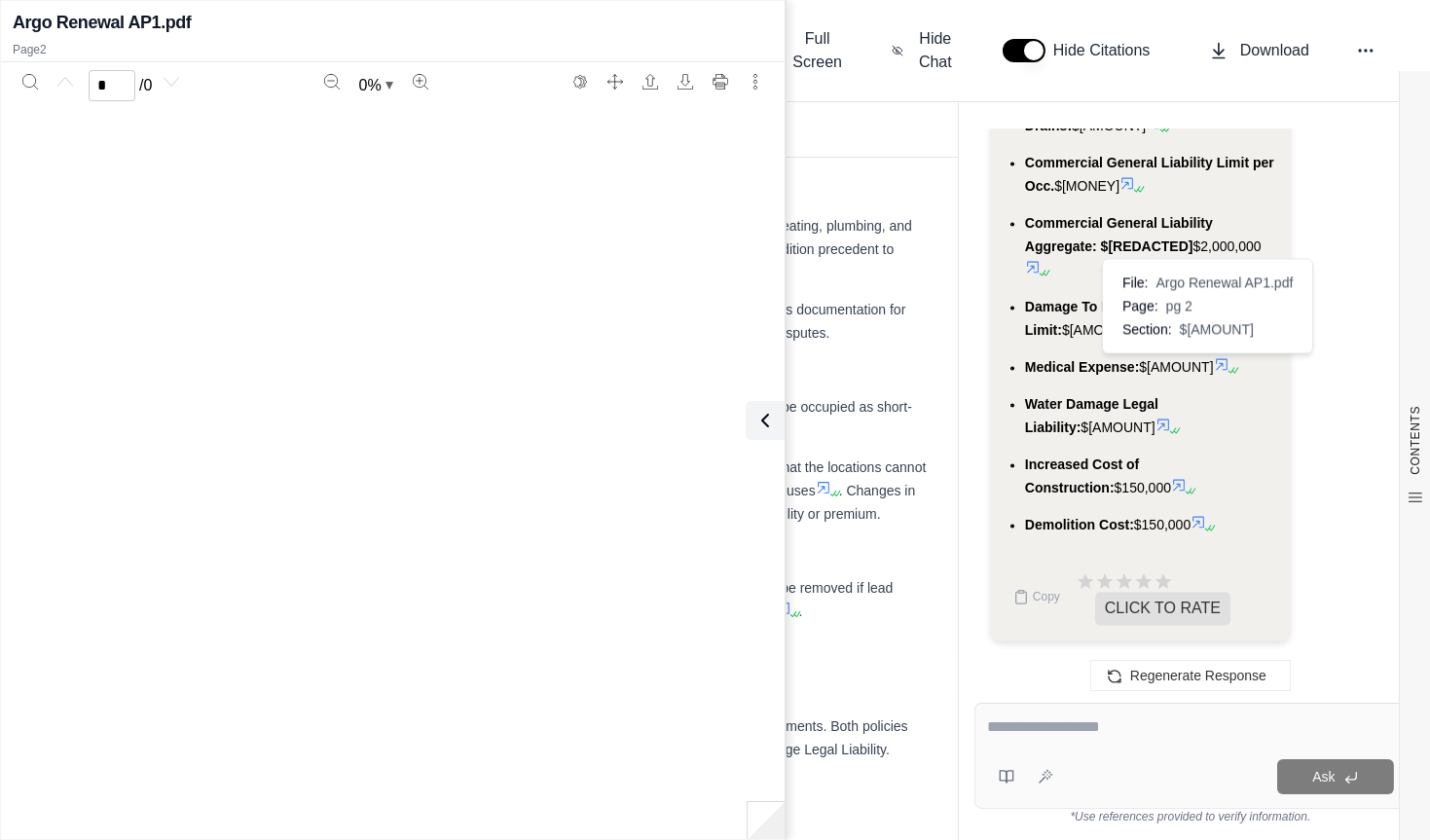 scroll, scrollTop: 8523, scrollLeft: 0, axis: vertical 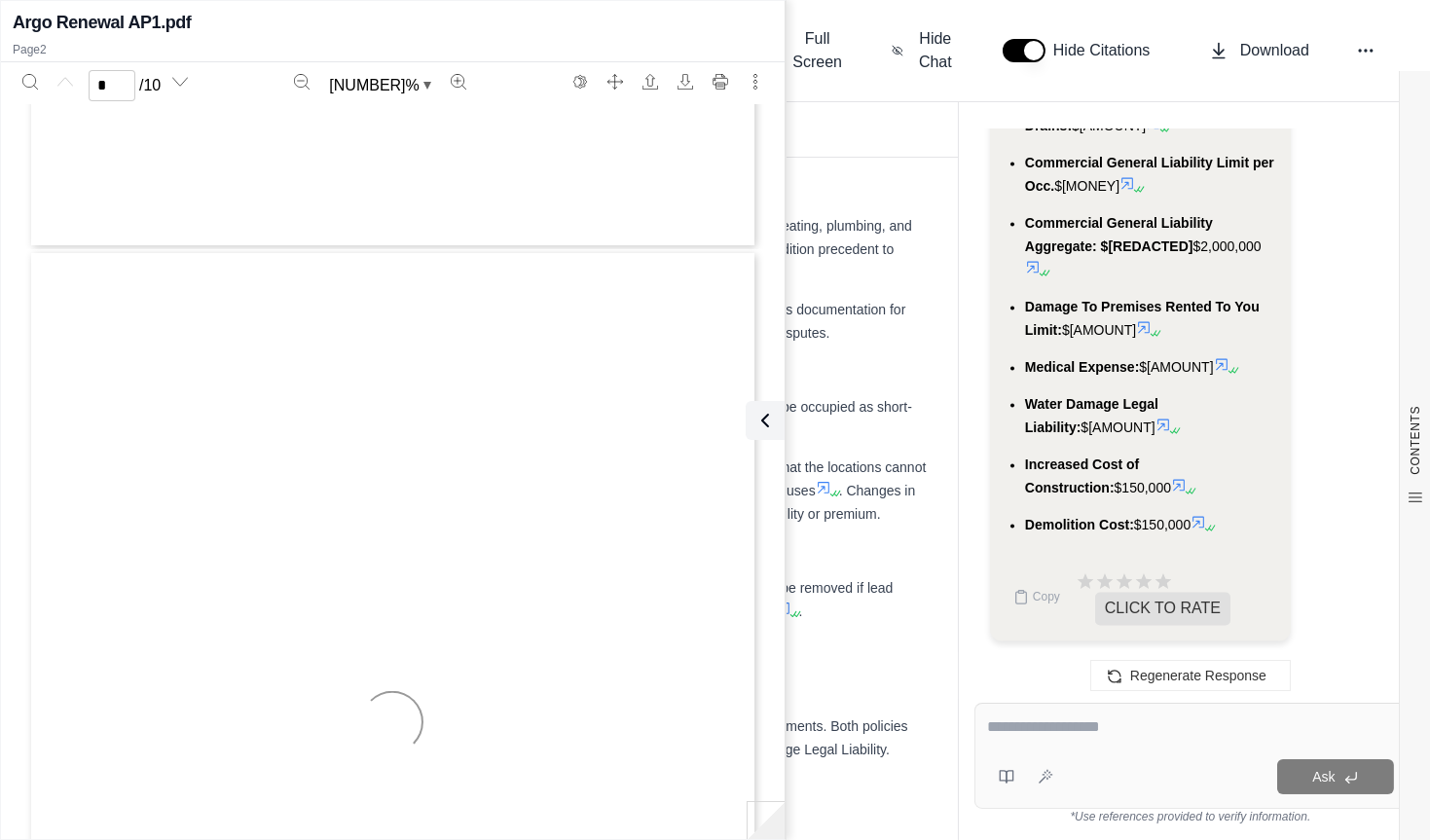type on "*" 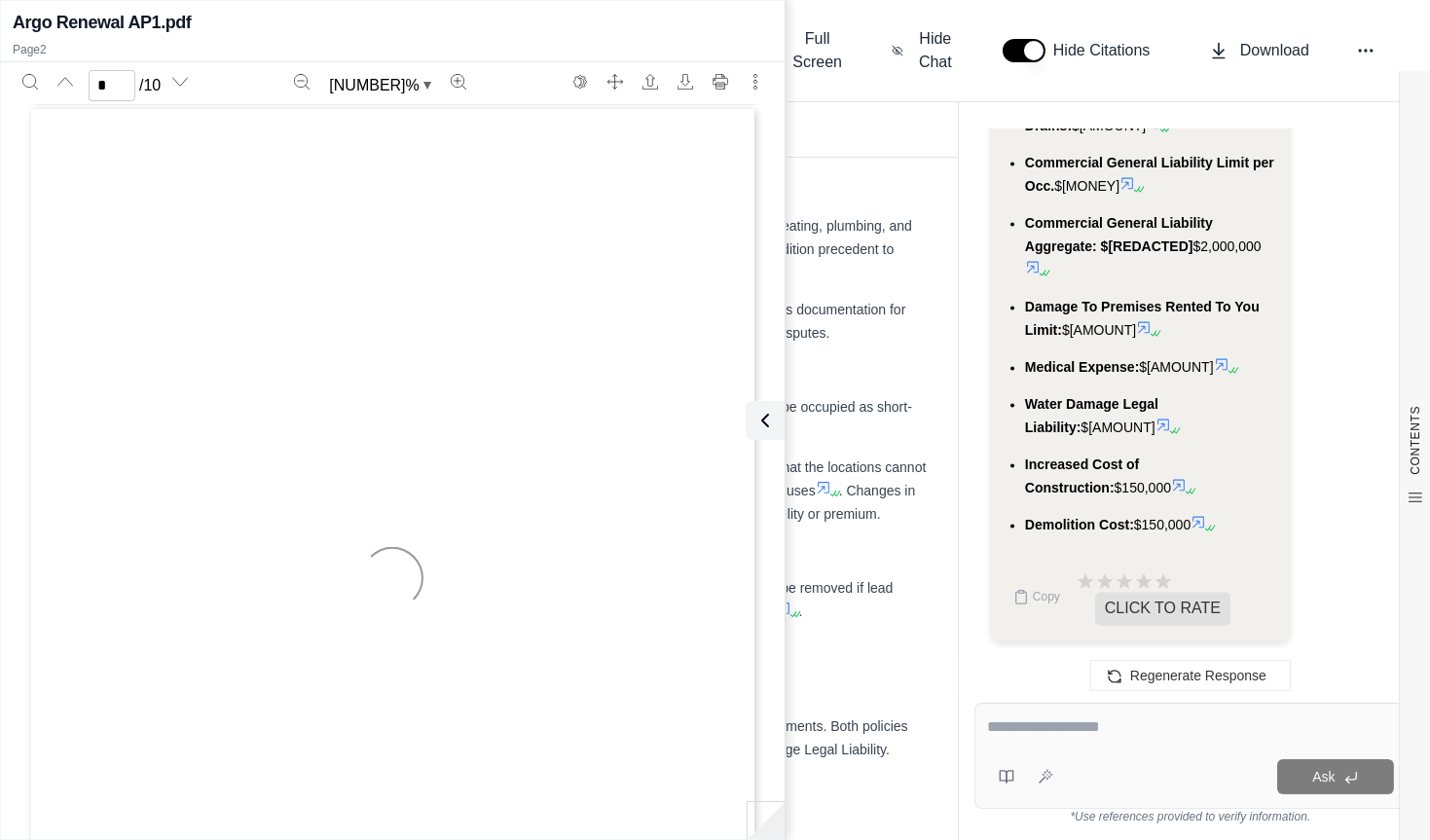 scroll, scrollTop: 946, scrollLeft: 0, axis: vertical 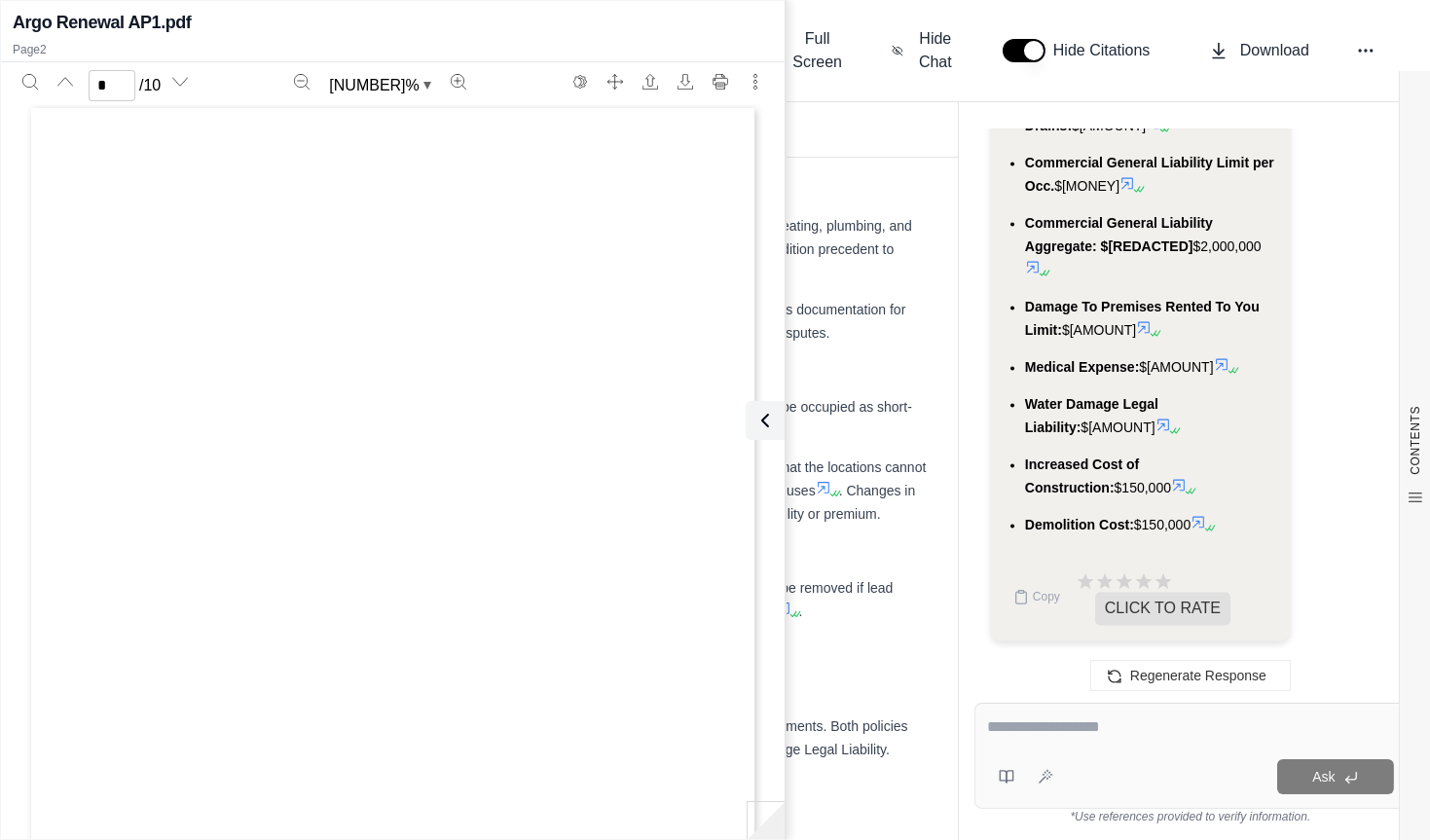 click at bounding box center (1191, 727) 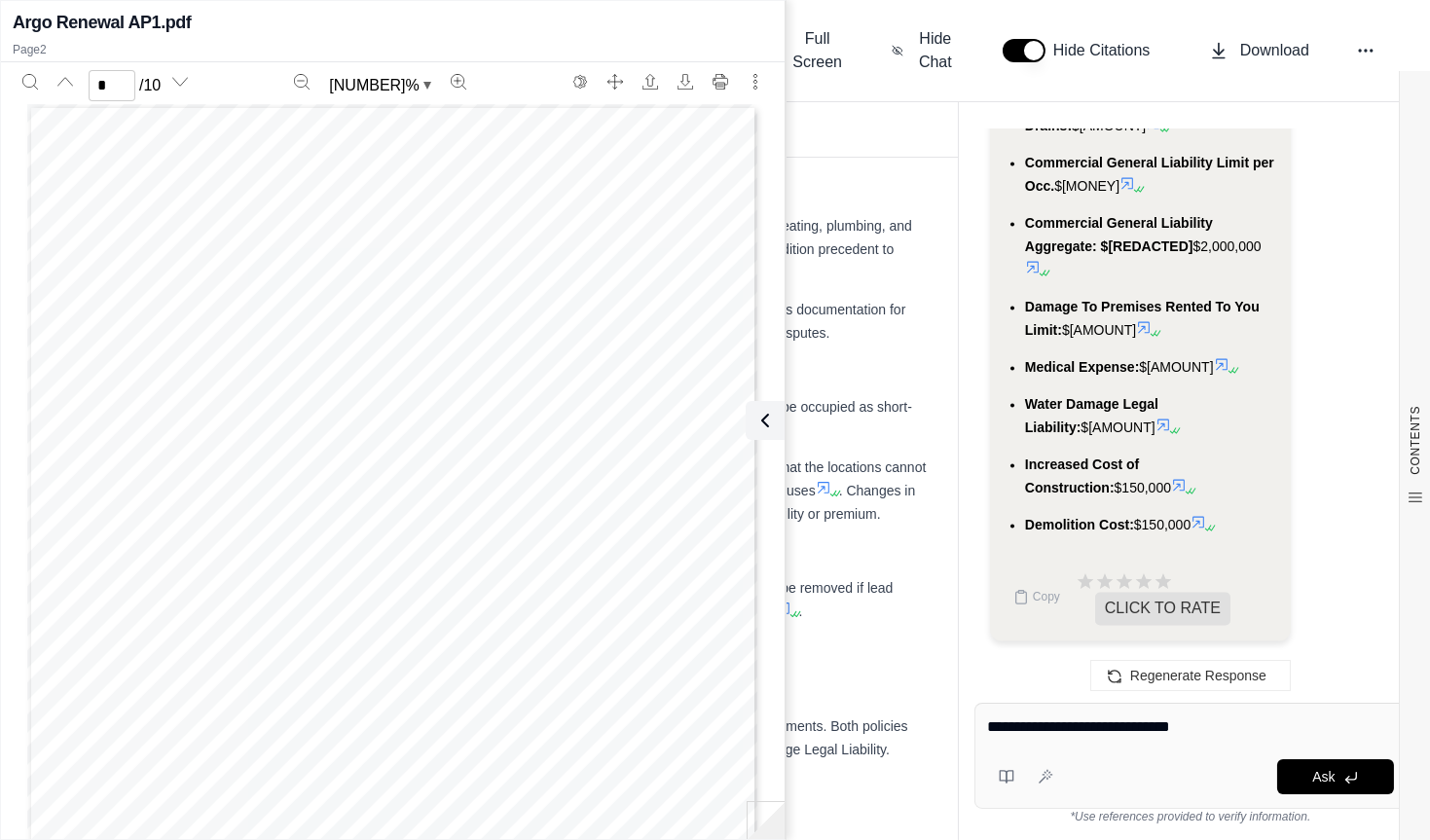 type on "**********" 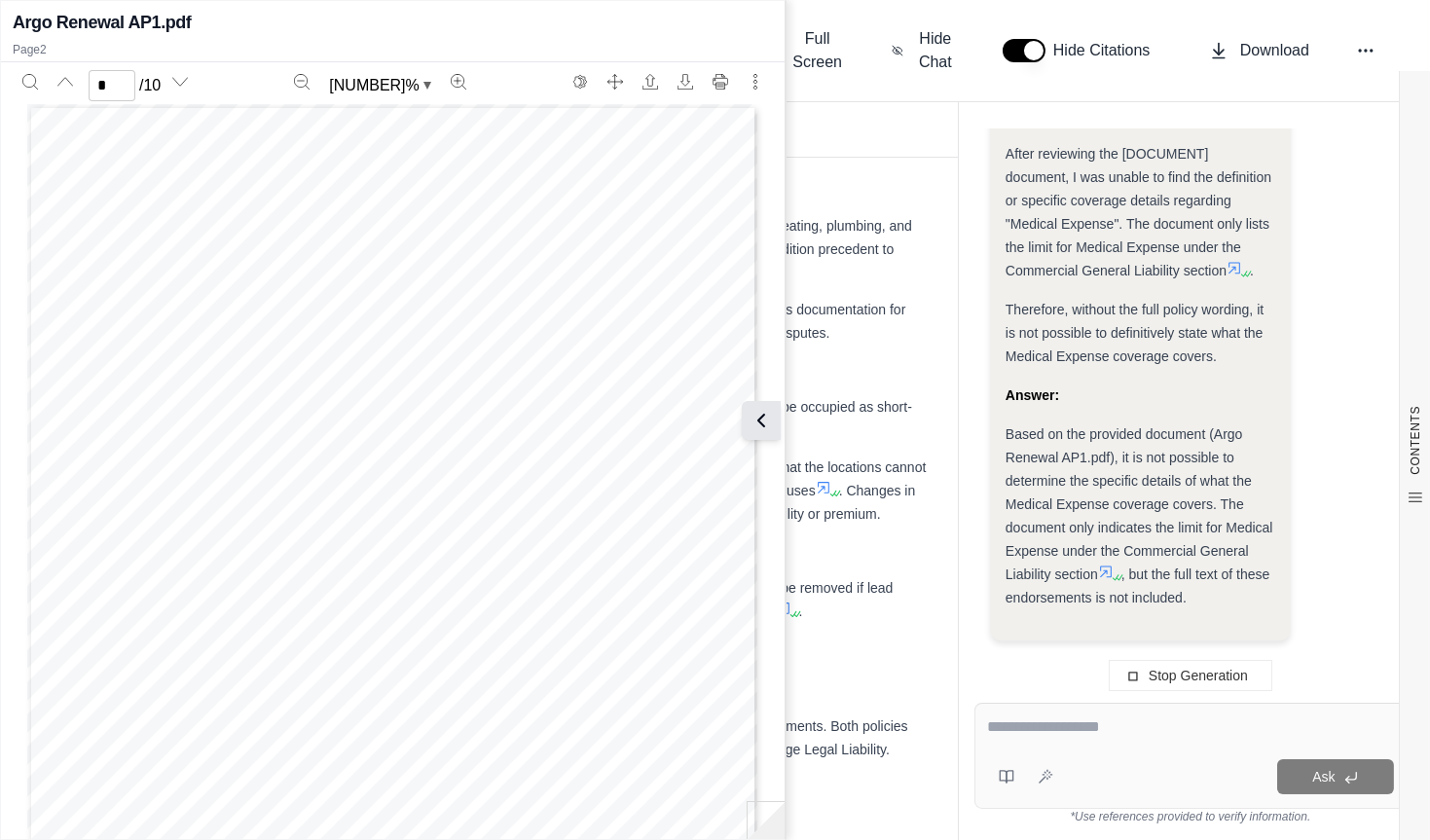 scroll, scrollTop: 9830, scrollLeft: 0, axis: vertical 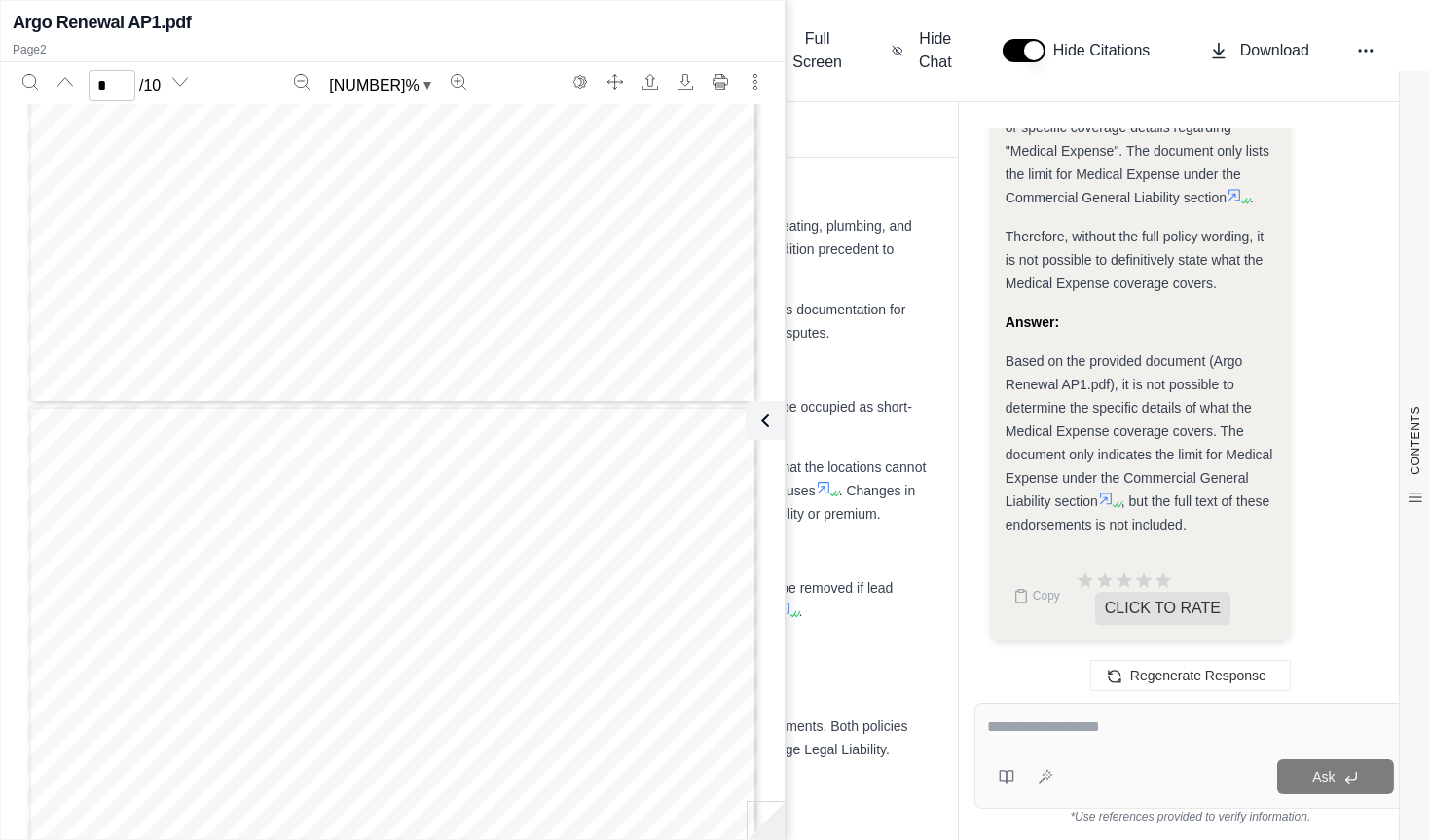 click at bounding box center [392, 878] 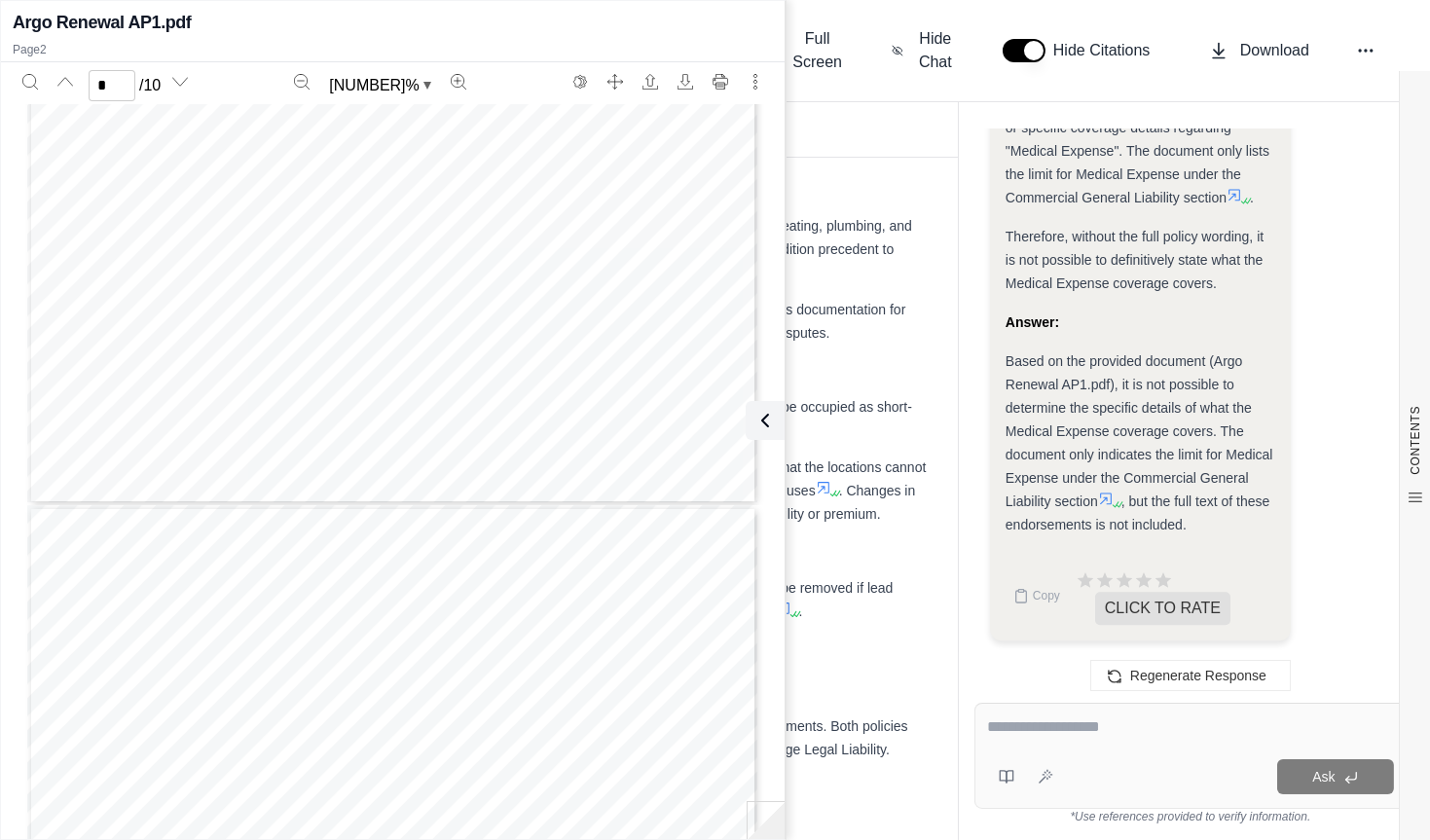 scroll, scrollTop: 7168, scrollLeft: 0, axis: vertical 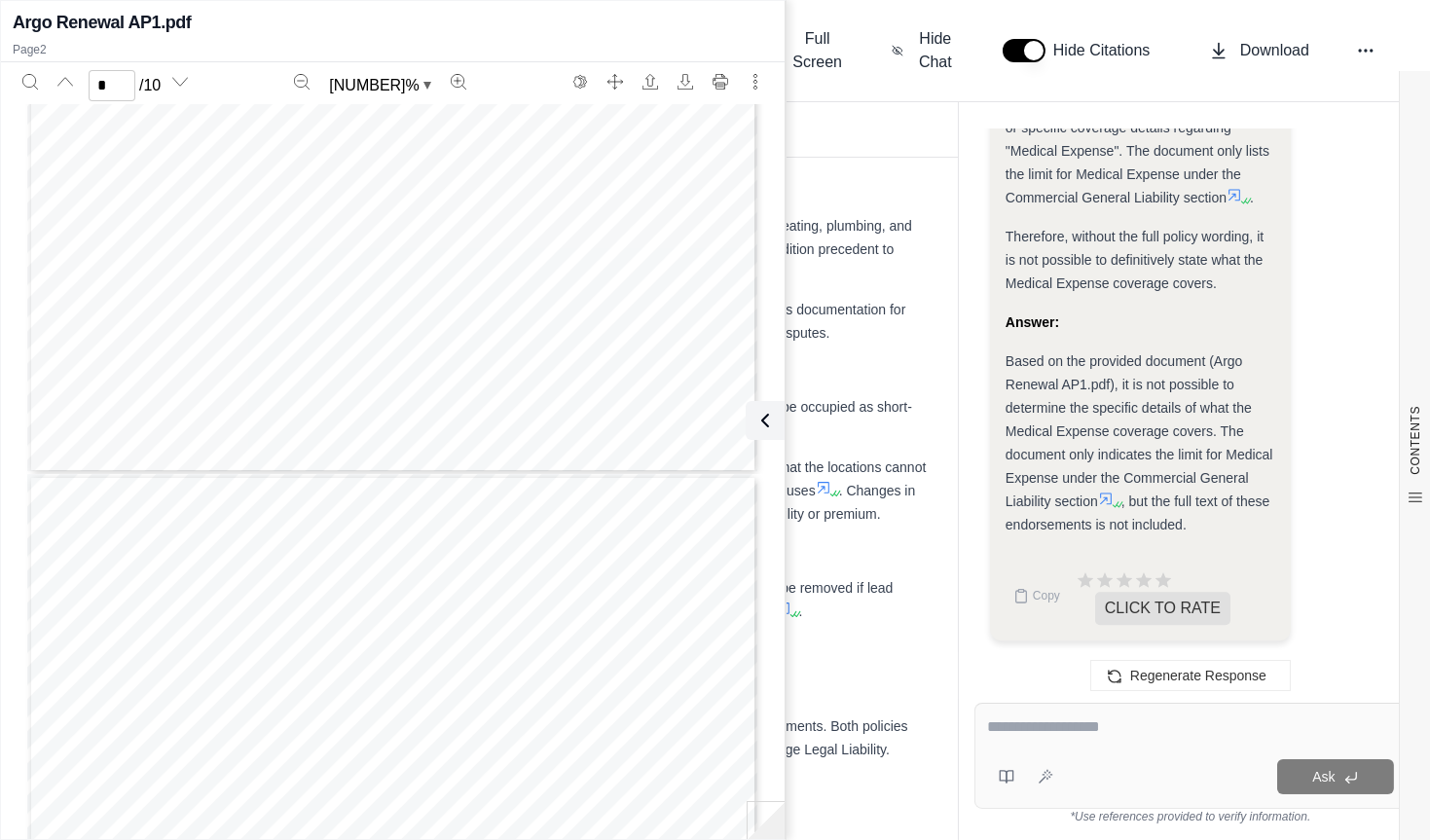 type on "*" 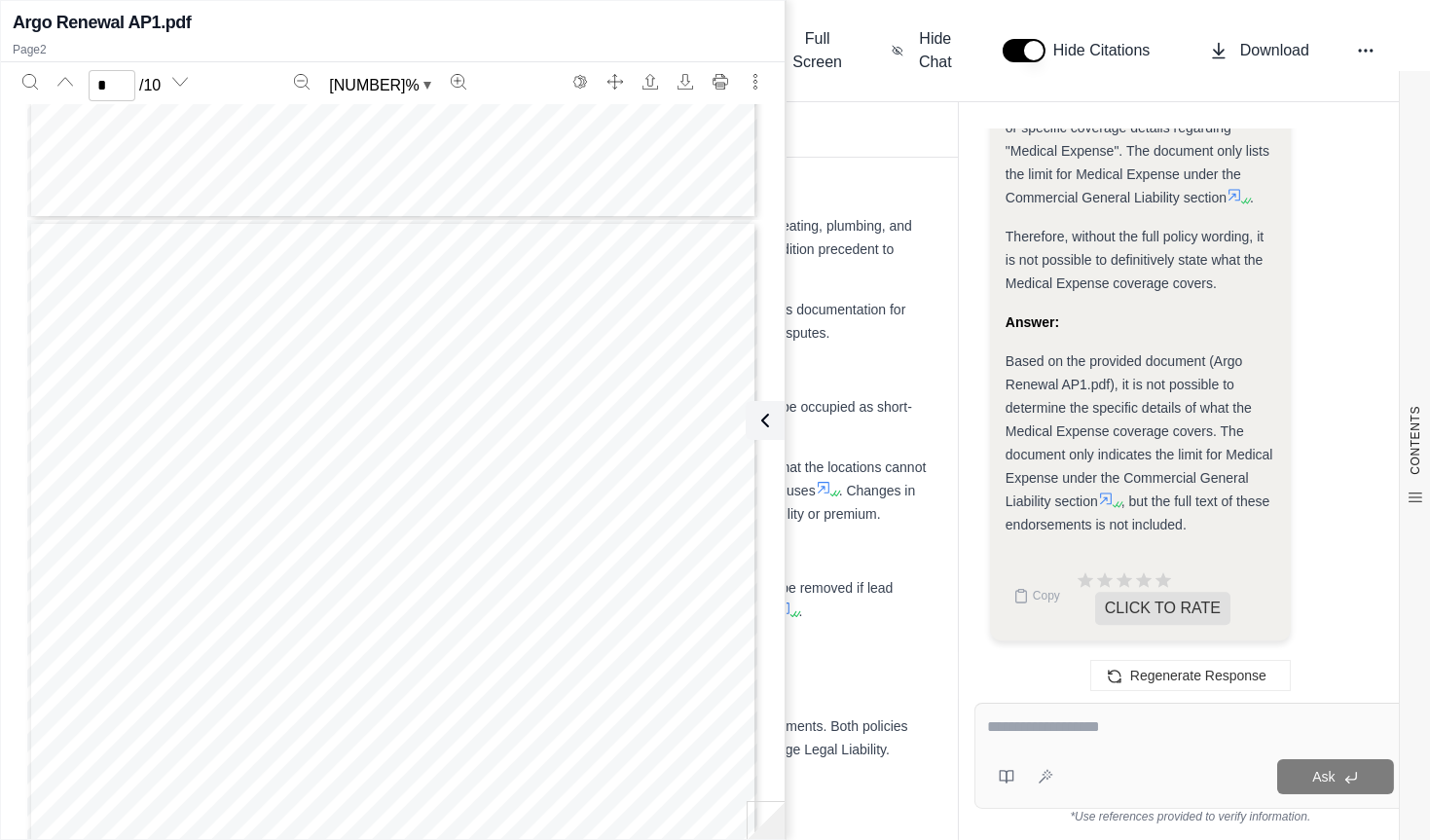 scroll, scrollTop: 7453, scrollLeft: 0, axis: vertical 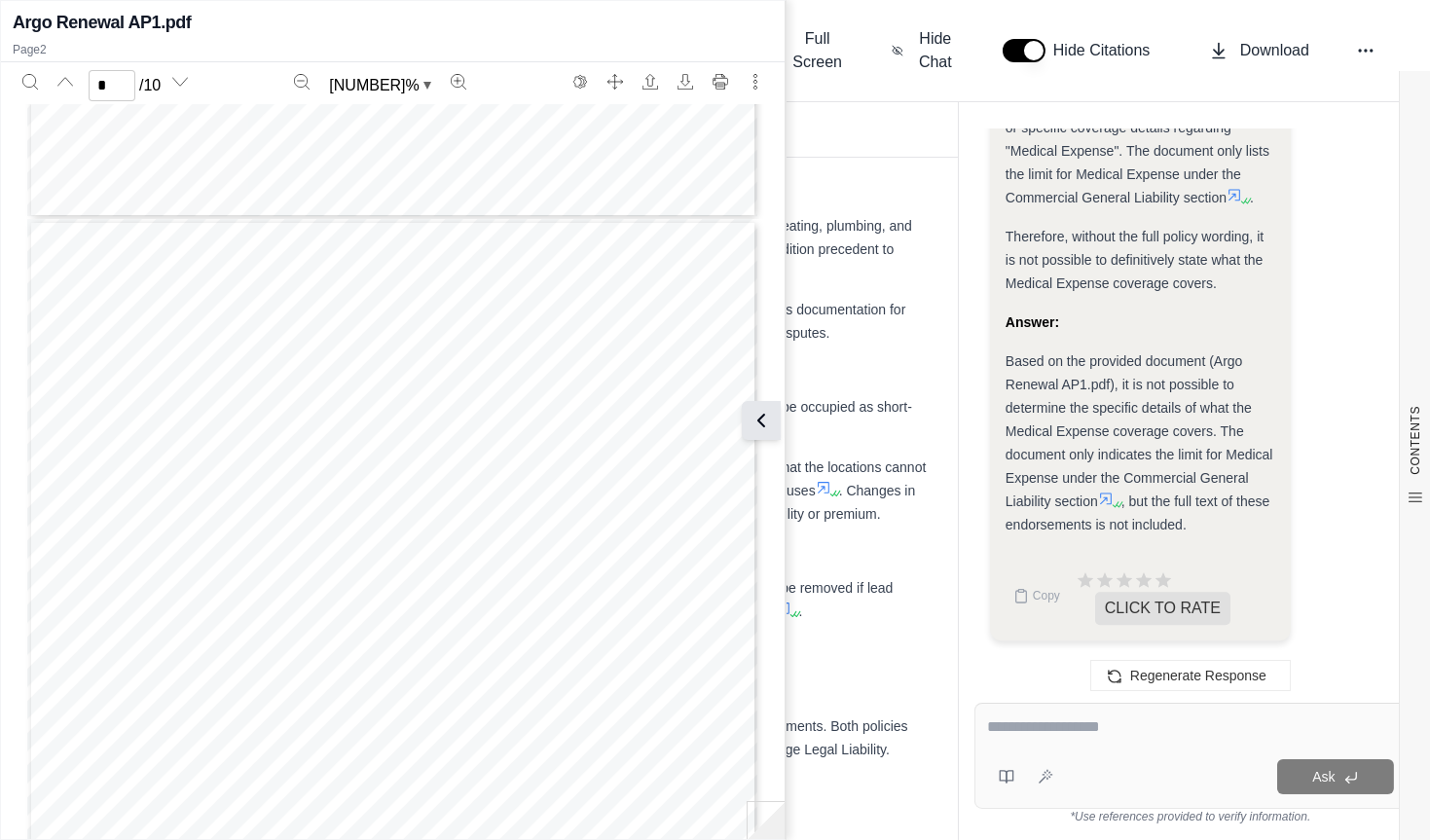 click 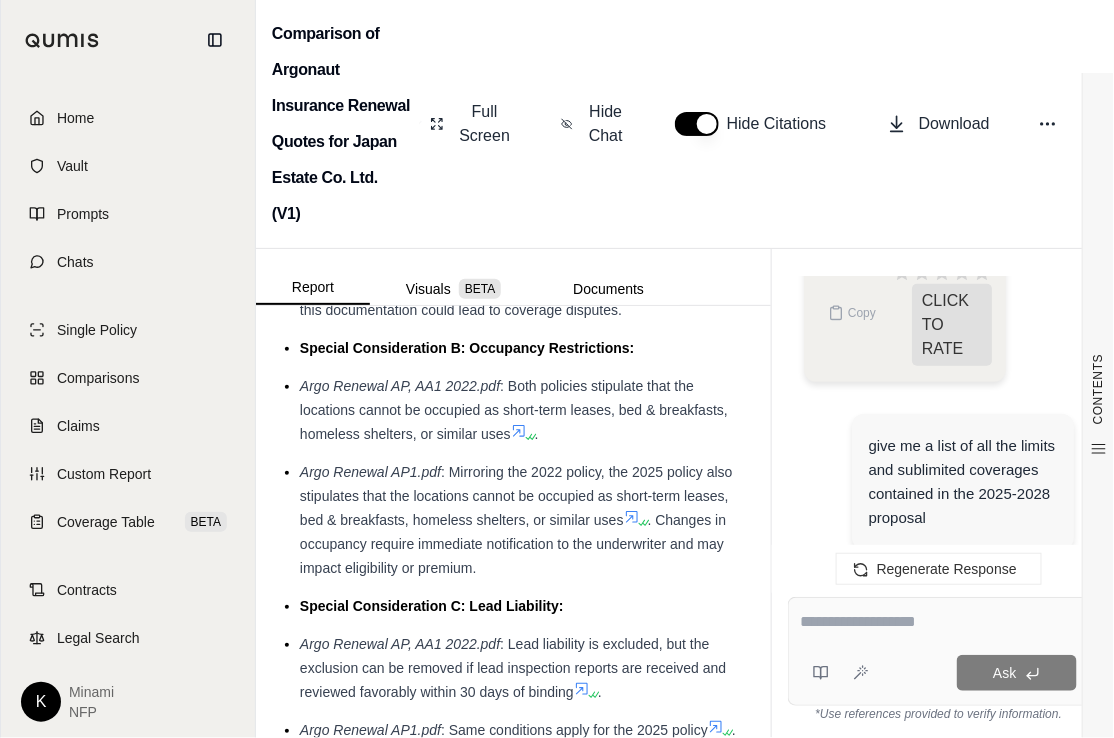 scroll, scrollTop: 2950, scrollLeft: 0, axis: vertical 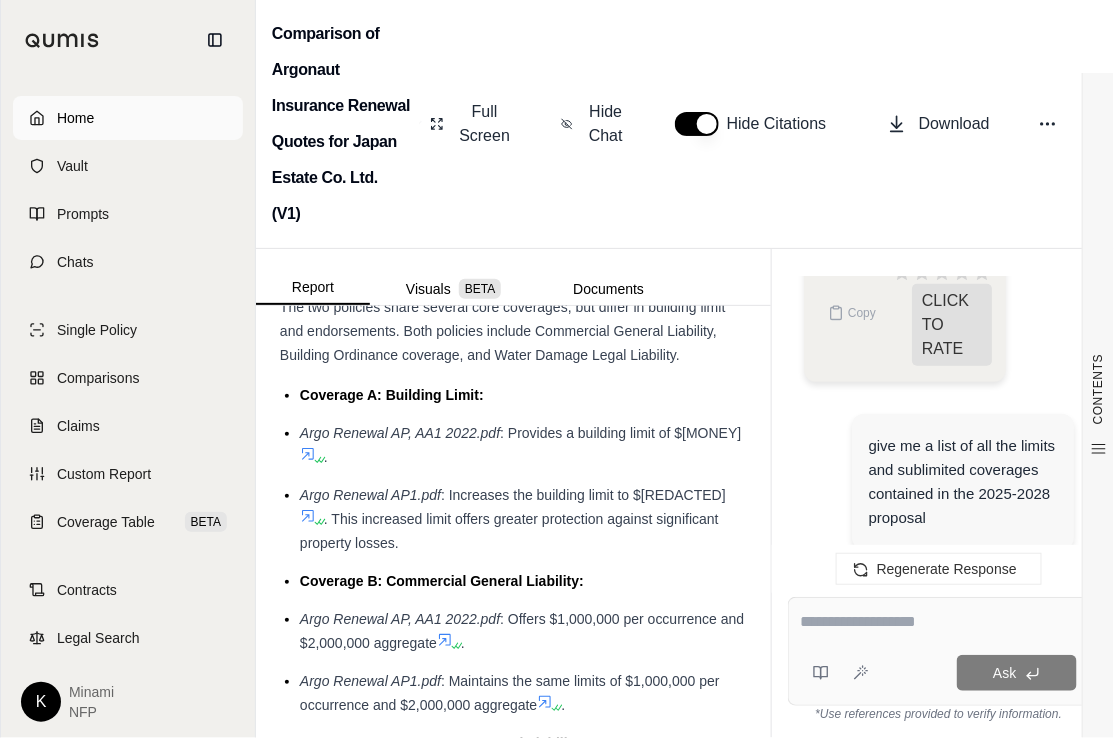 click on "Home" at bounding box center (75, 118) 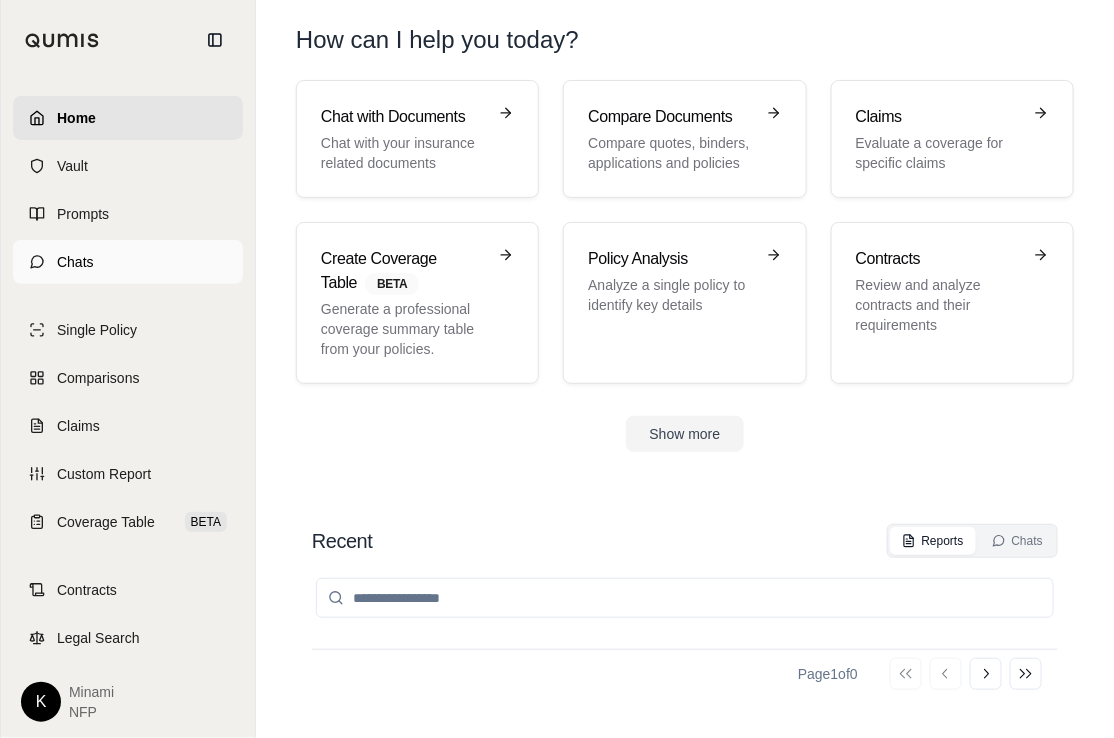 click on "Chats" at bounding box center [128, 262] 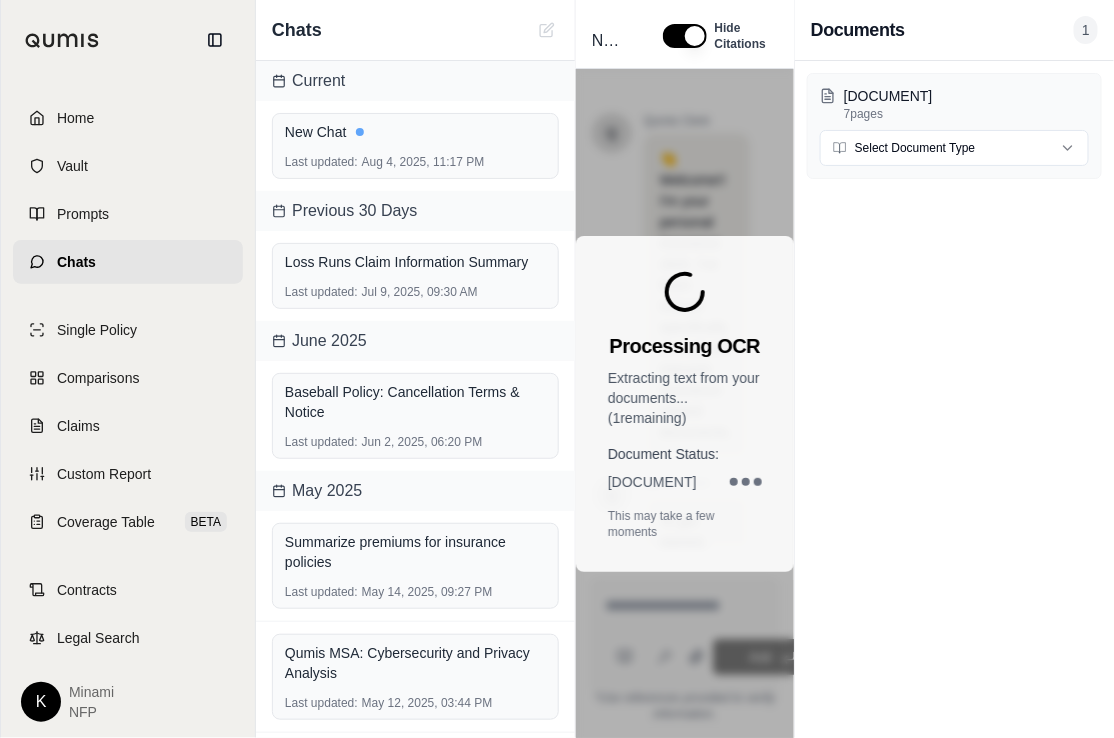 scroll, scrollTop: 0, scrollLeft: 0, axis: both 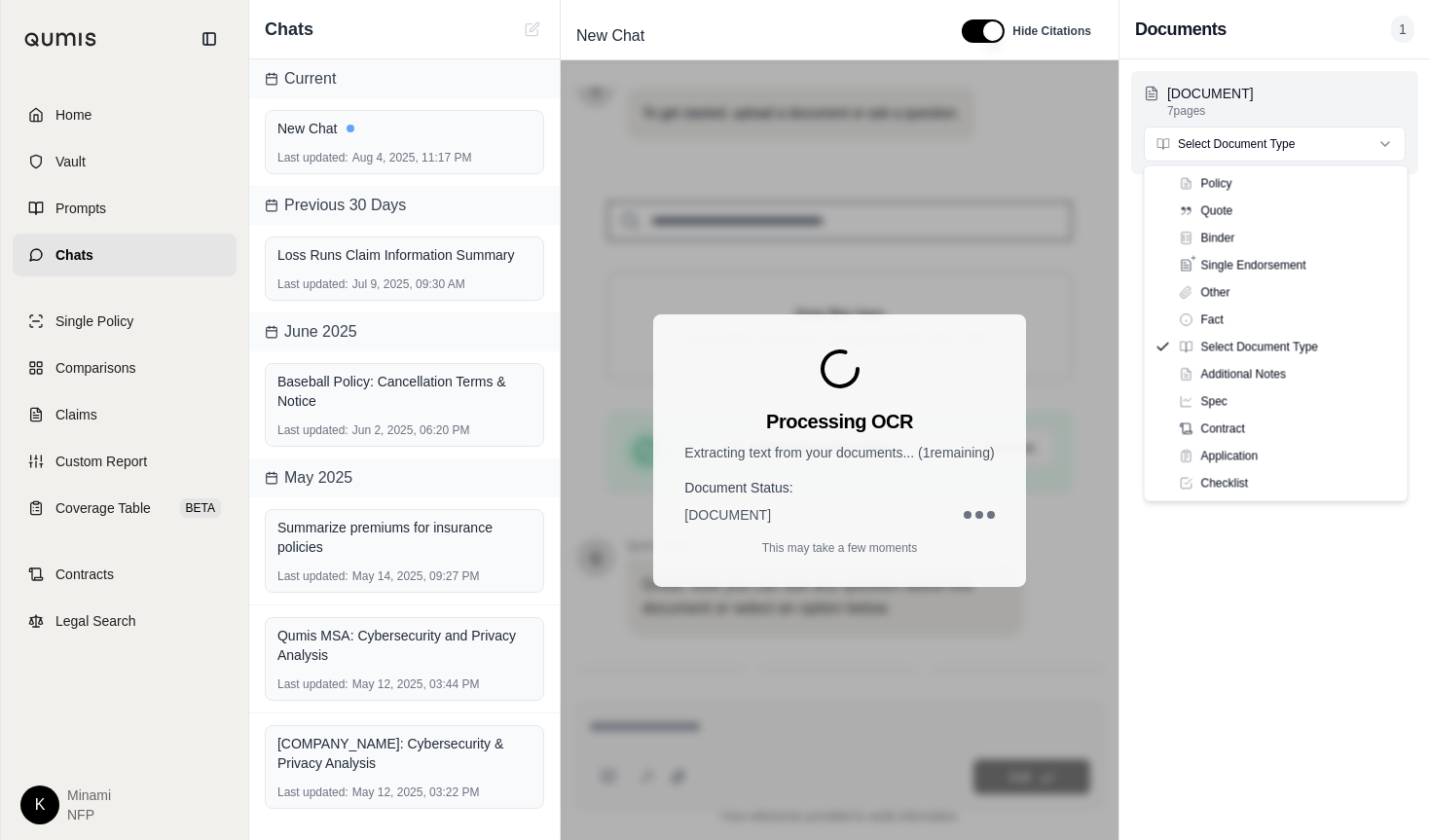 click on "Home Vault Prompts Chats Single Policy Comparisons Claims Custom Report Coverage Table BETA Contracts Legal Search K Minami NFP Chats Current New Chat Last updated: Aug 4, 2025, 11:17 PM Previous 30 Days Loss Runs Claim Information Summary Last updated: Jul 9, 2025, 09:30 AM June 2025 Baseball Policy: Cancellation Terms & Notice Last updated: Jun 2, 2025, 06:20 PM May 2025 Summarize premiums for insurance policies Last updated: May 14, 2025, 09:27 PM Qumis MSA: Cybersecurity and Privacy Analysis Last updated: May 12, 2025, 03:44 PM Qumis MSA: Cybersecurity & Privacy Analysis Last updated: May 12, 2025, 03:22 PM New Chat Hide Citations Q Qumis Clerk 👋 Welcome!! I'm your personal insurance clerk. I've been trained specifically to read and interpret insurance-related documents. Q Qumis Clerk To get started, upload a document or ask a question. Drop files here Upload PDF, Excel, Word, or image files (JPG, PNG, TIFF) EIC 01 01 2025 Policy (1).pdf Select Document Type Remove Q Qumis Clerk Ask 1 1 7" at bounding box center (715, 420) 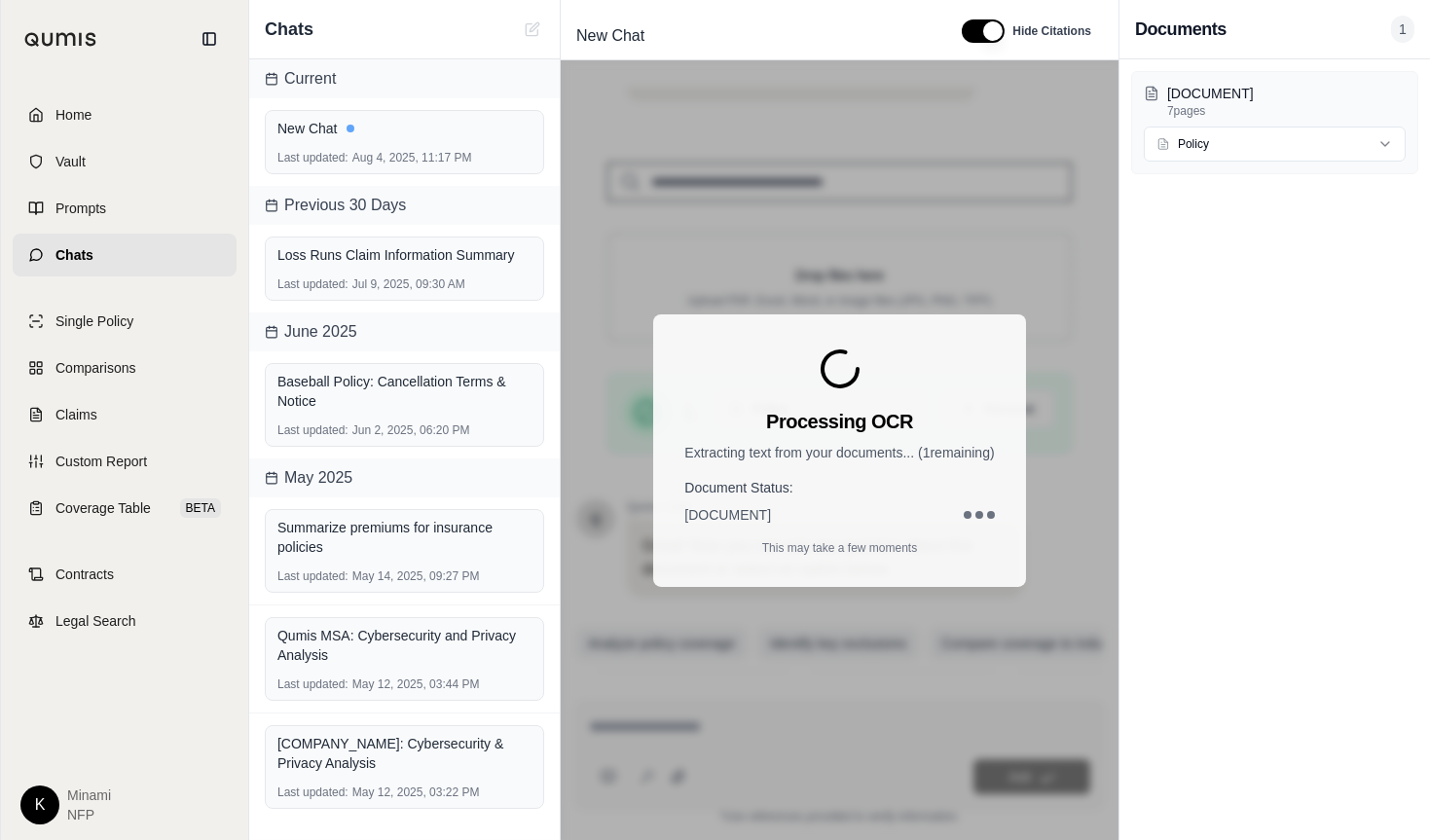 scroll, scrollTop: 265, scrollLeft: 0, axis: vertical 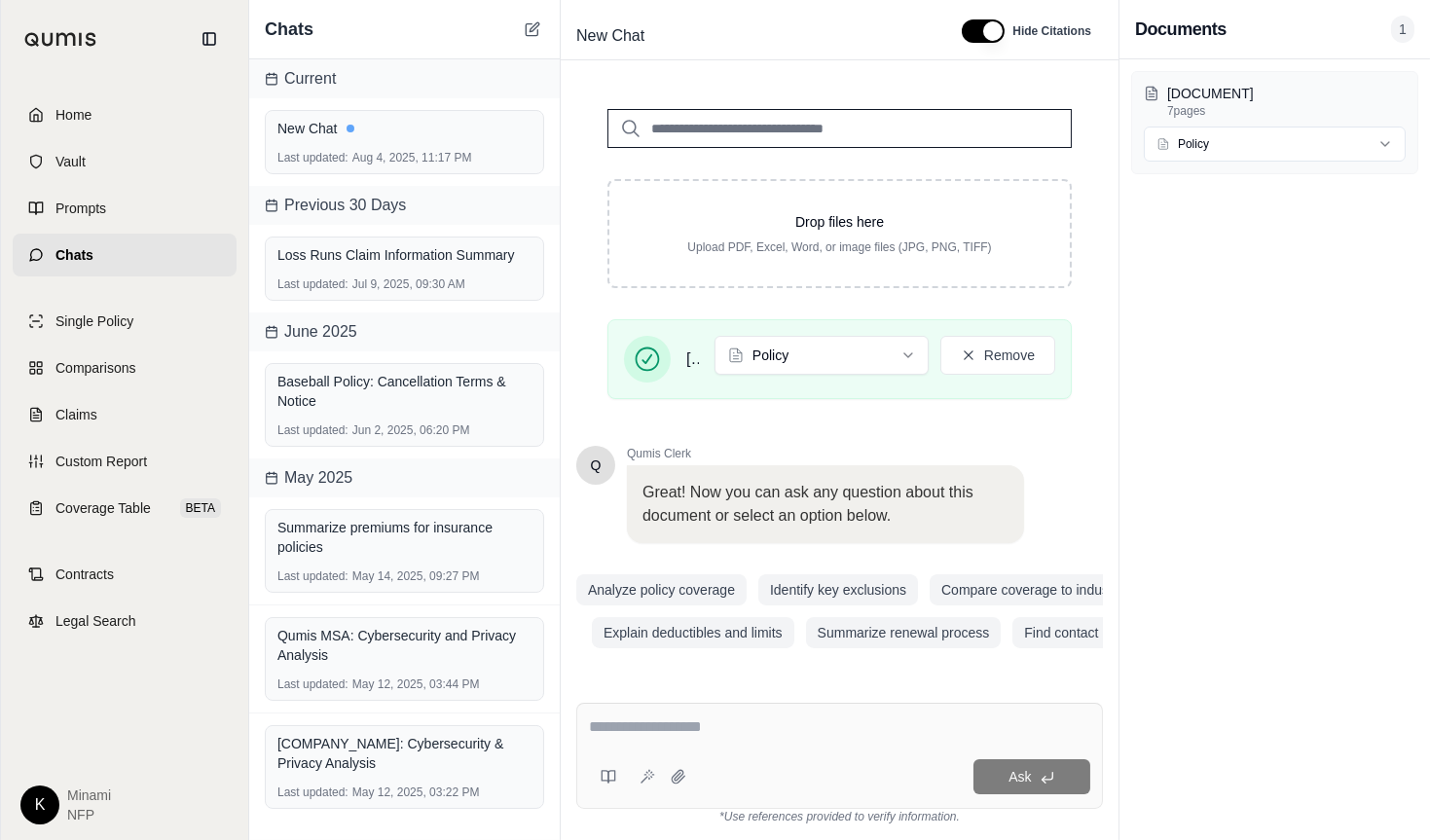 click at bounding box center (840, 727) 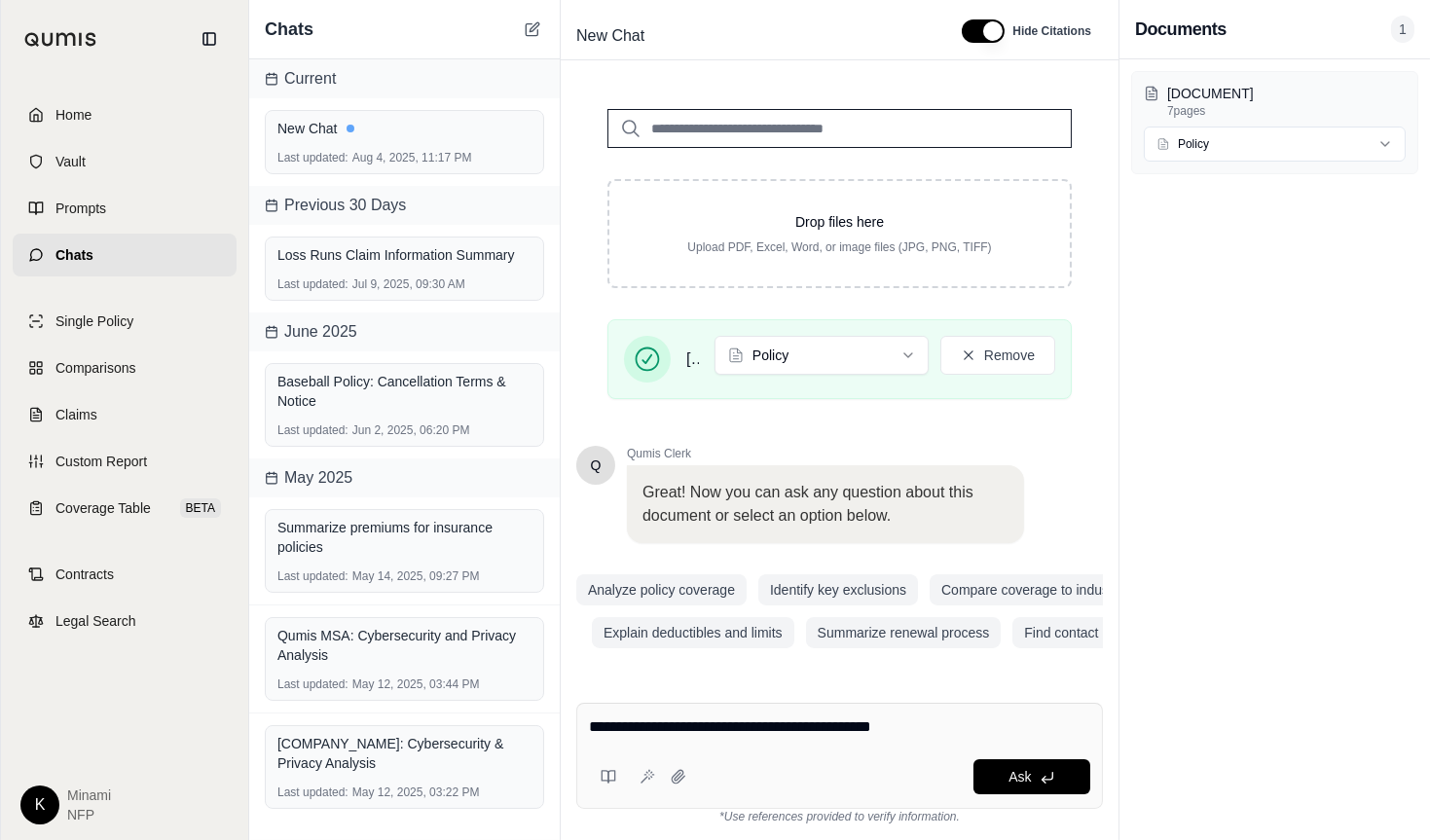 type on "**********" 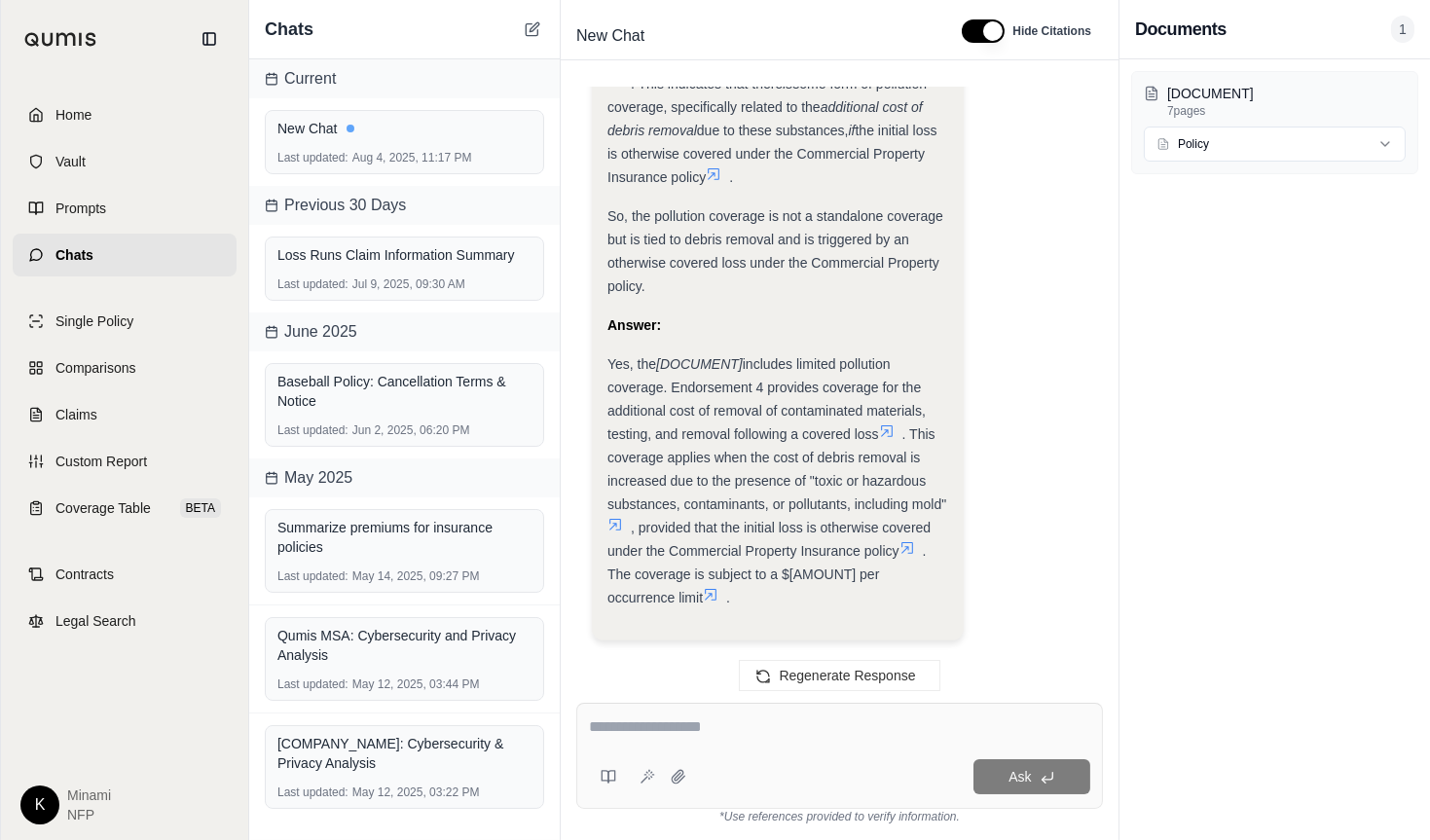 scroll, scrollTop: 1875, scrollLeft: 0, axis: vertical 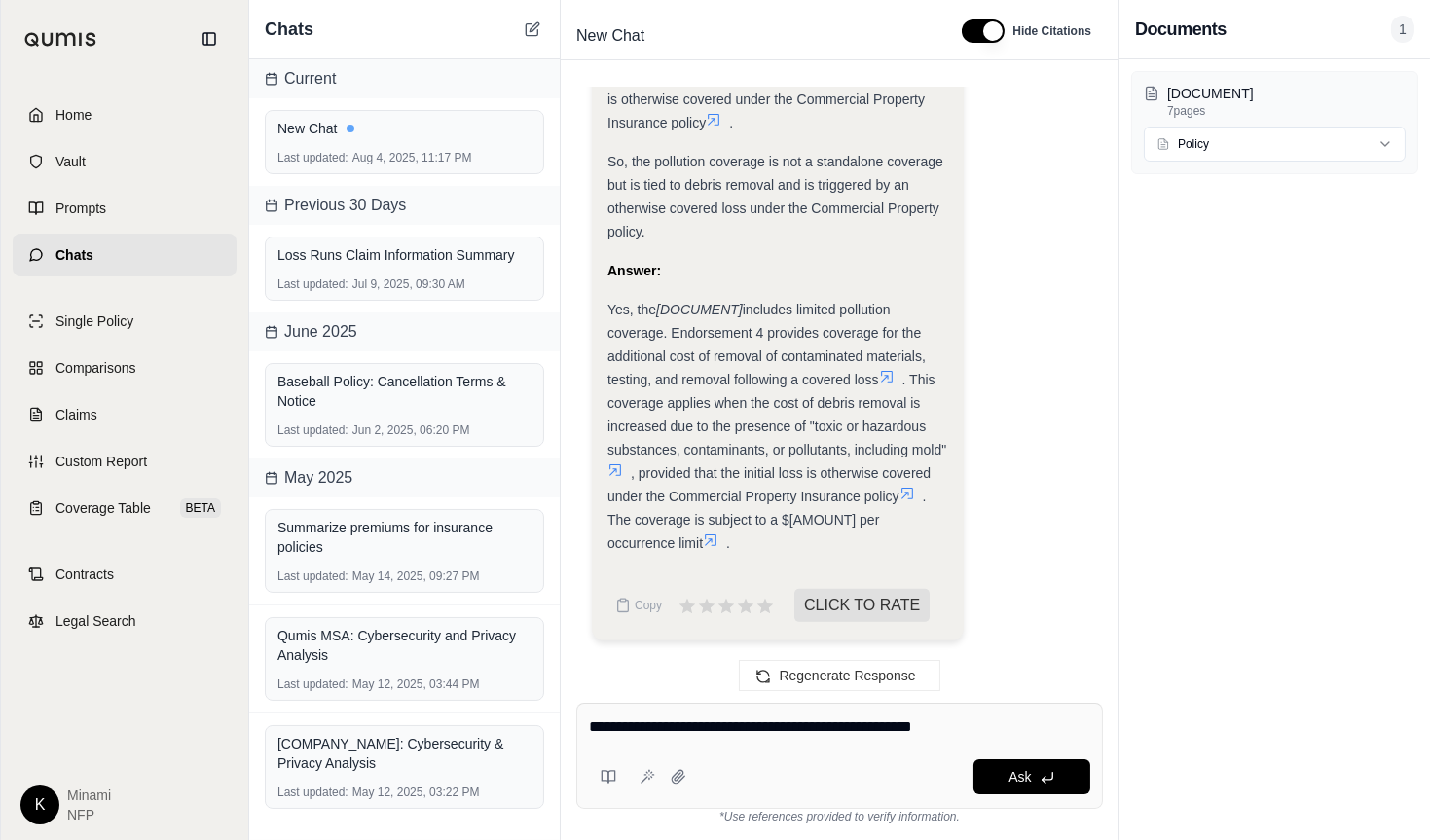 type on "**********" 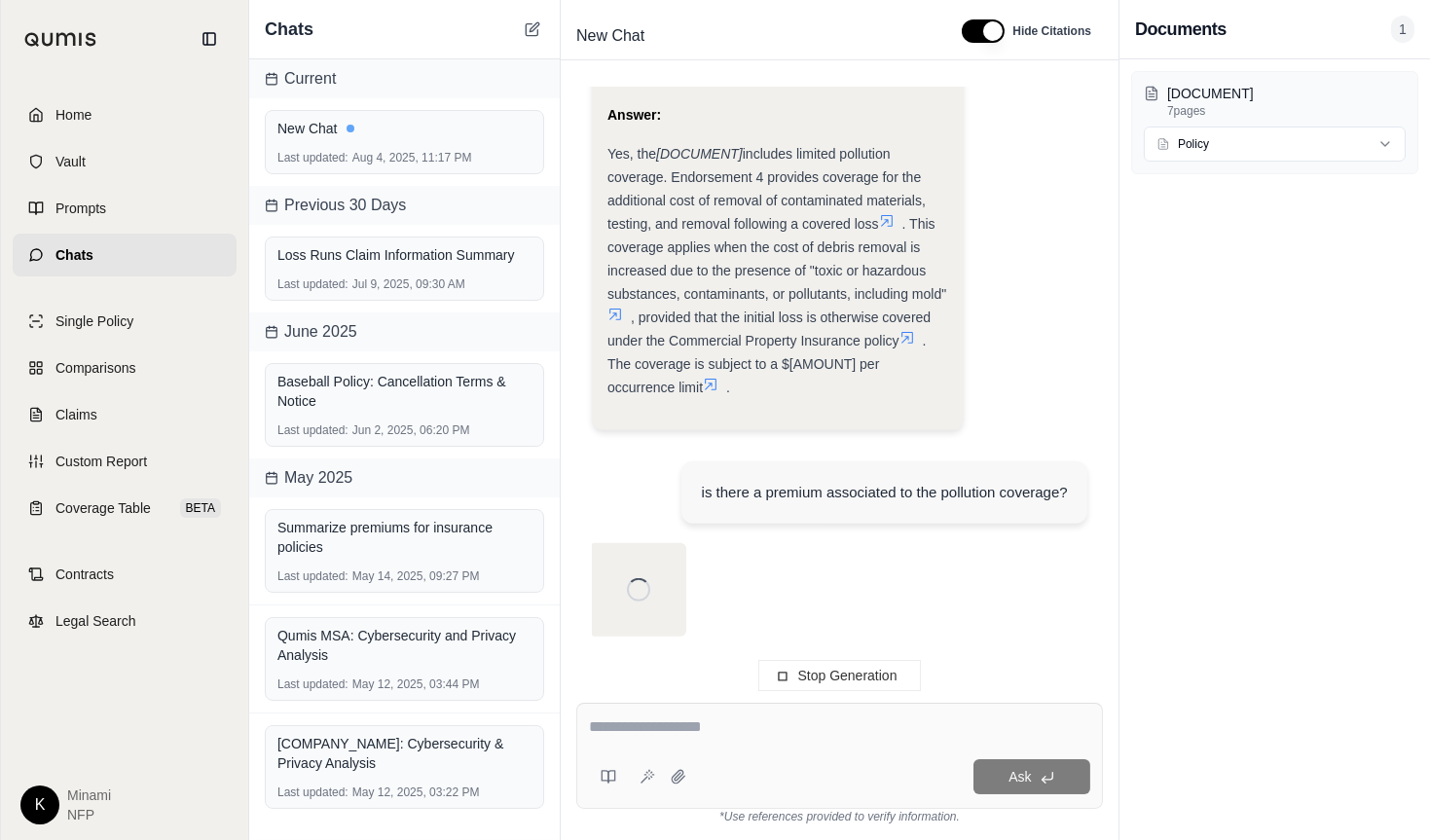 scroll, scrollTop: 2086, scrollLeft: 0, axis: vertical 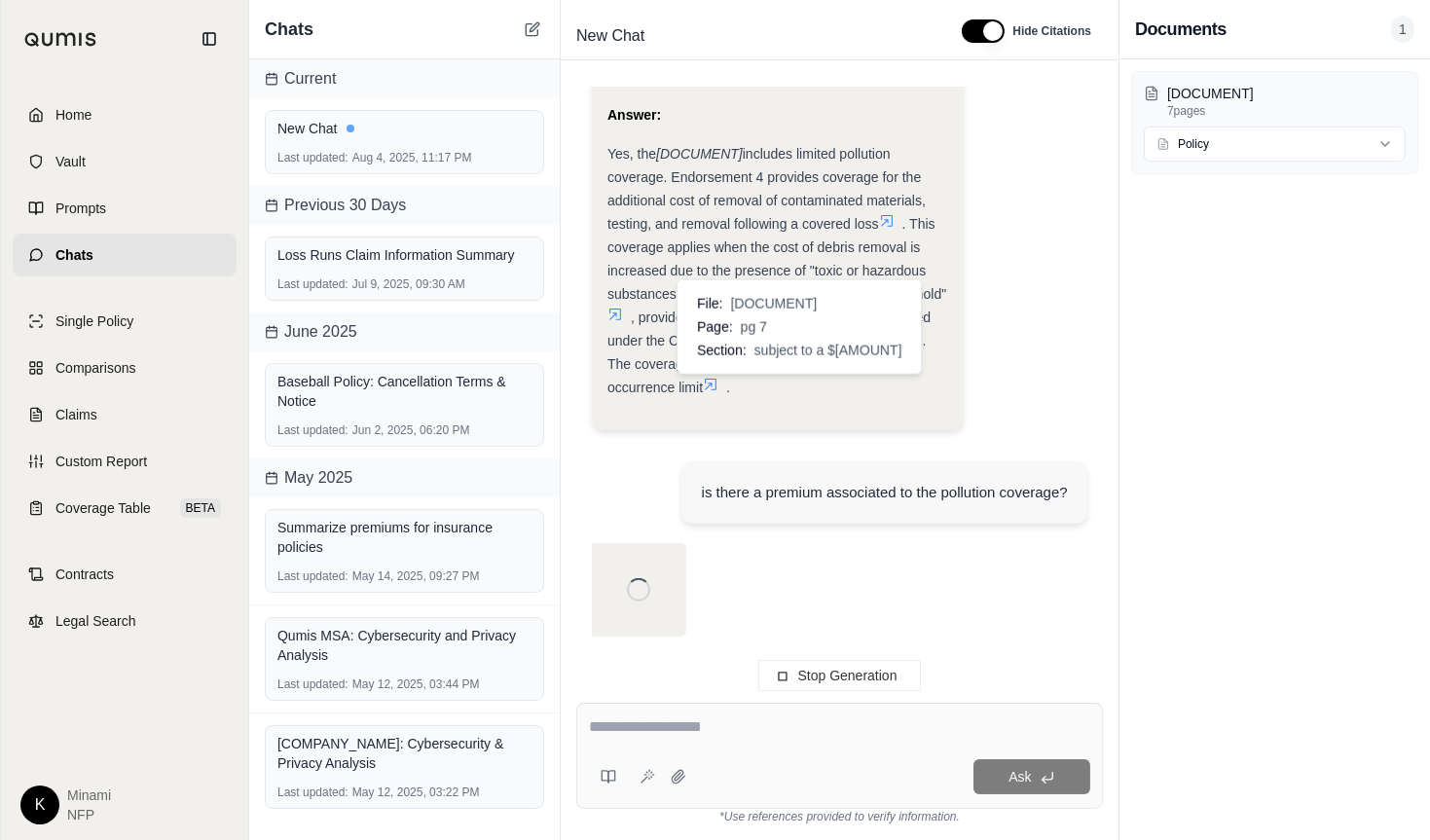 click 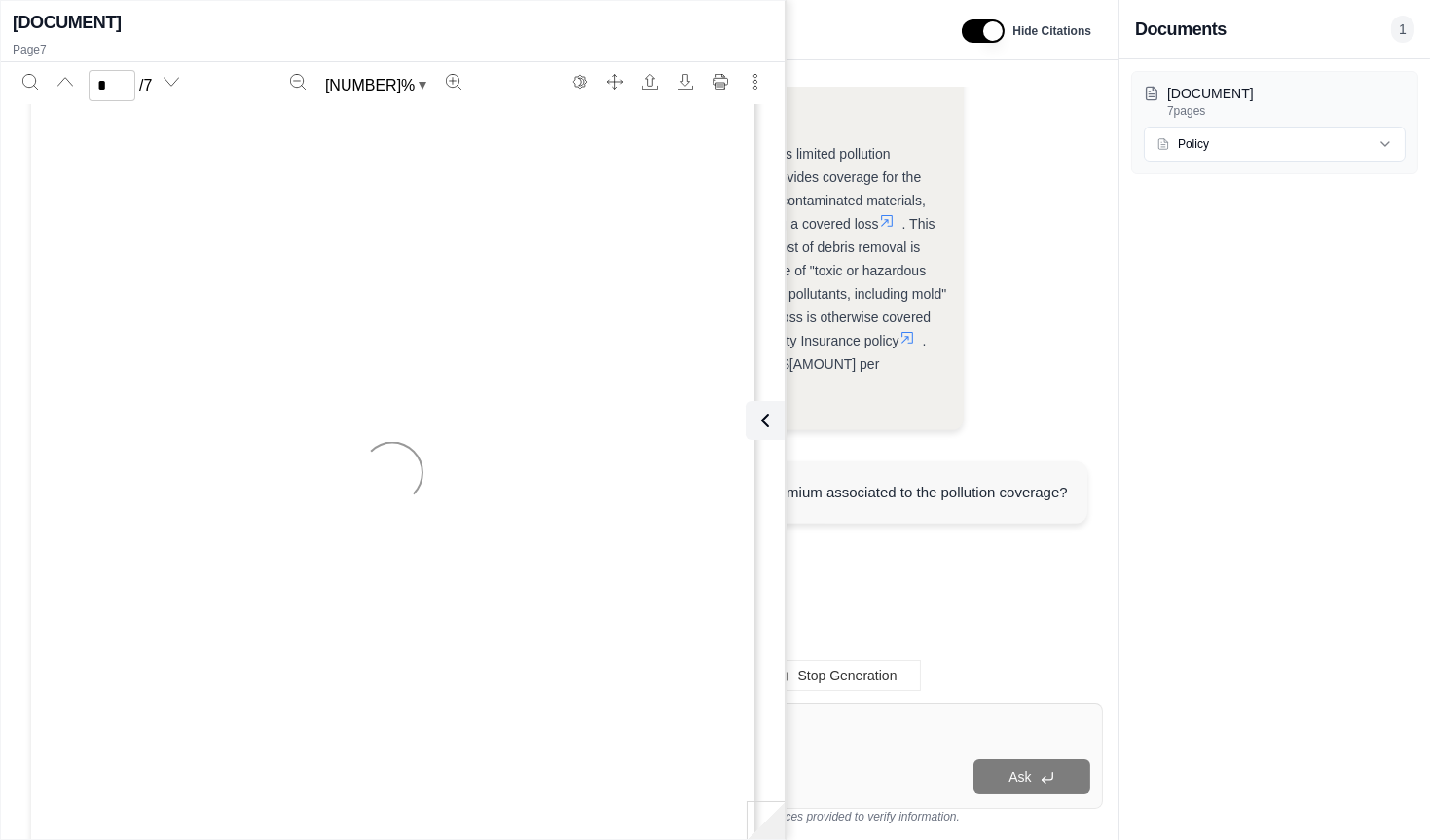 scroll, scrollTop: 5676, scrollLeft: 0, axis: vertical 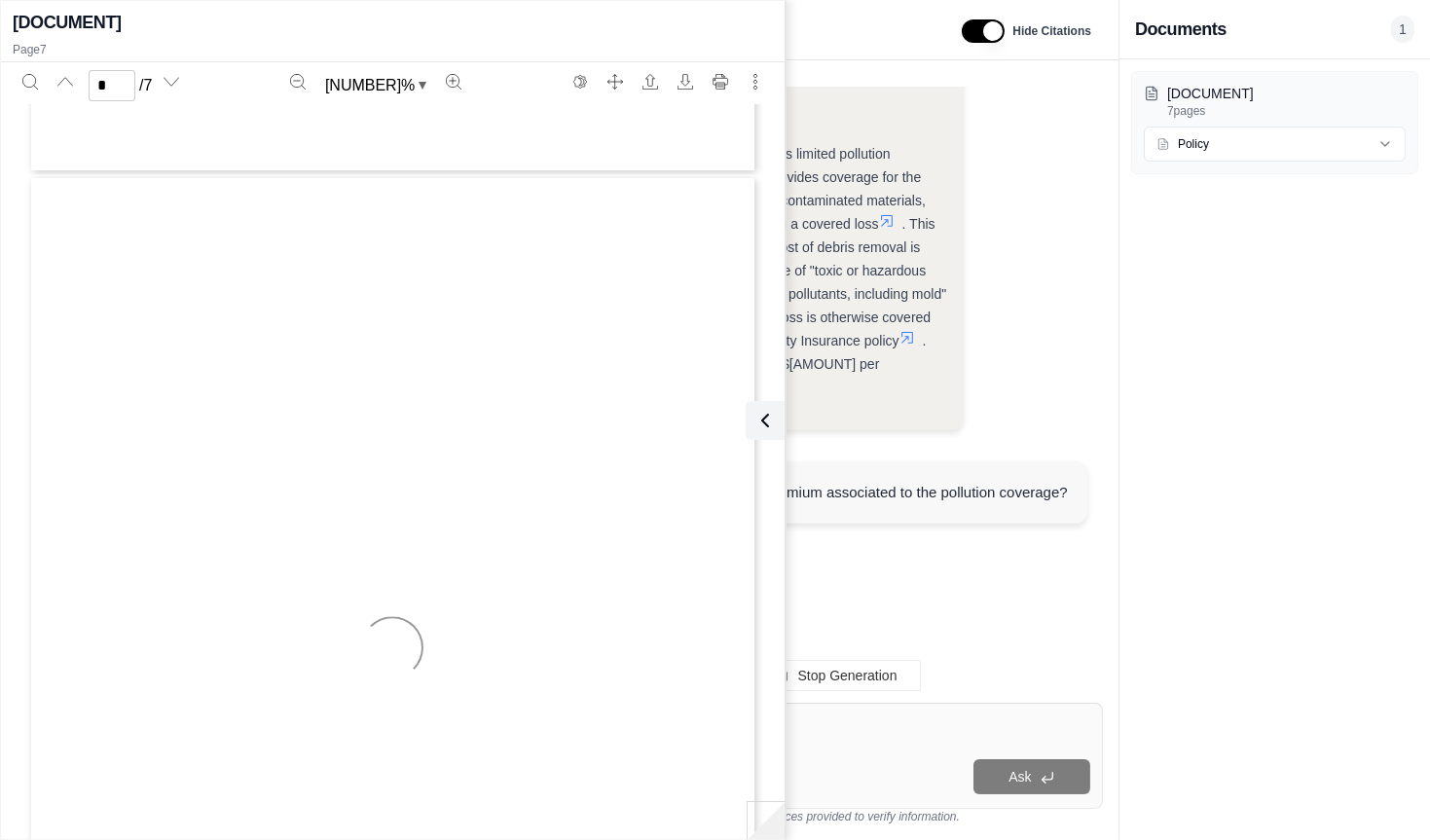 type on "*" 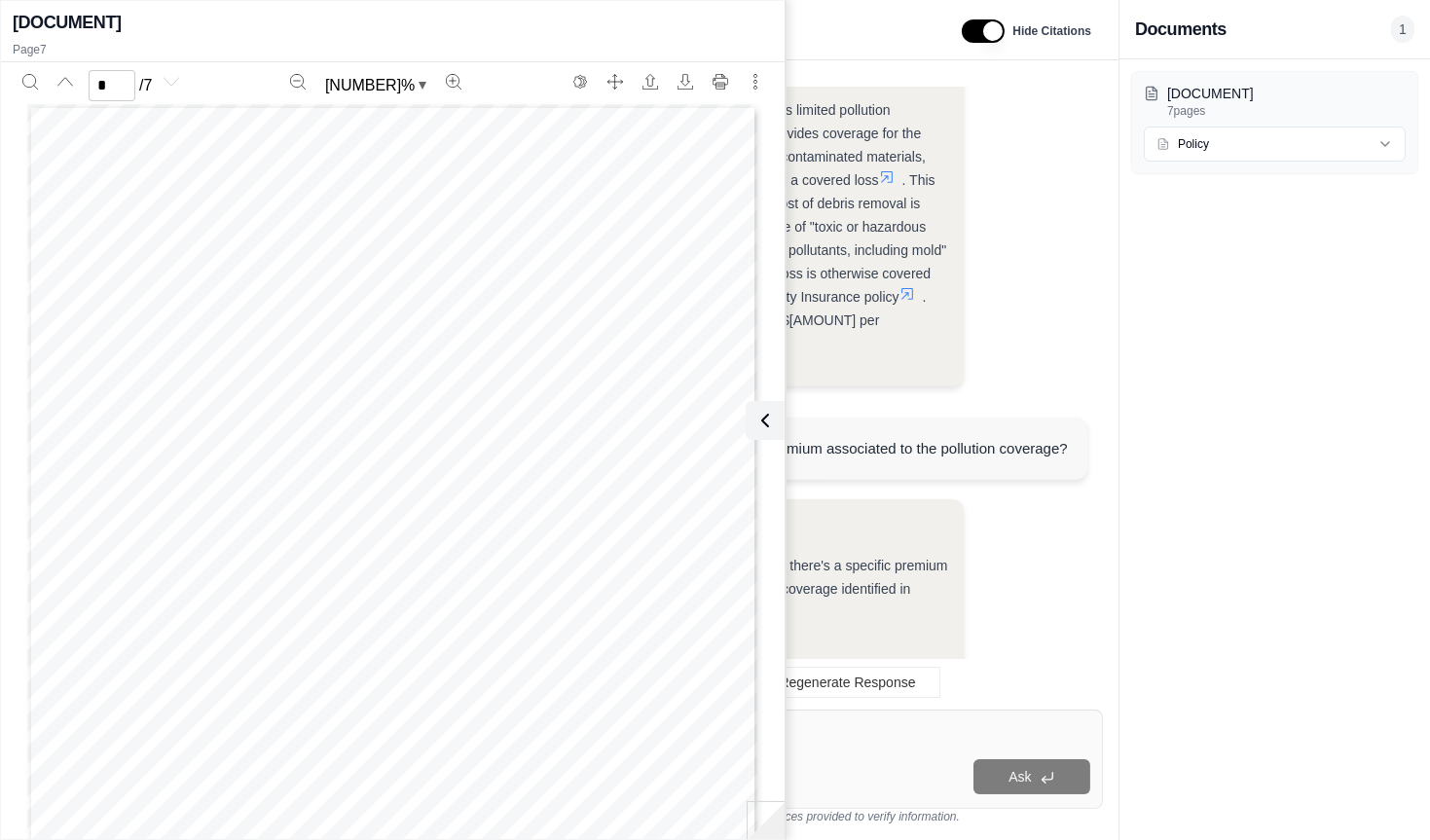 scroll, scrollTop: 3438, scrollLeft: 0, axis: vertical 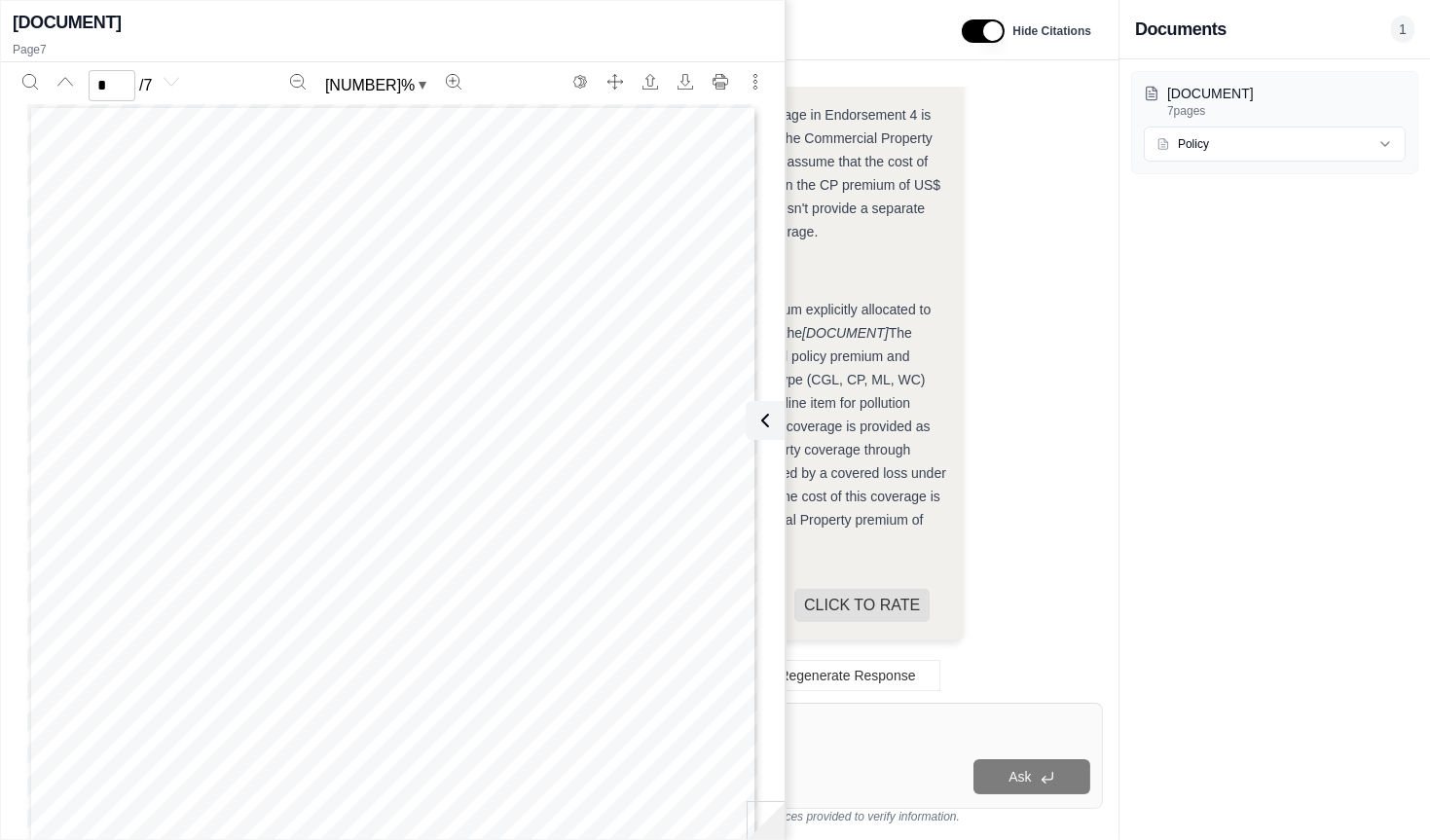 click on "Analysis:
Okay, the question is whether there's a specific premium associated with the pollution coverage identified in the  EIC [POLICY_NUMBER] .
Here's my plan:
Declaration Page Review:  I'll start by revisiting the declarations page (page 1) to see if there's a breakdown of the premium that allocates a specific amount to pollution coverage or related endorsements.
Endorsement Review:  I'll examine Endorsement 4 (the one providing the pollution coverage) to see if it mentions any specific premium or additional cost associated with that coverage.
Policy Premium Allocation:  I'll look for any language in the policy that explains how the total premium is allocated among the different coverages and endorsements.
Reasoning:  If I don't find a specific premium for pollution coverage, I'll reason whether it's likely that the cost is bundled within the overall Commercial Property (CP) premium, given that the pollution coverage is tied to covered losses under the CP policy.
Answer:" at bounding box center [839, -104] 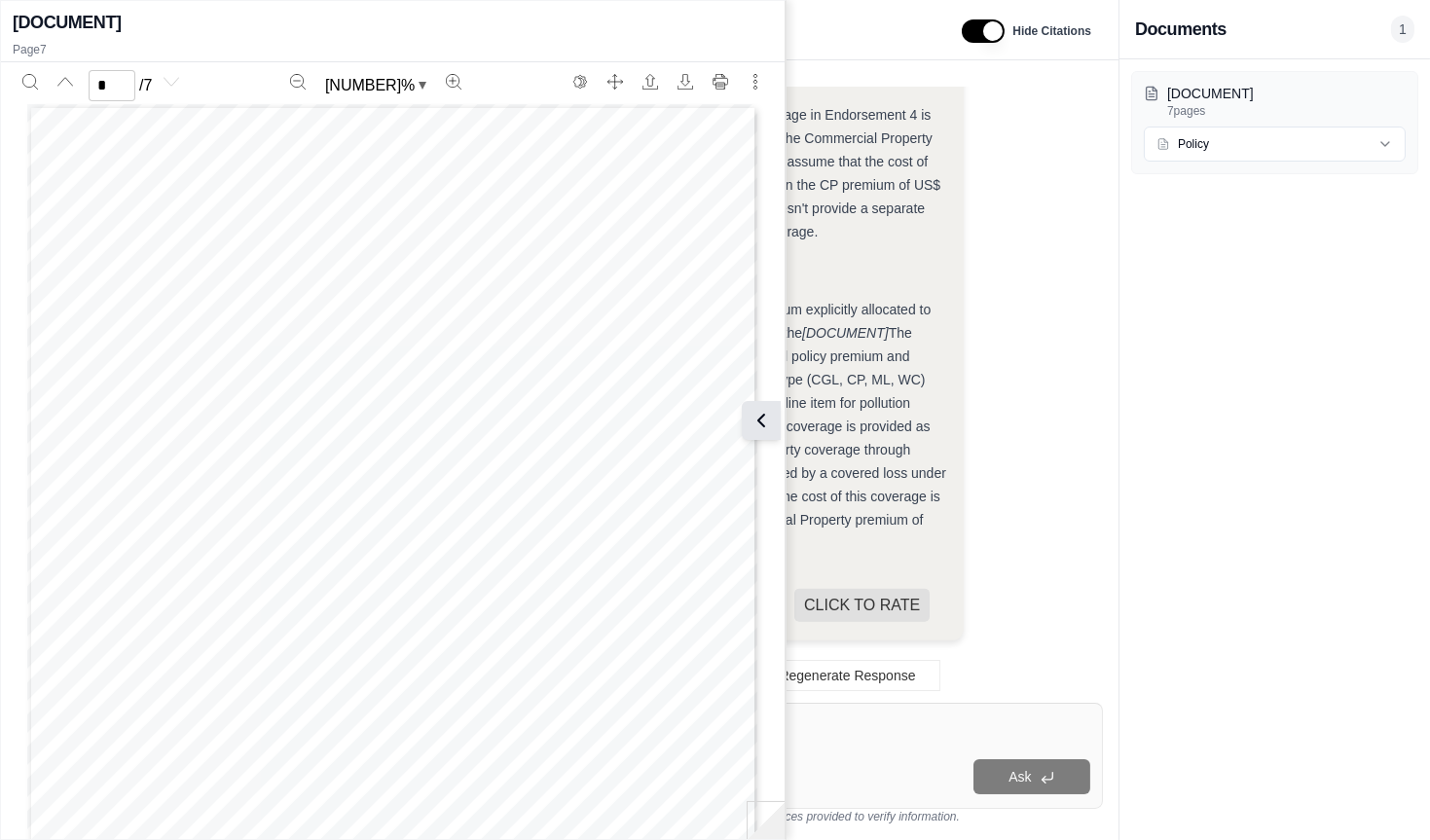 click 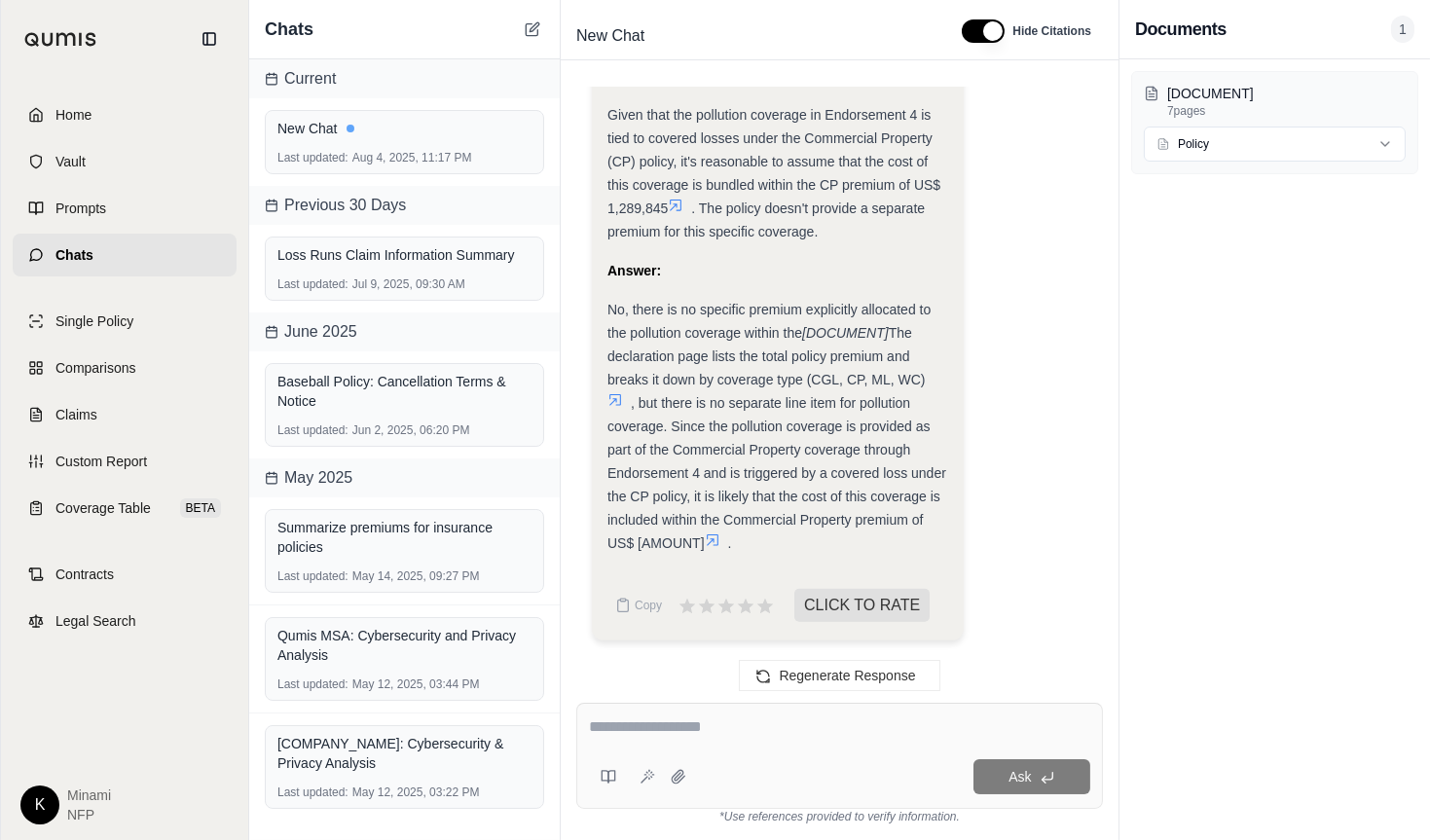 click at bounding box center [839, 730] 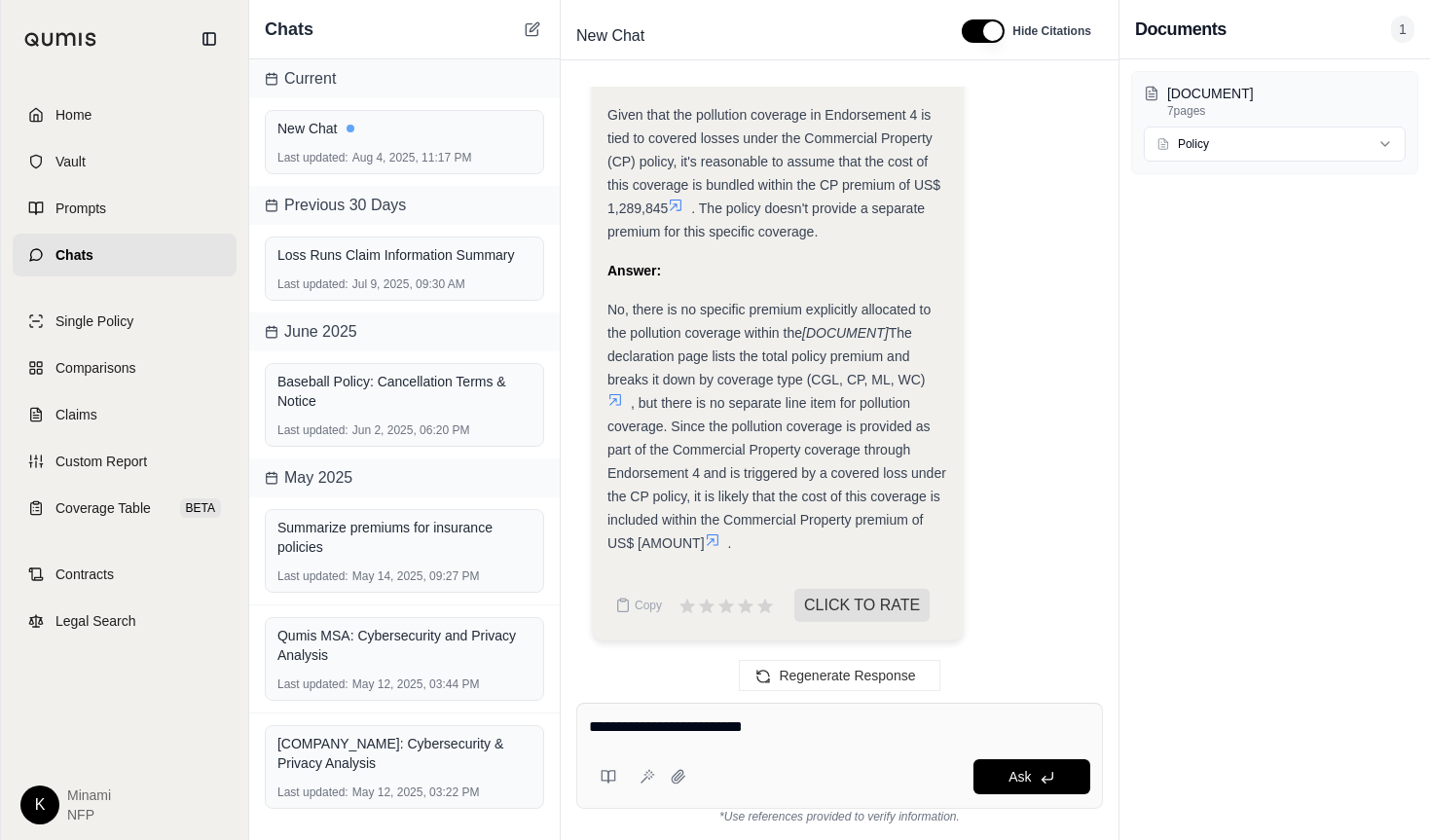 type on "**********" 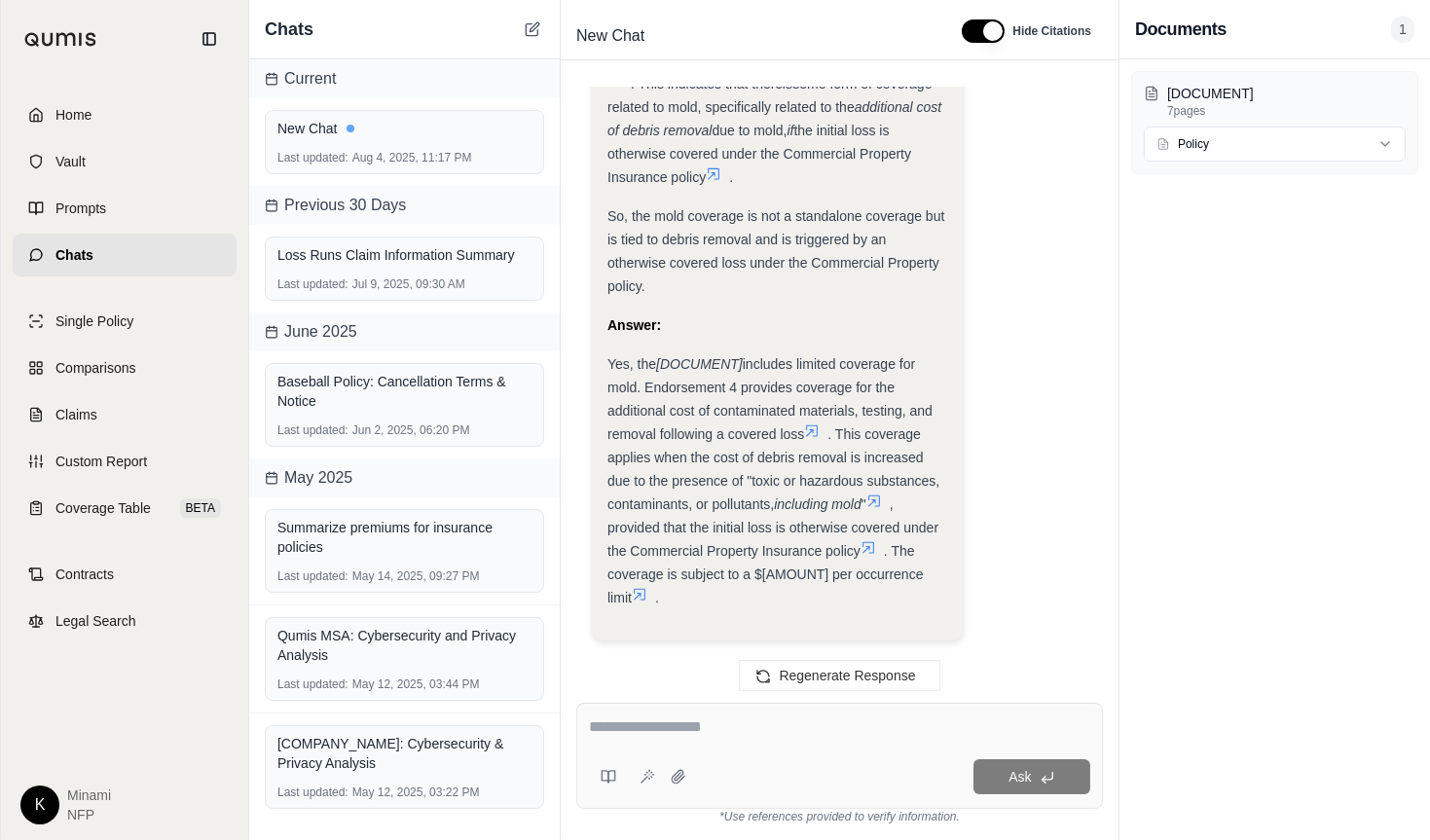 scroll, scrollTop: 4983, scrollLeft: 0, axis: vertical 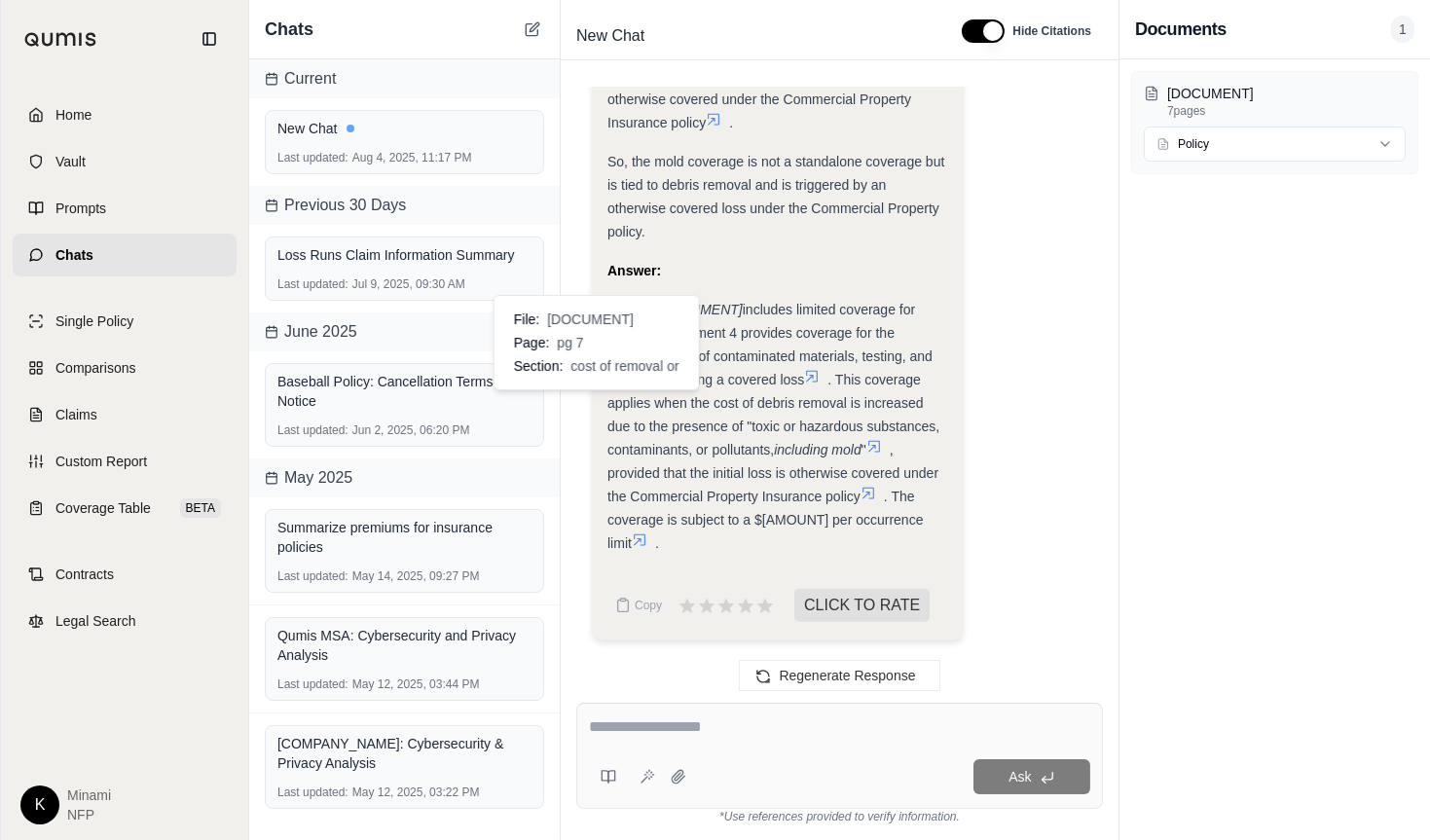 click 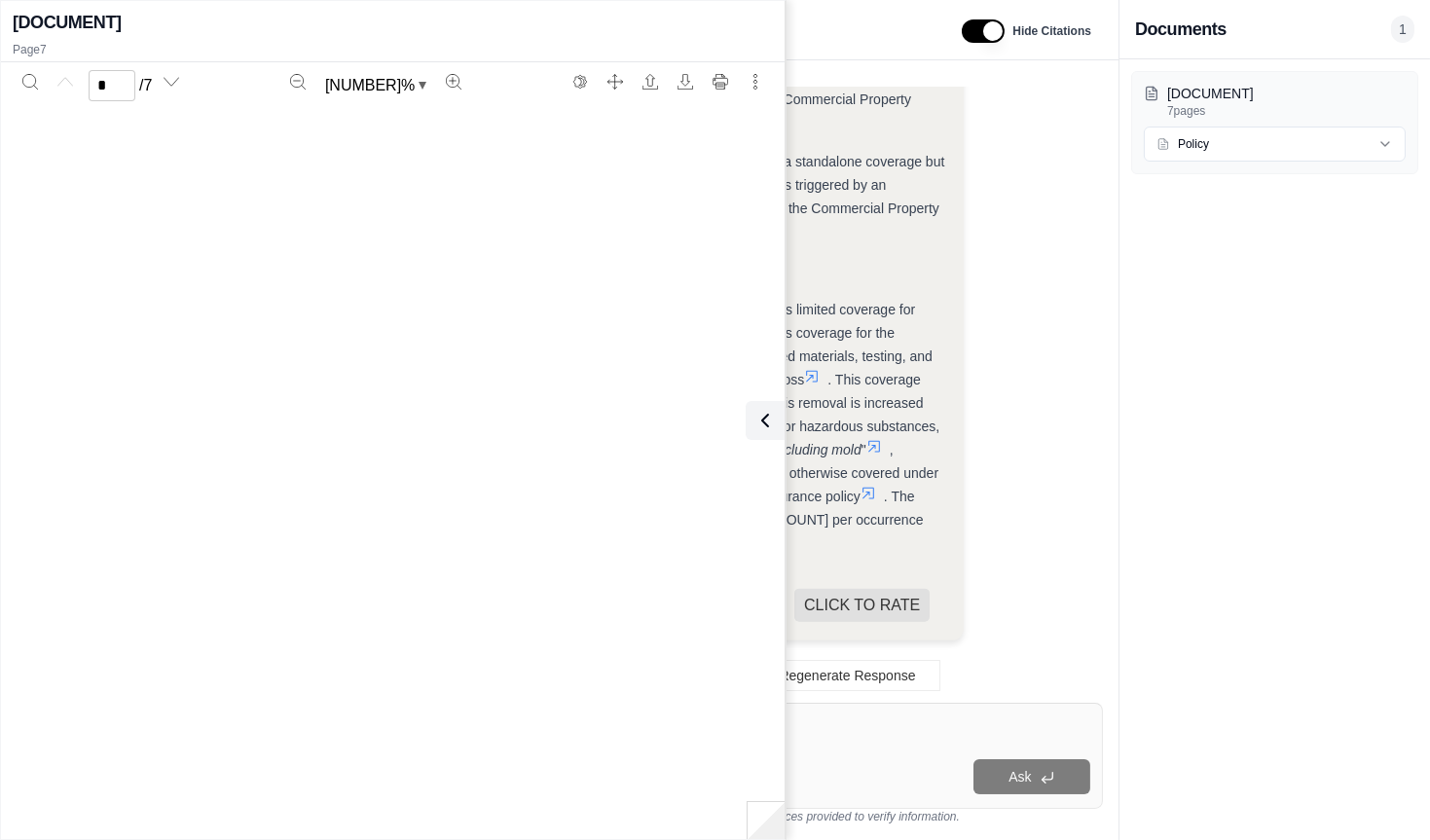 type on "*" 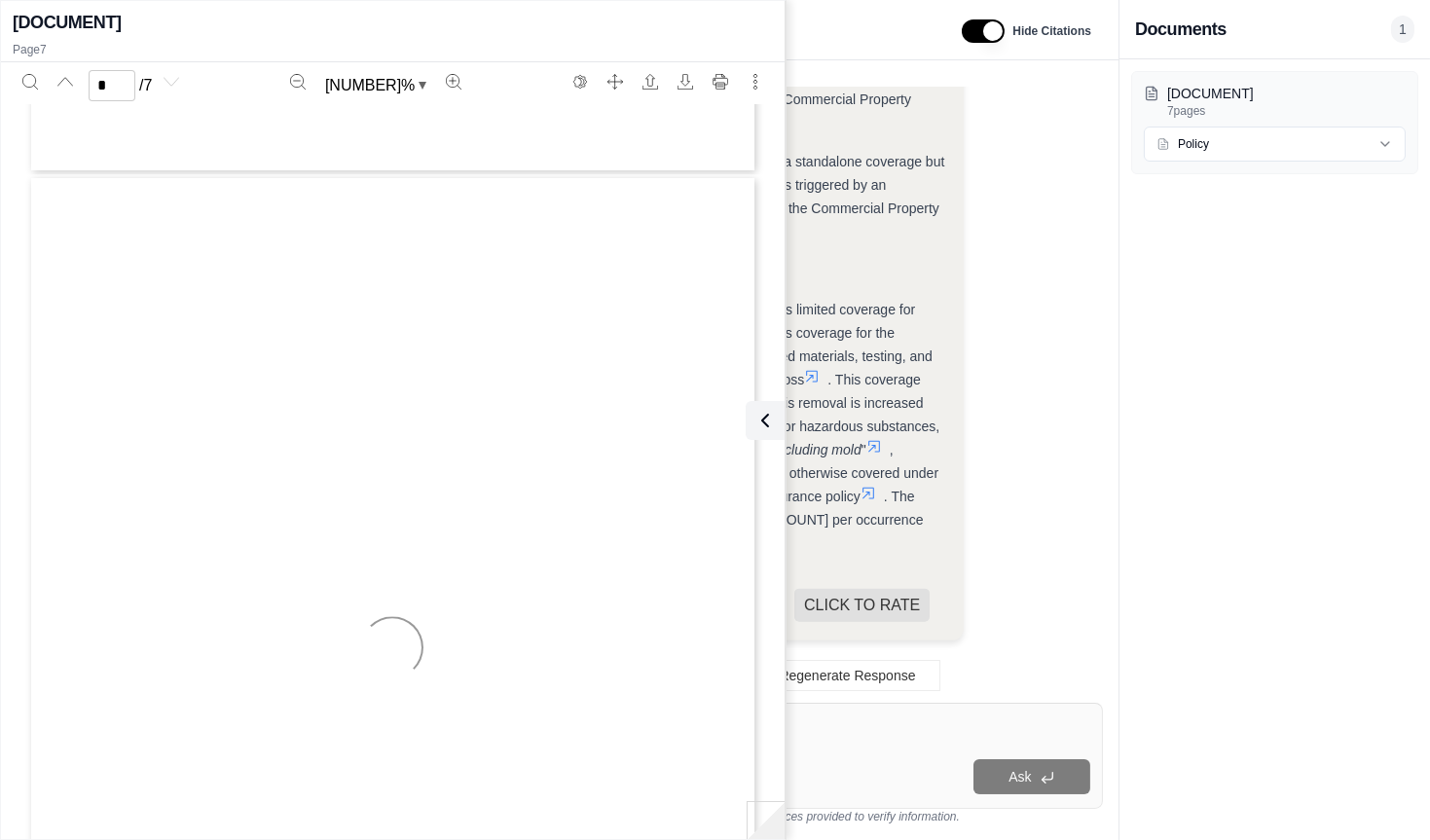 scroll, scrollTop: 5676, scrollLeft: 0, axis: vertical 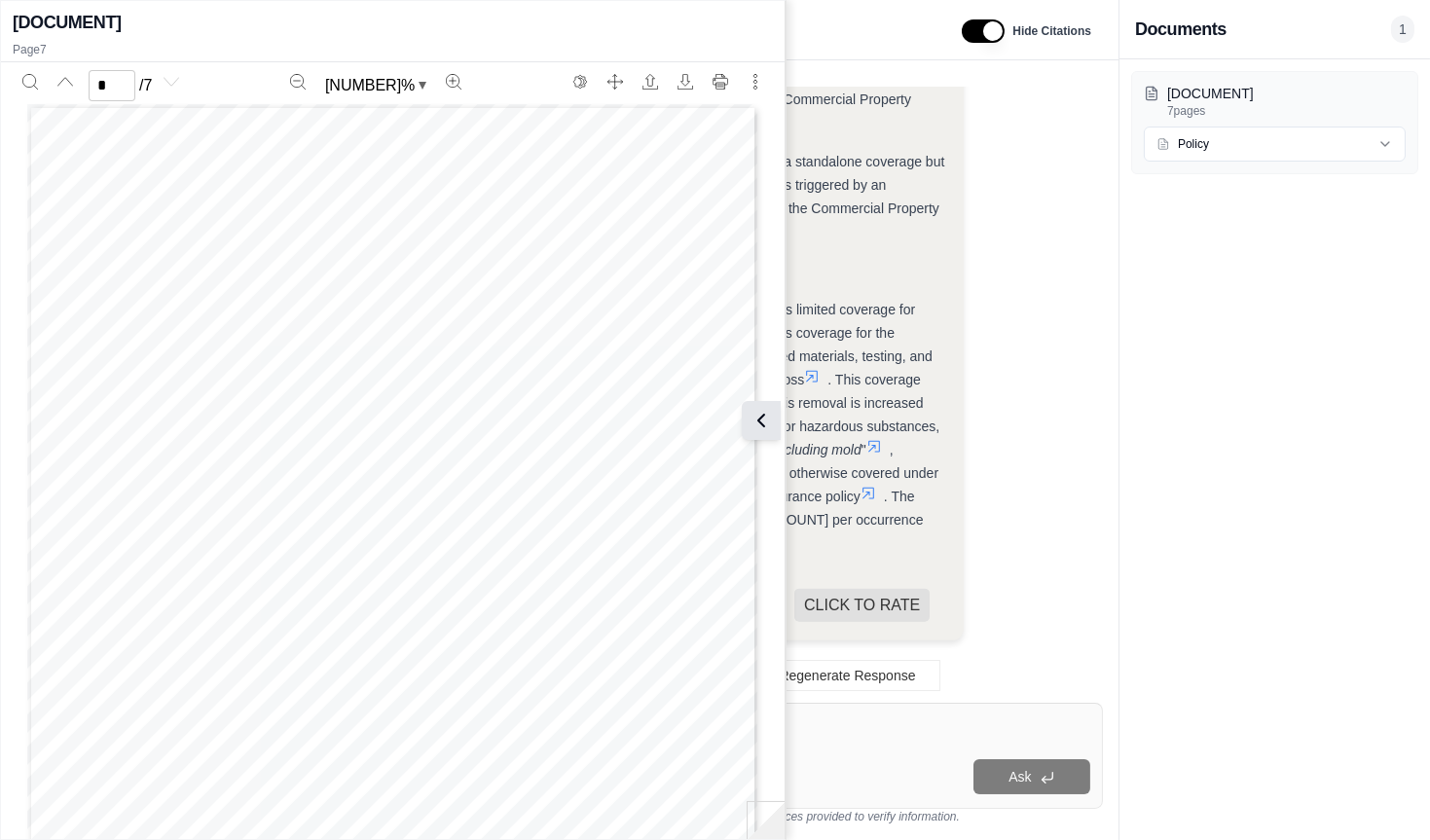 click at bounding box center [761, 420] 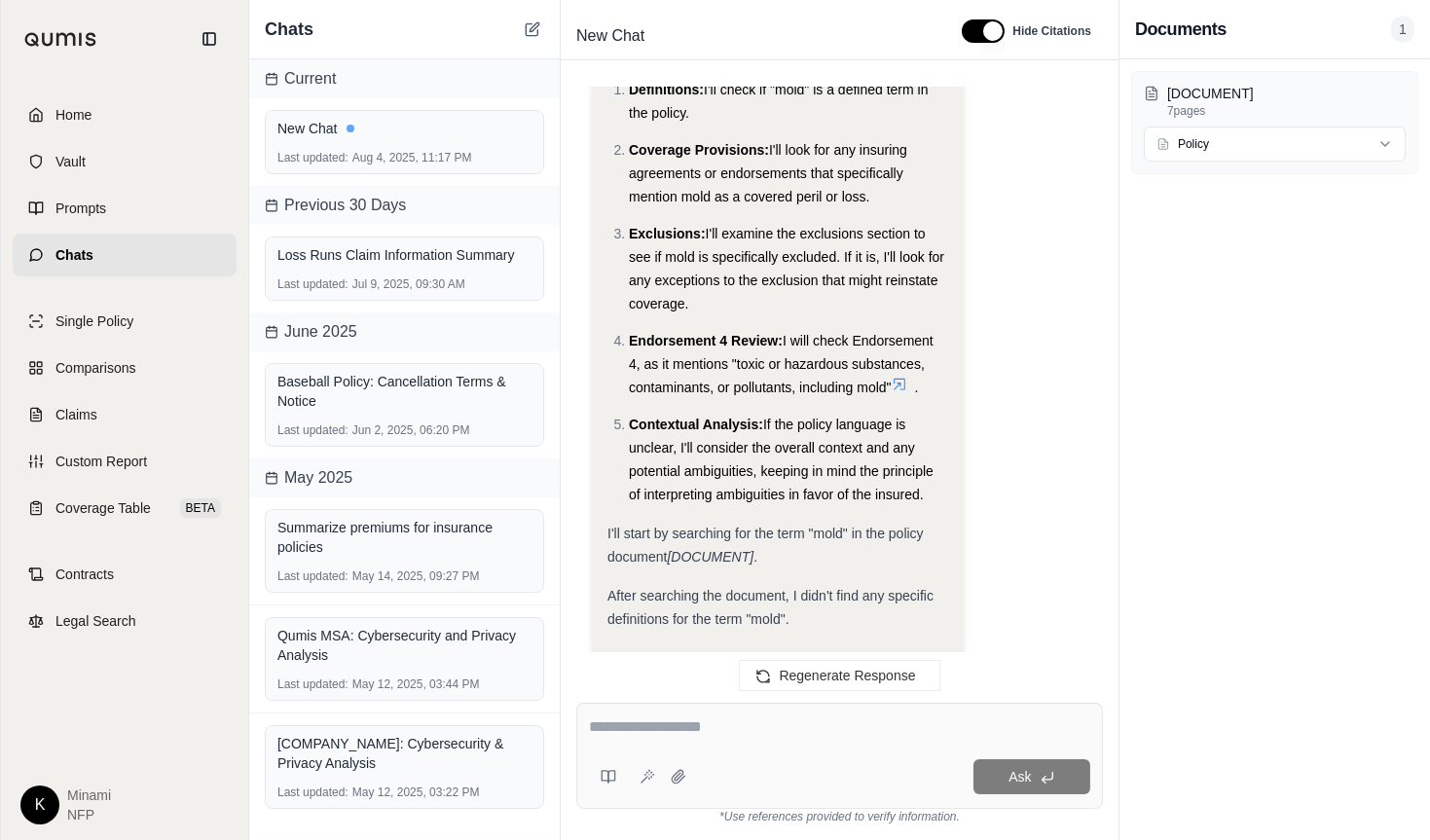 scroll, scrollTop: 4338, scrollLeft: 0, axis: vertical 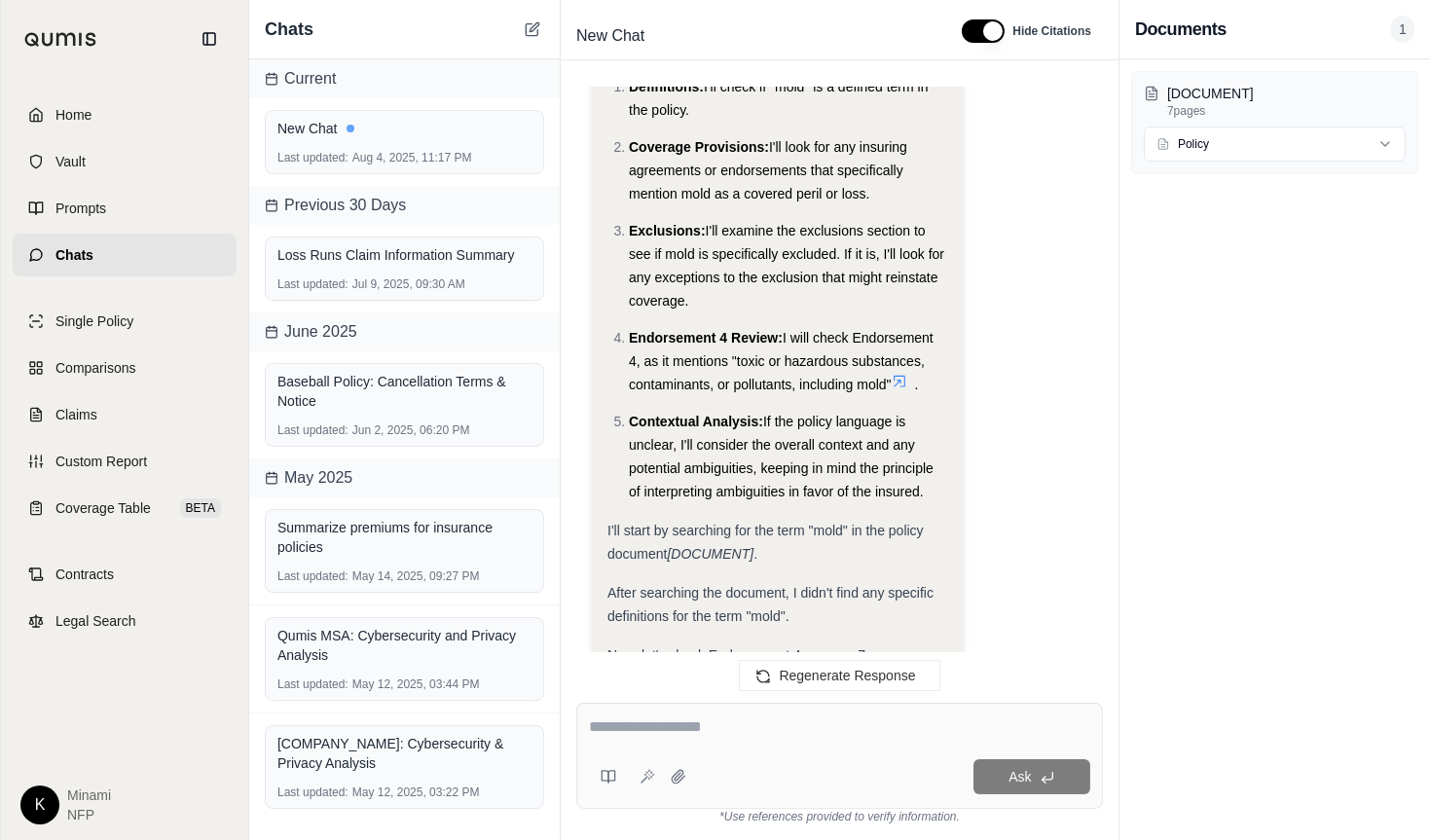 click at bounding box center (839, 730) 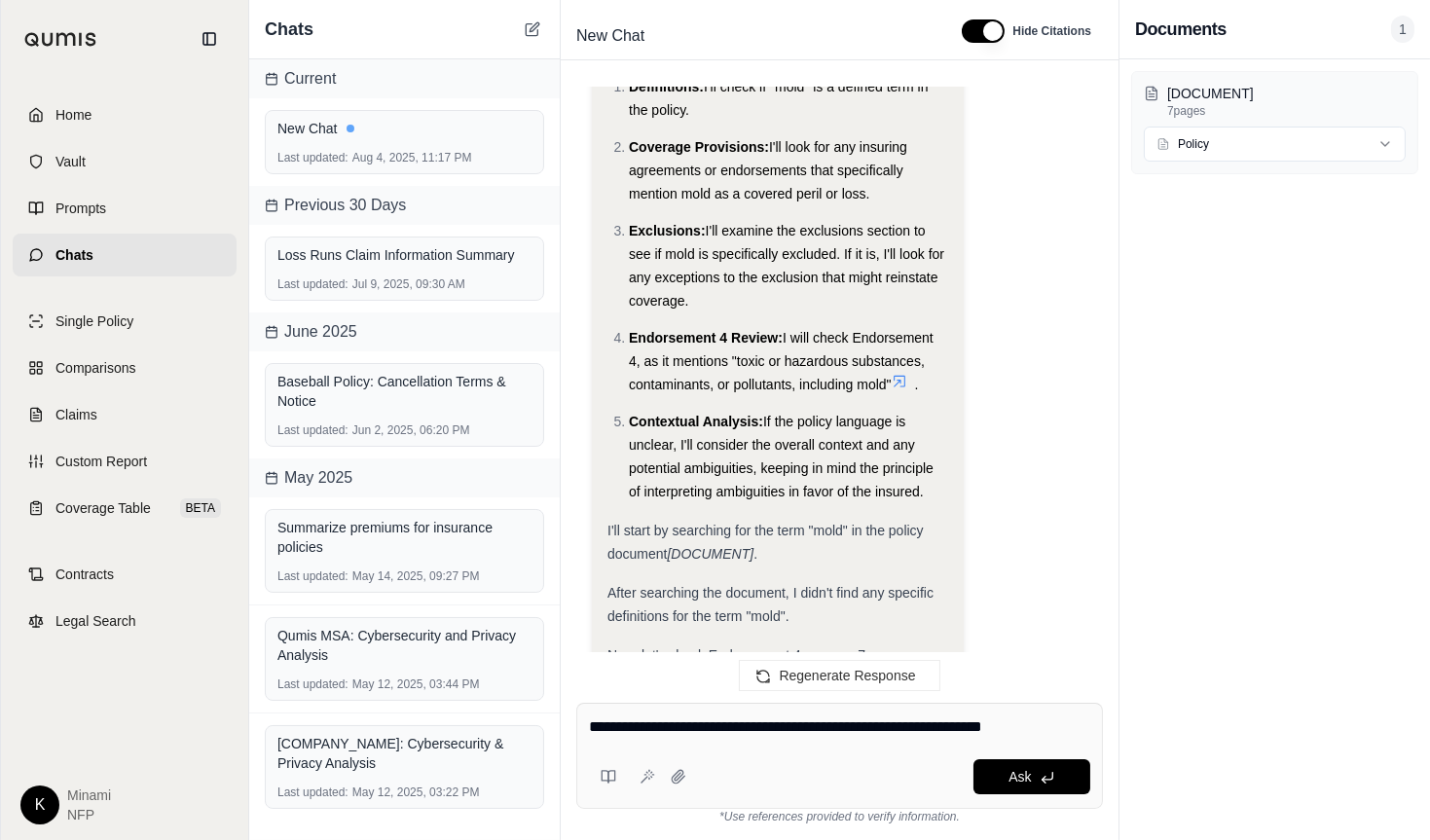 type on "**********" 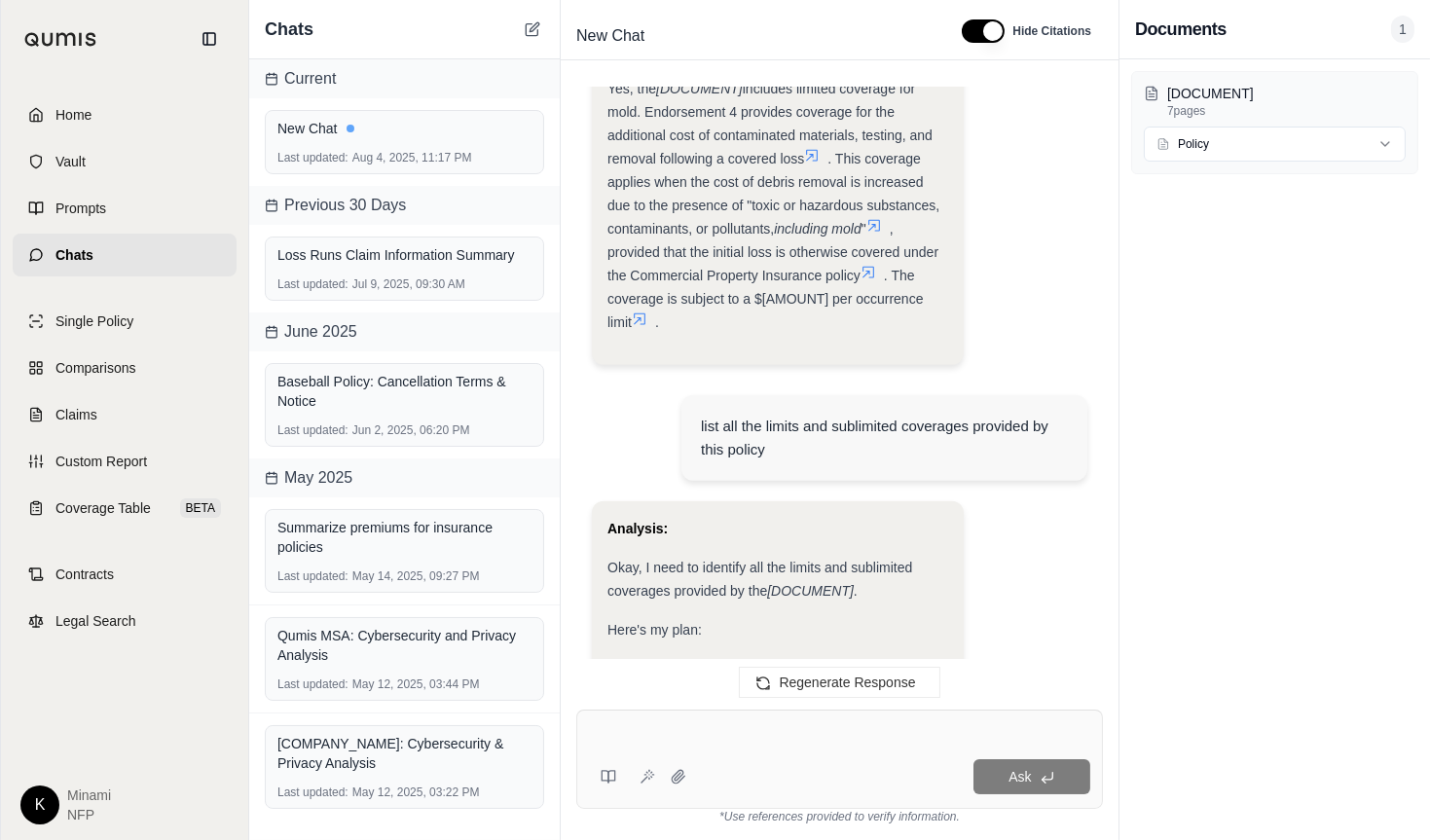 scroll, scrollTop: 8269, scrollLeft: 0, axis: vertical 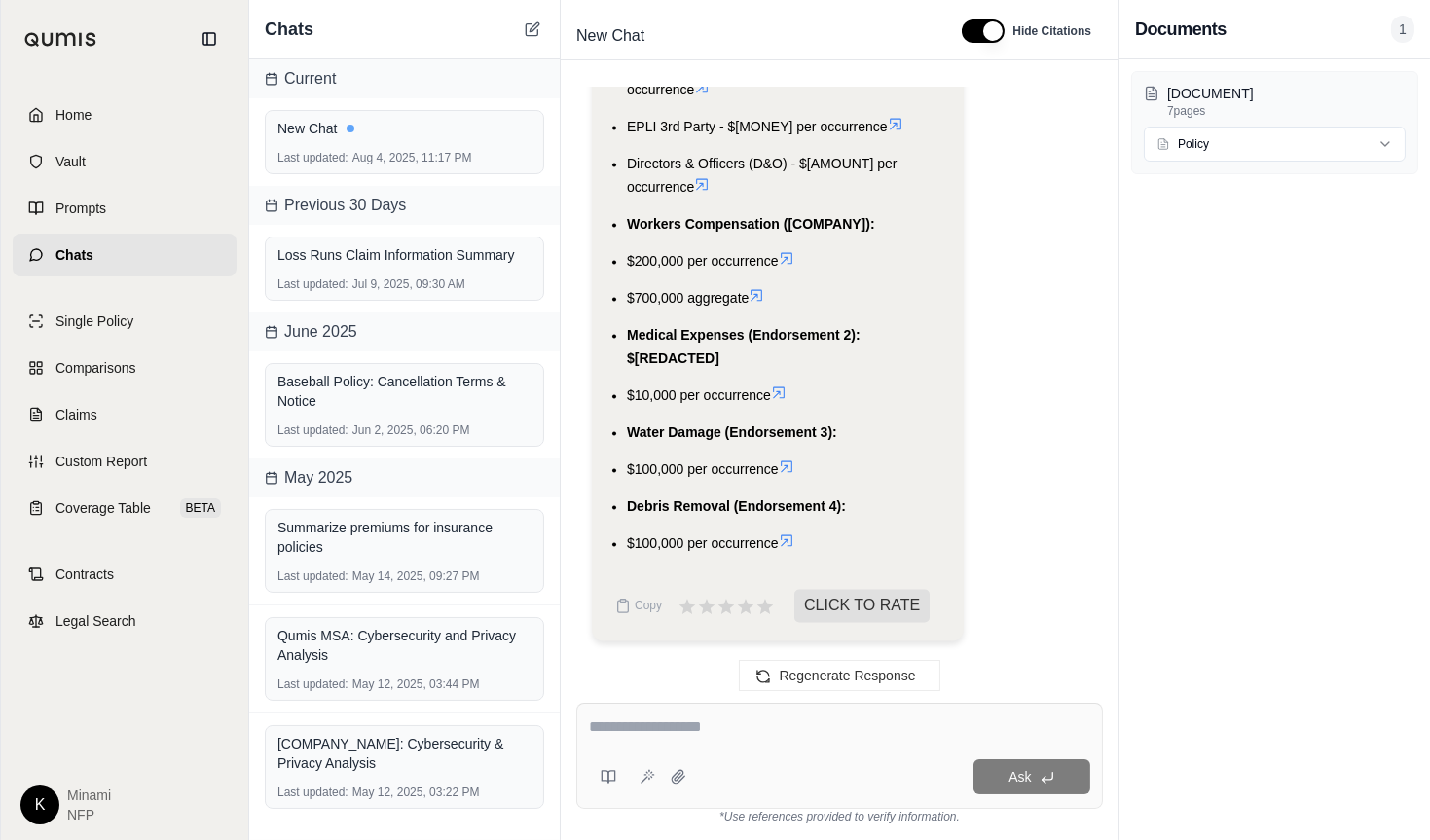click on "Regenerate Response" at bounding box center [839, 676] 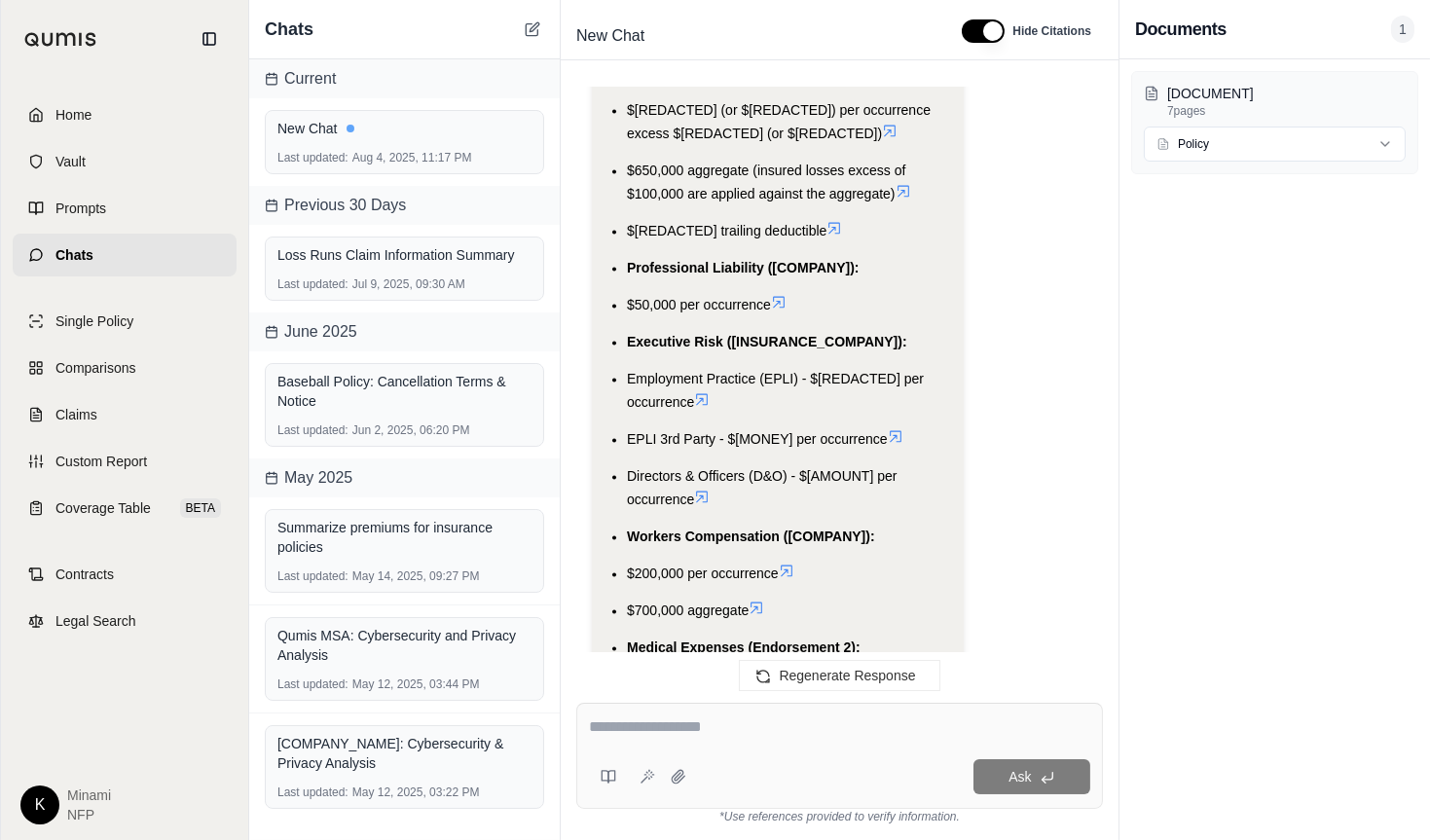 scroll, scrollTop: 7993, scrollLeft: 0, axis: vertical 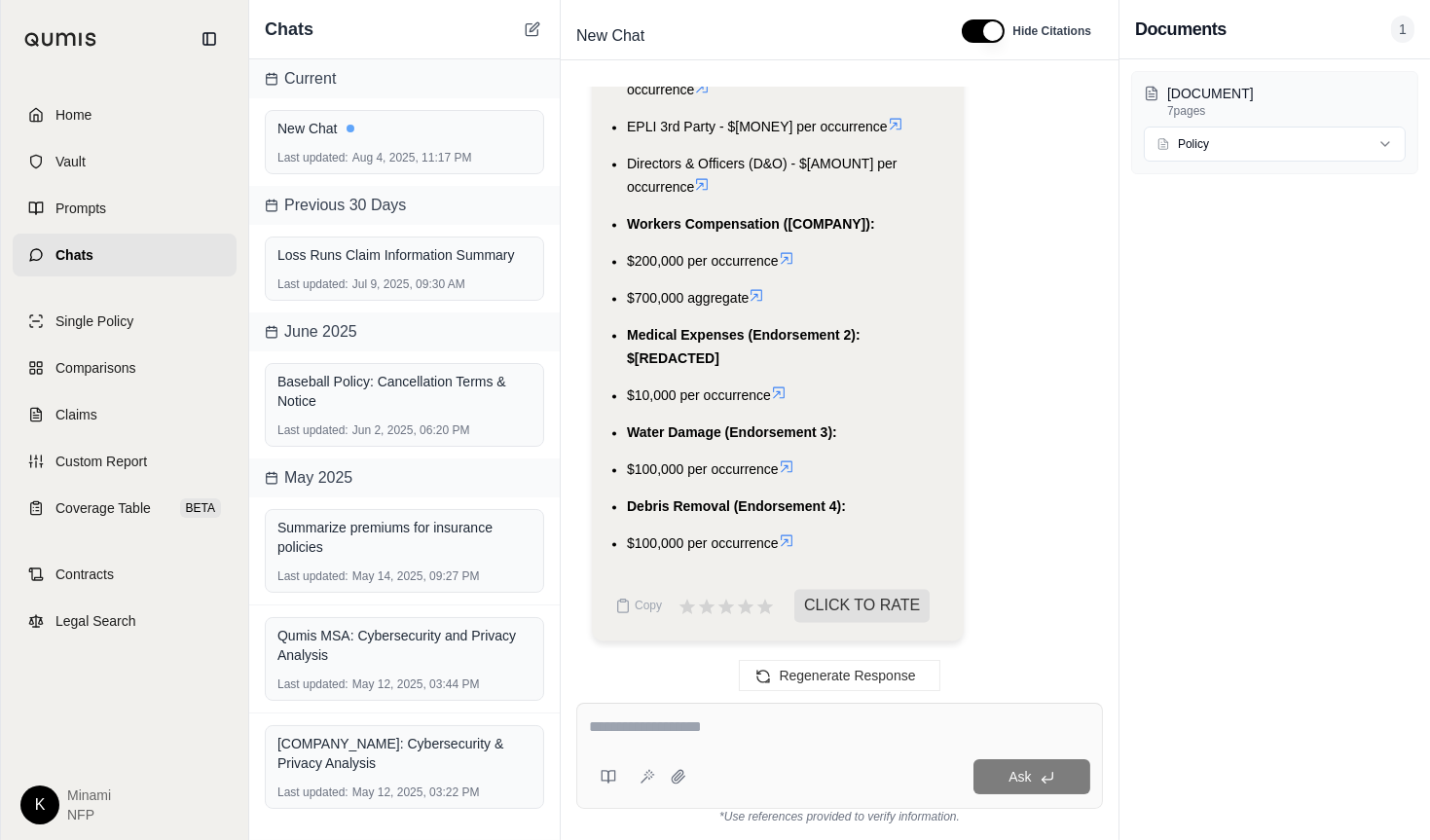 click on "is there pollution coverage within this document? Analysis:
Okay, I need to determine if the provided insurance policy,  EIC 01 01 2025 Policy (1).pdf , includes pollution coverage.
Here's my plan:
Initial Overview:  I'll start by reviewing the declarations page and insuring agreements to see if pollution is explicitly listed as a covered risk.
Definitions:  I'll check if "pollution" or related terms (e.g., "contaminants," "hazardous substances") are defined in the policy. The definitions section is crucial.
Exclusions:  I'll carefully examine the exclusions section to see if there are any exclusions related to pollution. Sometimes, coverage exists unless specifically excluded.
Endorsements:  I'll check the endorsements, as these often modify the base policy and might add or remove pollution coverage.
Contextual Analysis:
Debris Removal Endorsement:  I will check Endorsement 4, as it mentions "toxic or hazardous substances, contaminants, or pollutants"  .
EIC 01 01 2025 Policy (1).pdf" at bounding box center [839, 380] 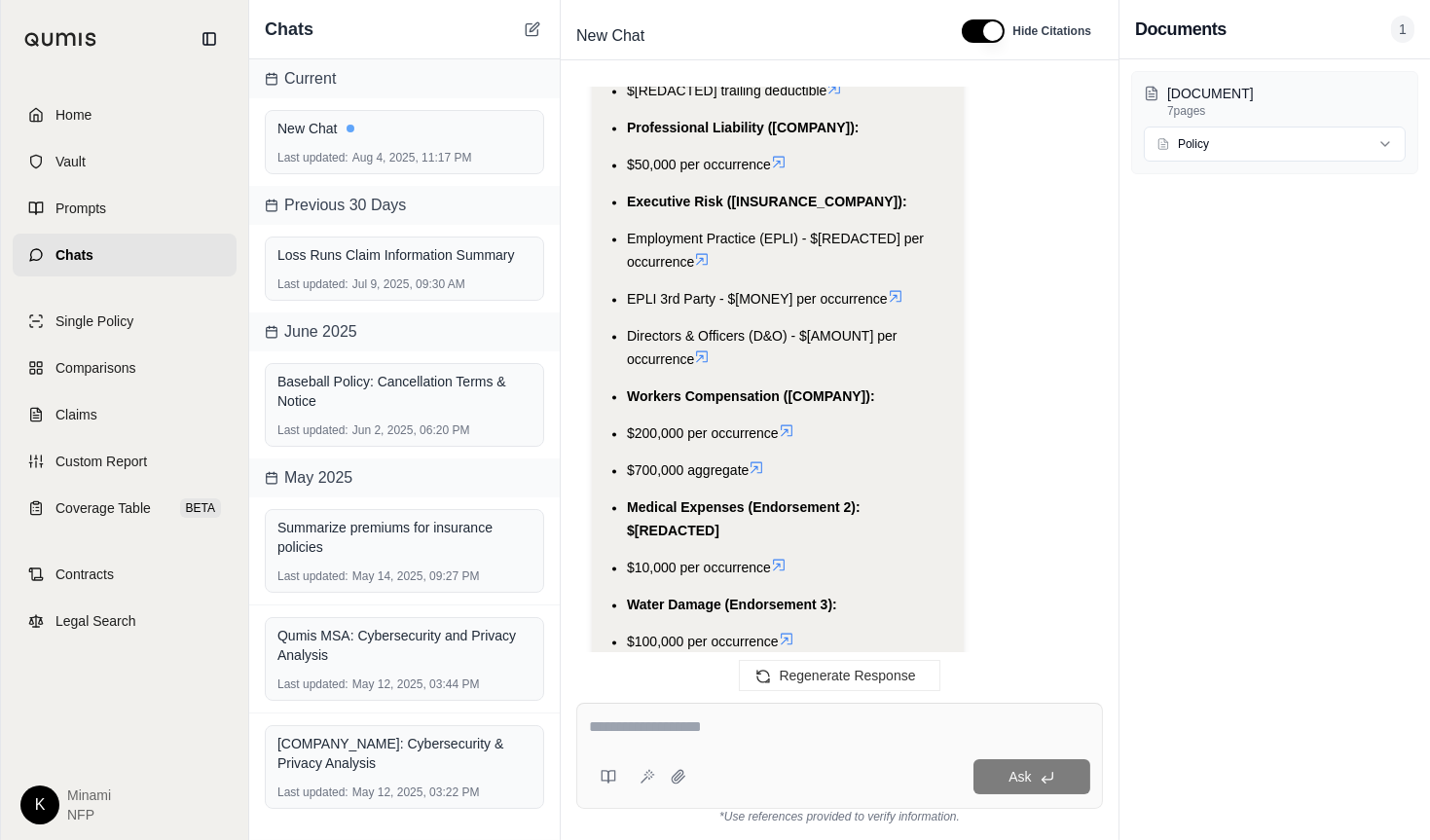scroll, scrollTop: 8159, scrollLeft: 0, axis: vertical 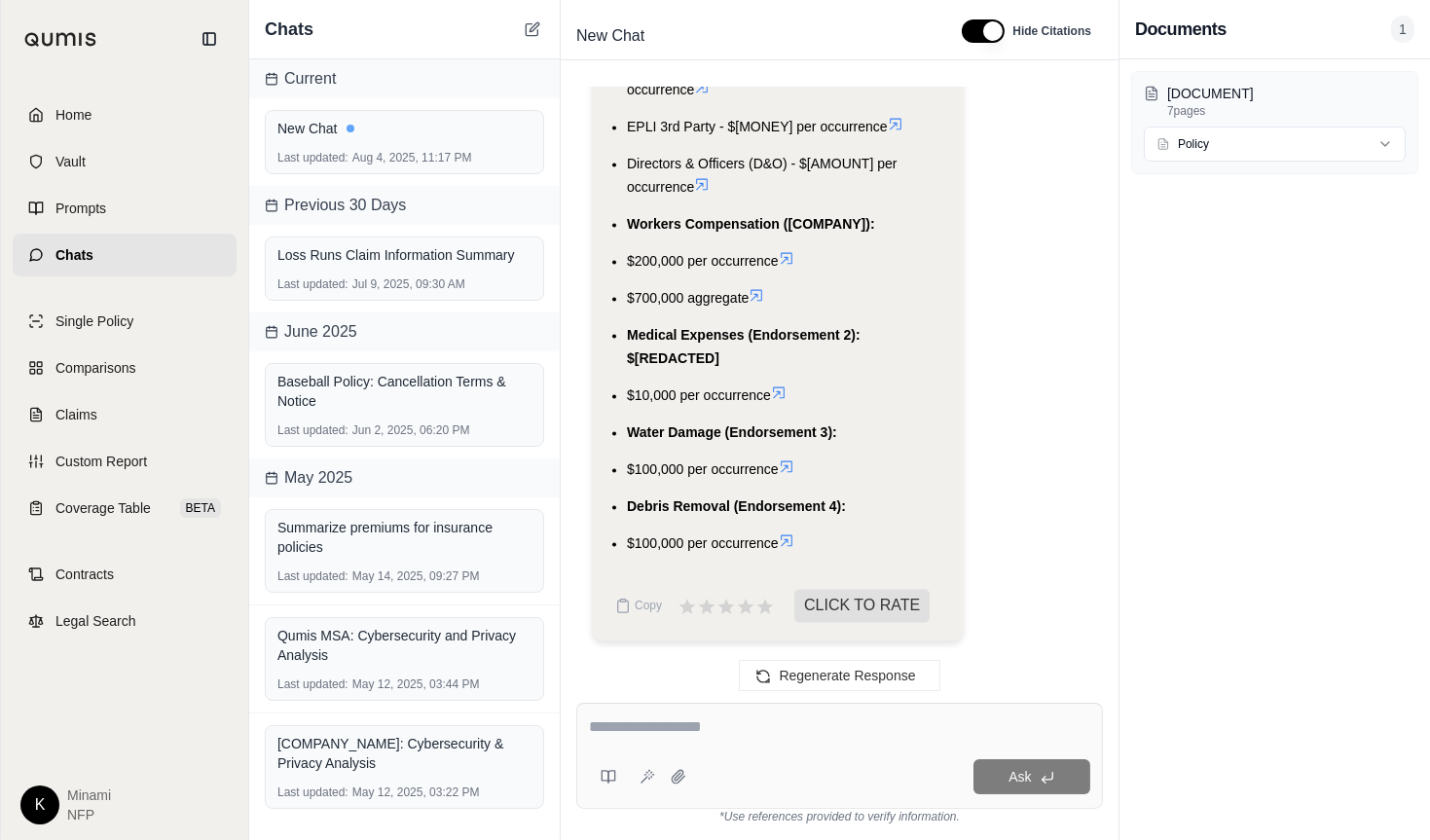 click at bounding box center [840, 730] 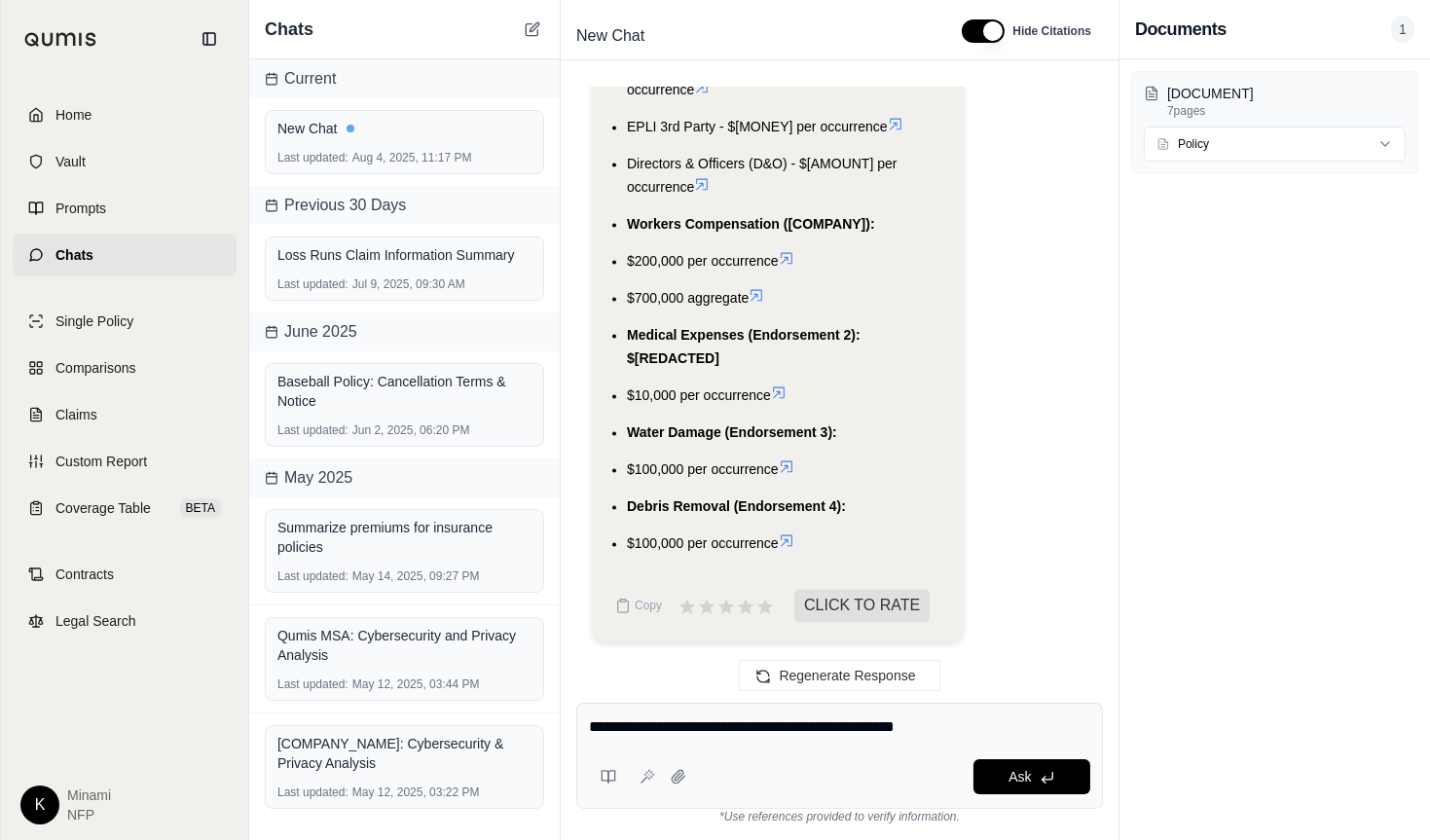 type on "**********" 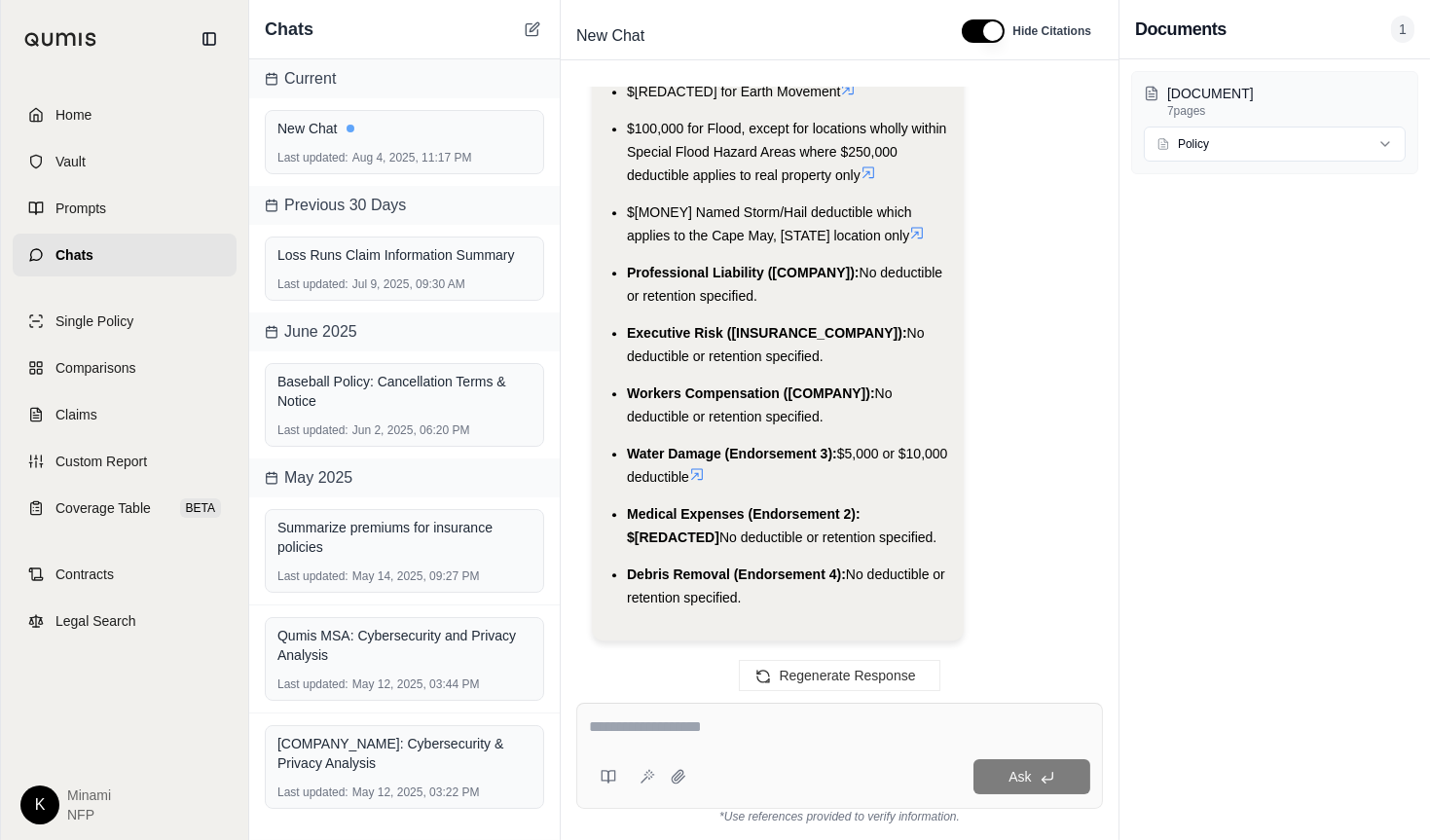 scroll, scrollTop: 0, scrollLeft: 0, axis: both 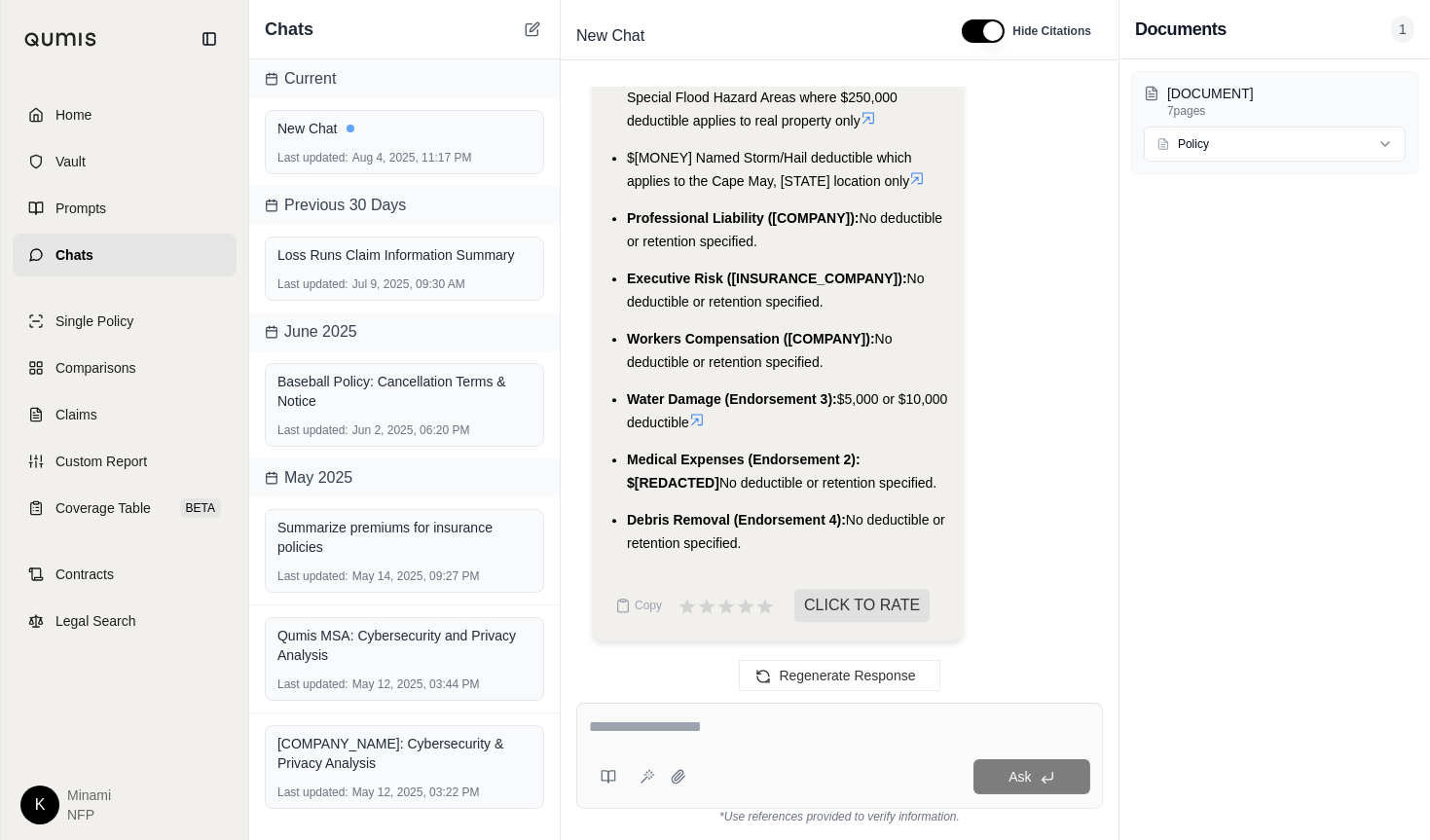 click on "No deductible or retention specified." at bounding box center [785, 230] 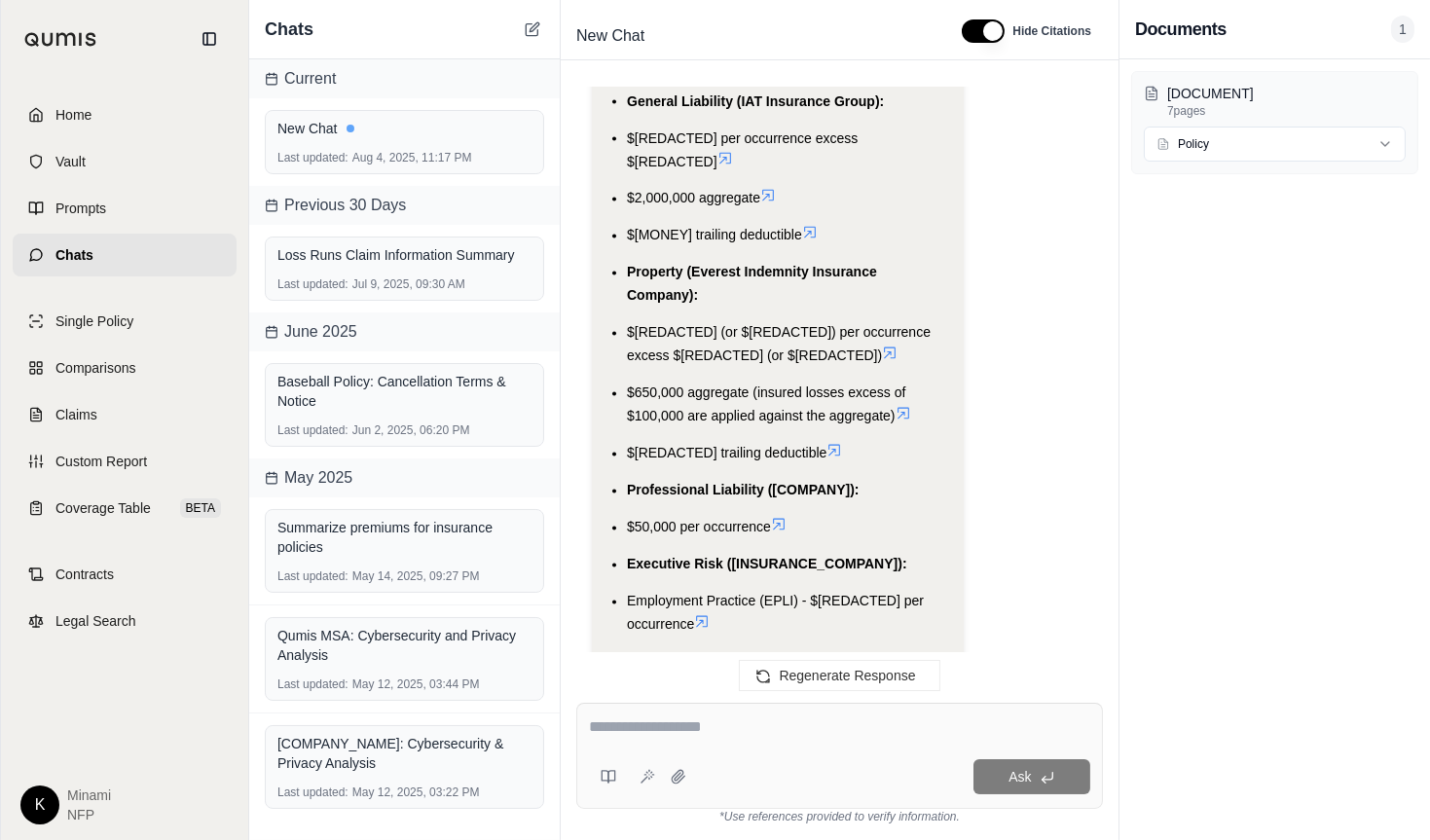 scroll, scrollTop: 7770, scrollLeft: 0, axis: vertical 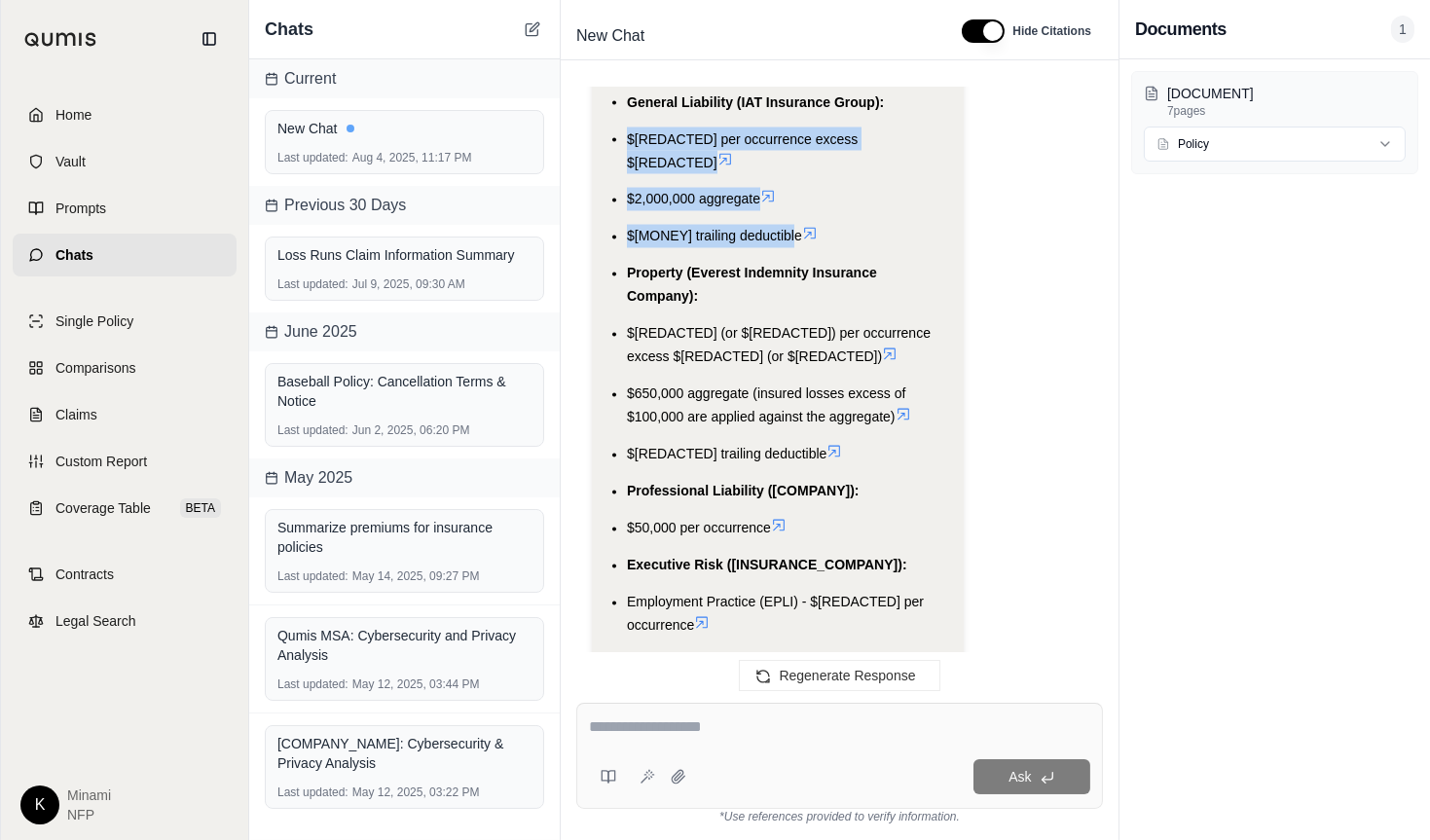 drag, startPoint x: 627, startPoint y: 295, endPoint x: 783, endPoint y: 364, distance: 170.57843 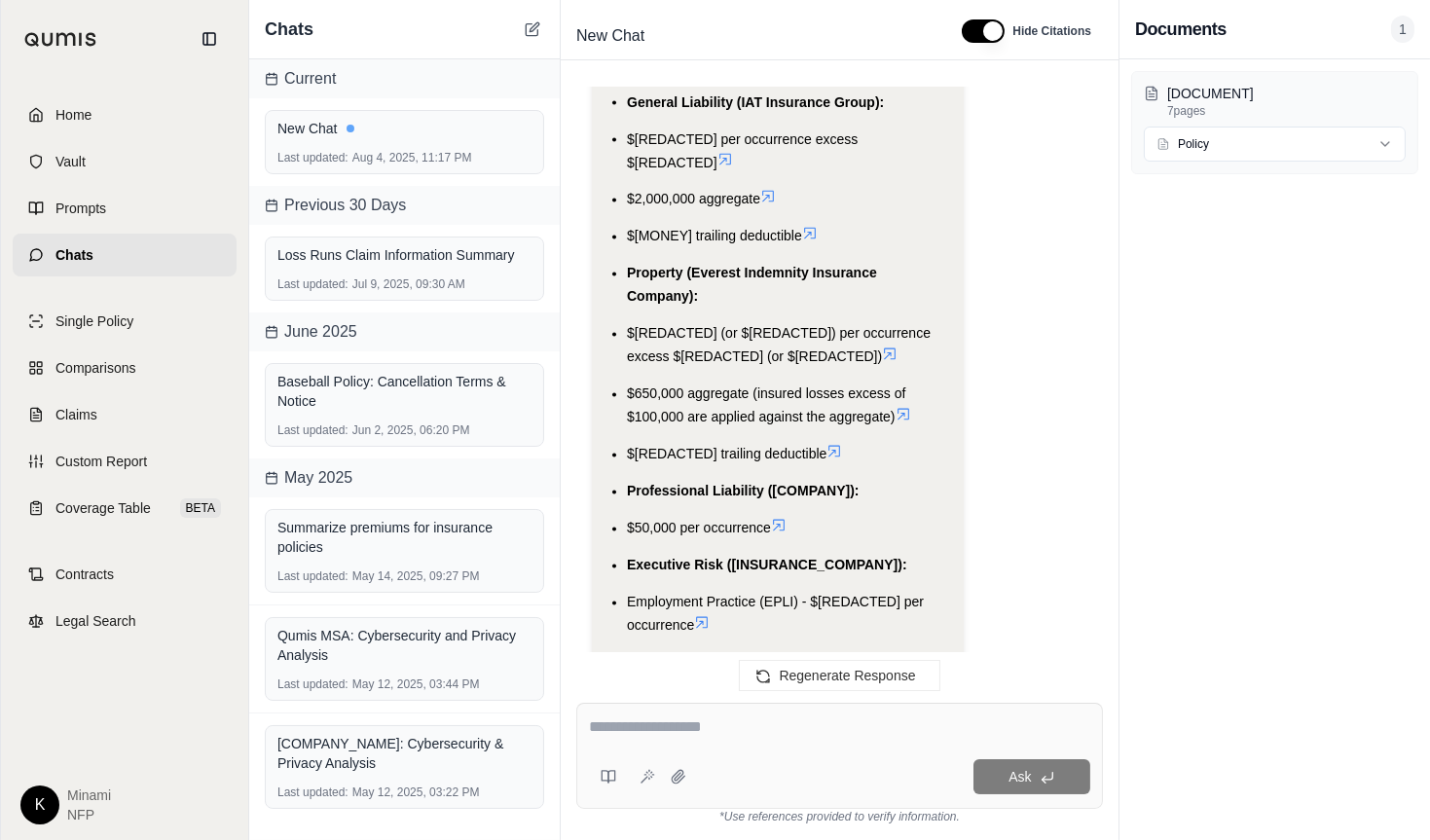 scroll, scrollTop: 11443, scrollLeft: 0, axis: vertical 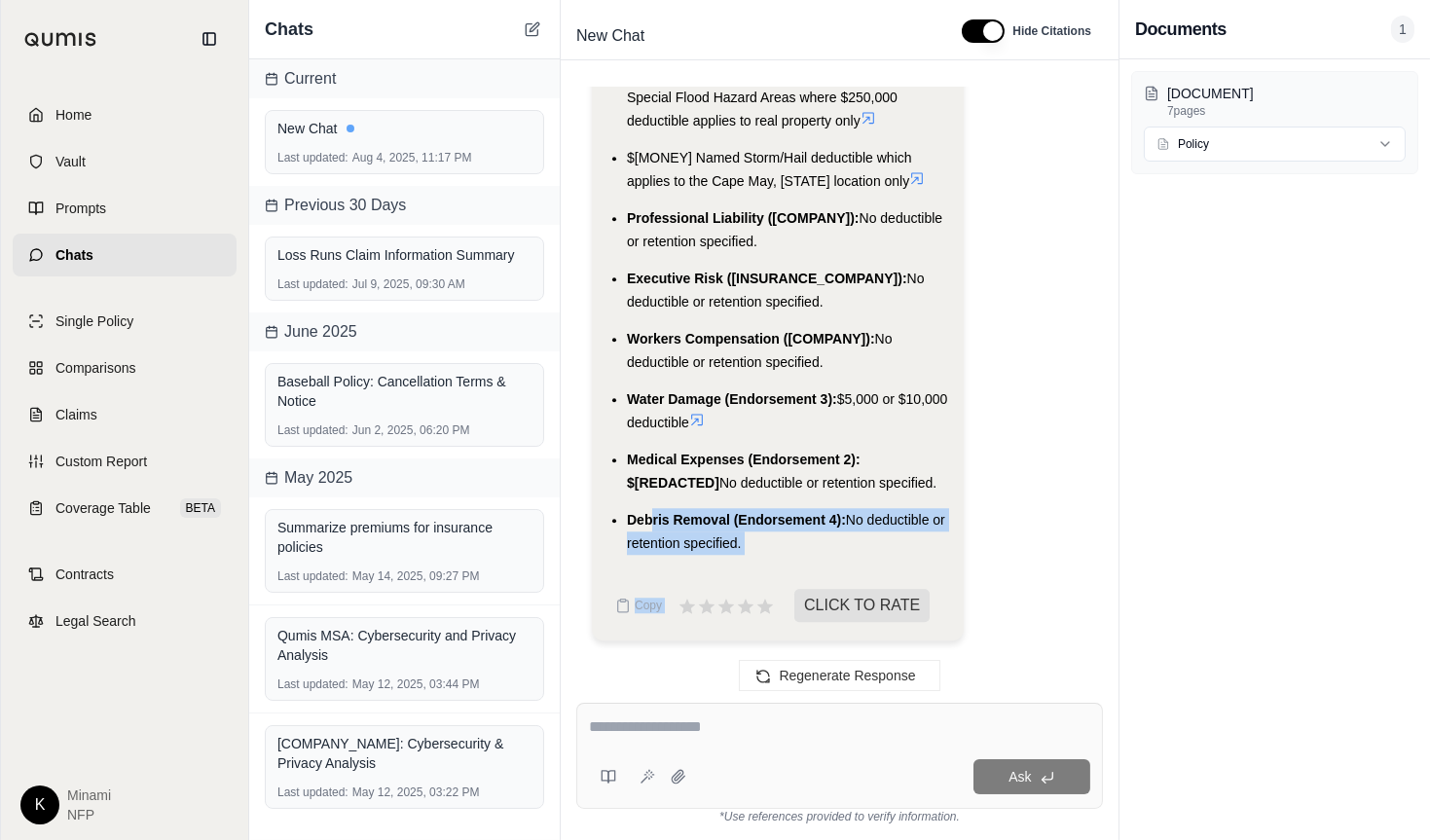 drag, startPoint x: 790, startPoint y: 591, endPoint x: 653, endPoint y: 516, distance: 156.1858 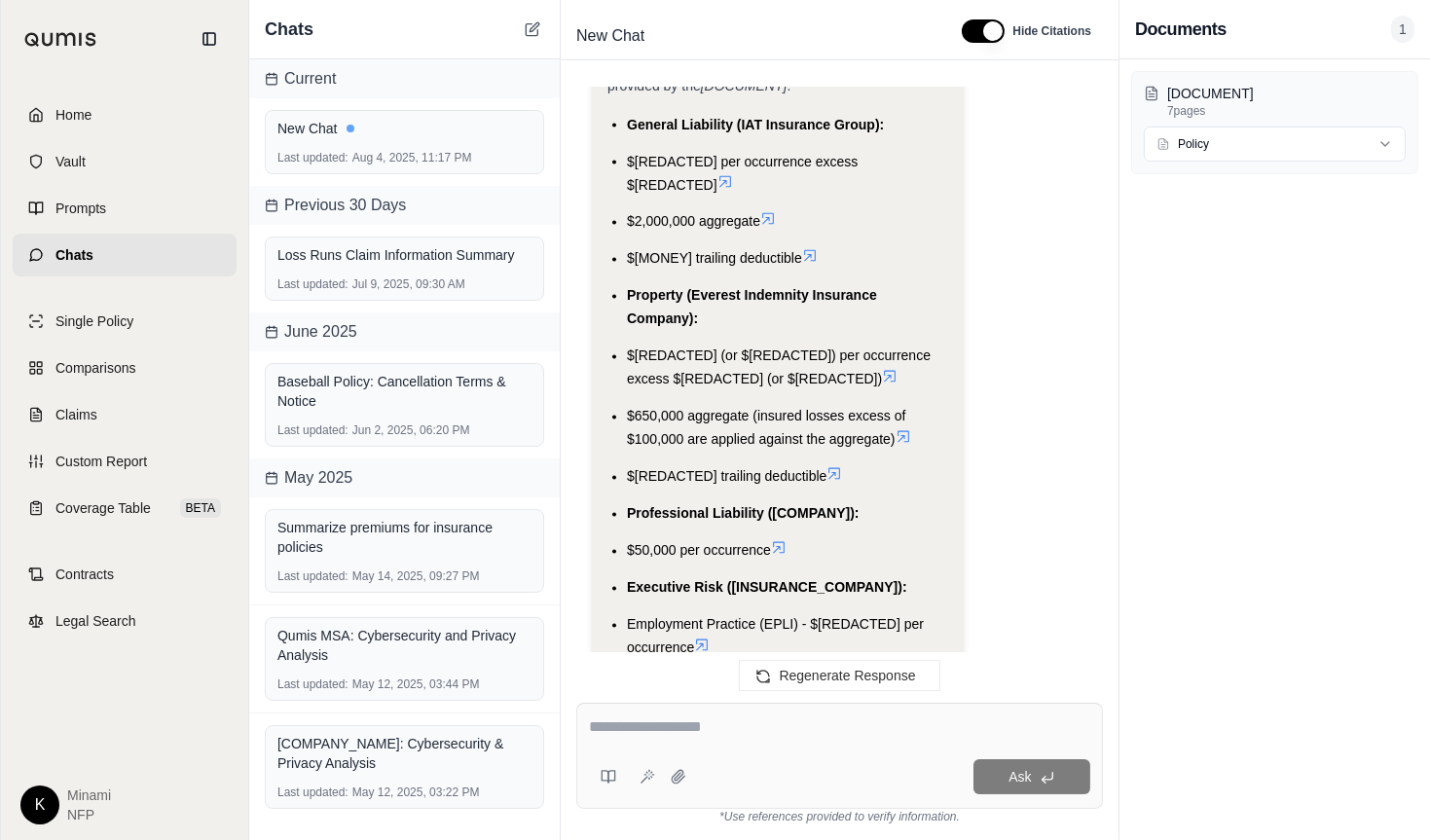 scroll, scrollTop: 7747, scrollLeft: 0, axis: vertical 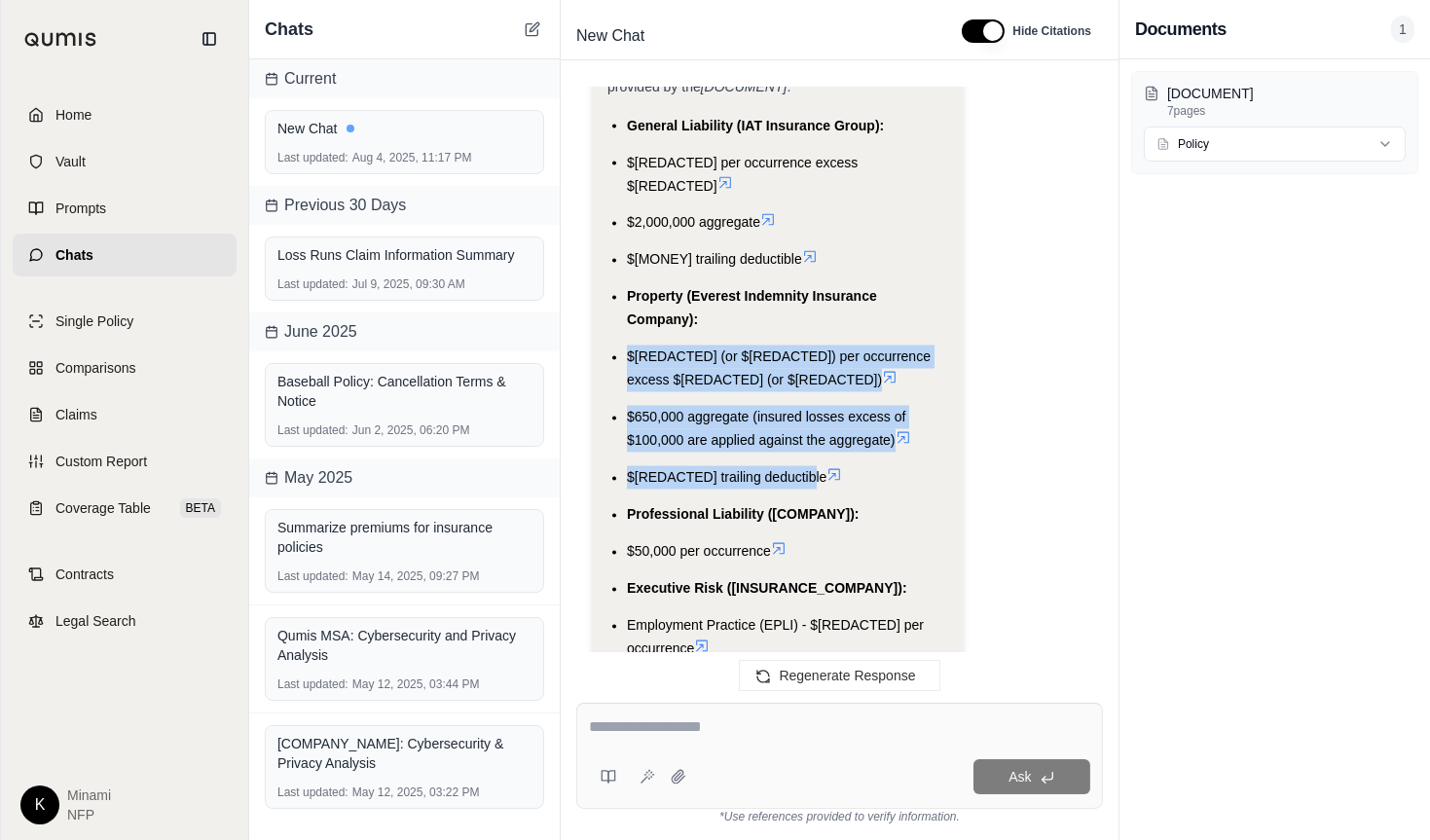 drag, startPoint x: 795, startPoint y: 613, endPoint x: 627, endPoint y: 493, distance: 206.45581 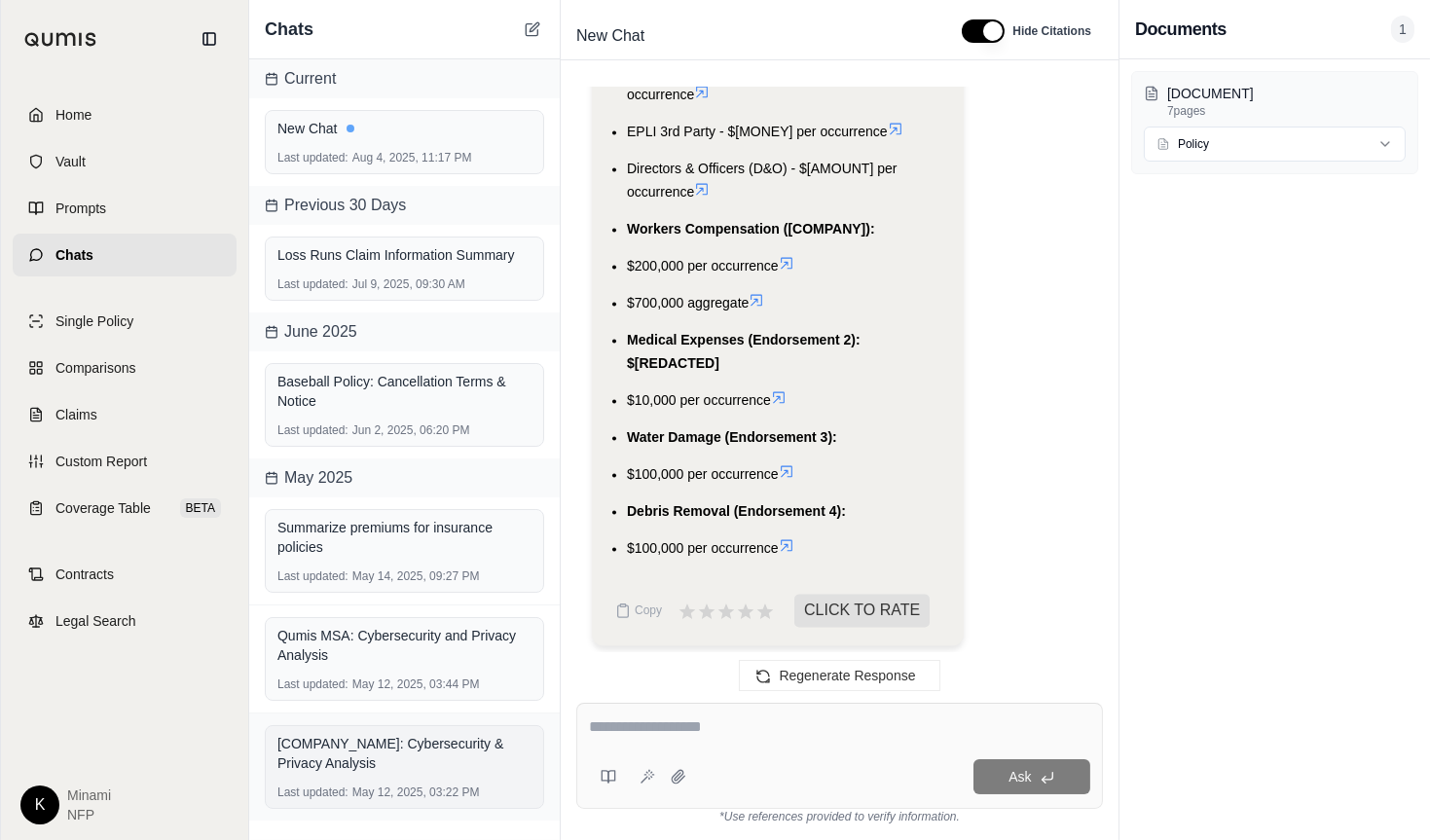 scroll, scrollTop: 11443, scrollLeft: 0, axis: vertical 